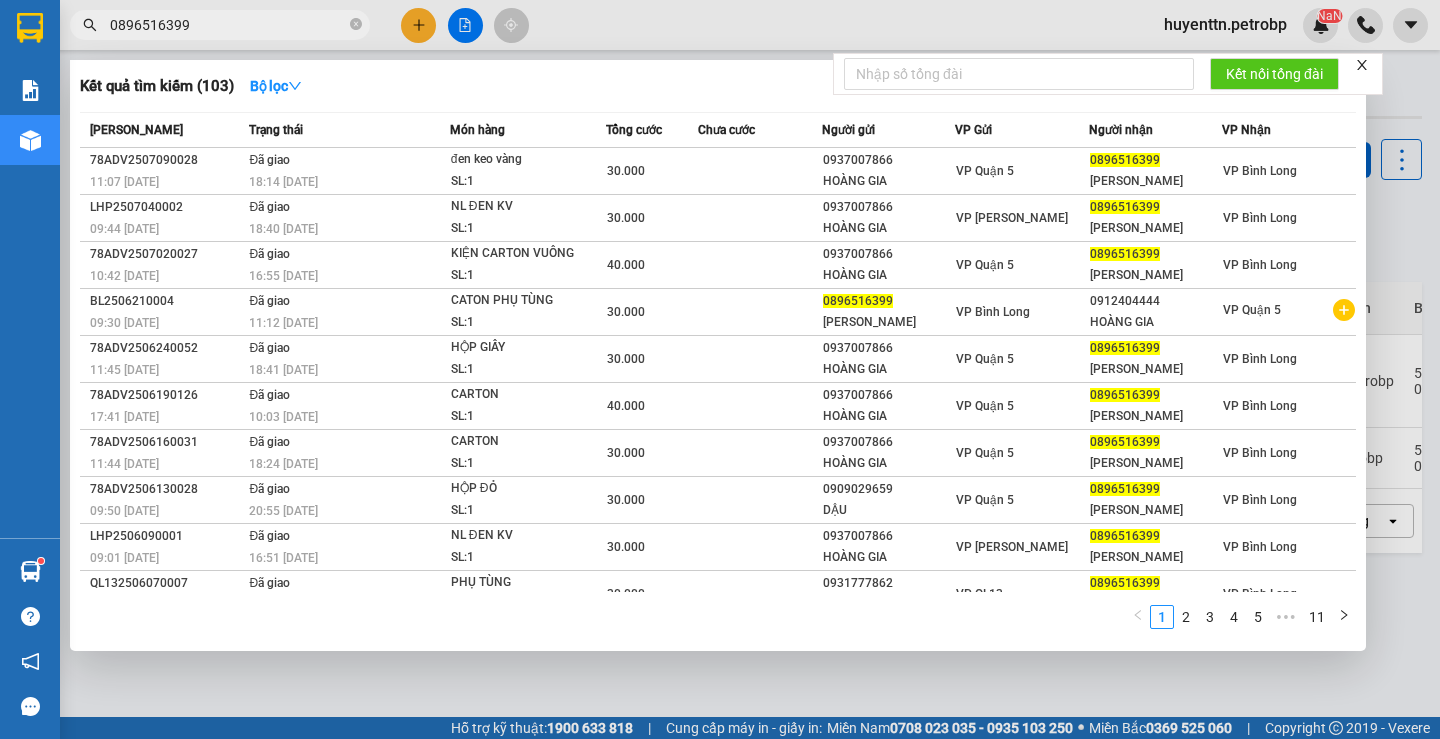 scroll, scrollTop: 0, scrollLeft: 0, axis: both 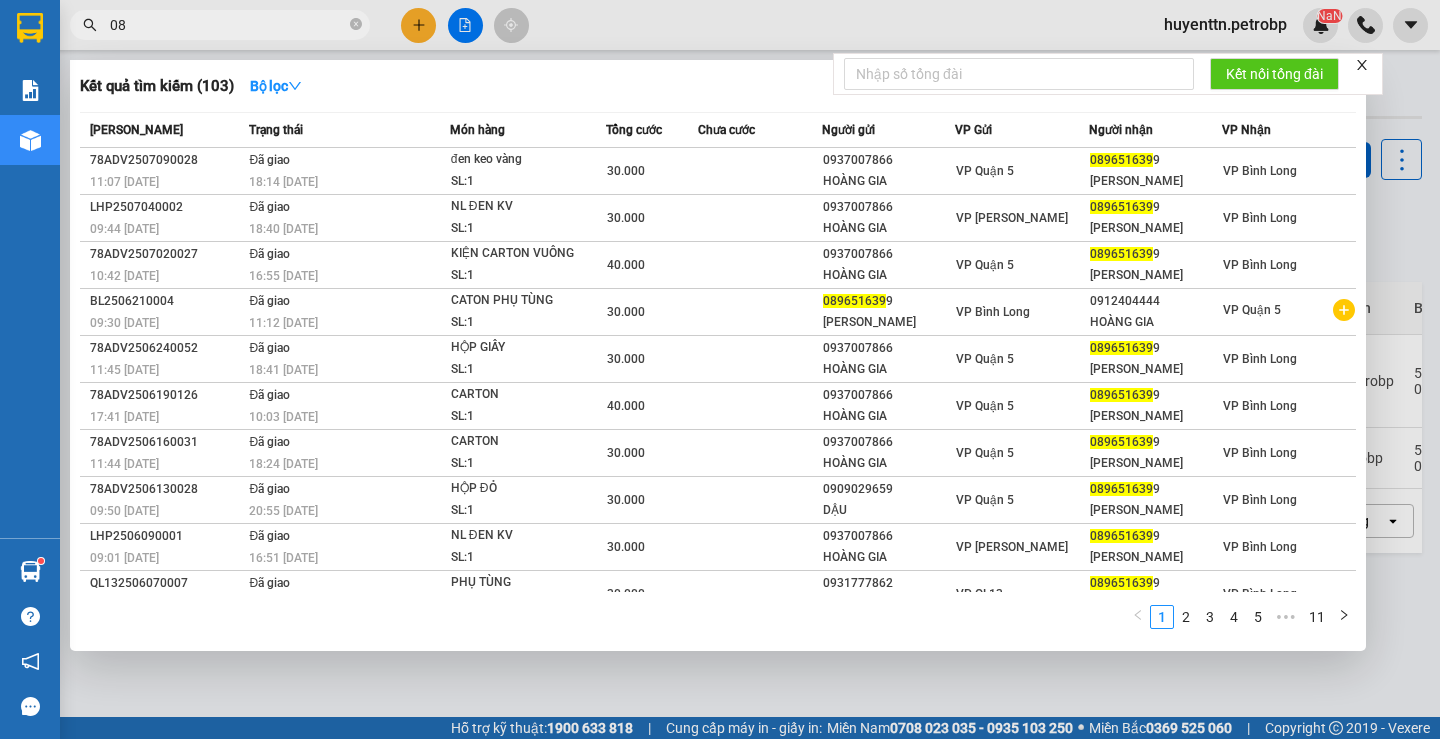 type on "0" 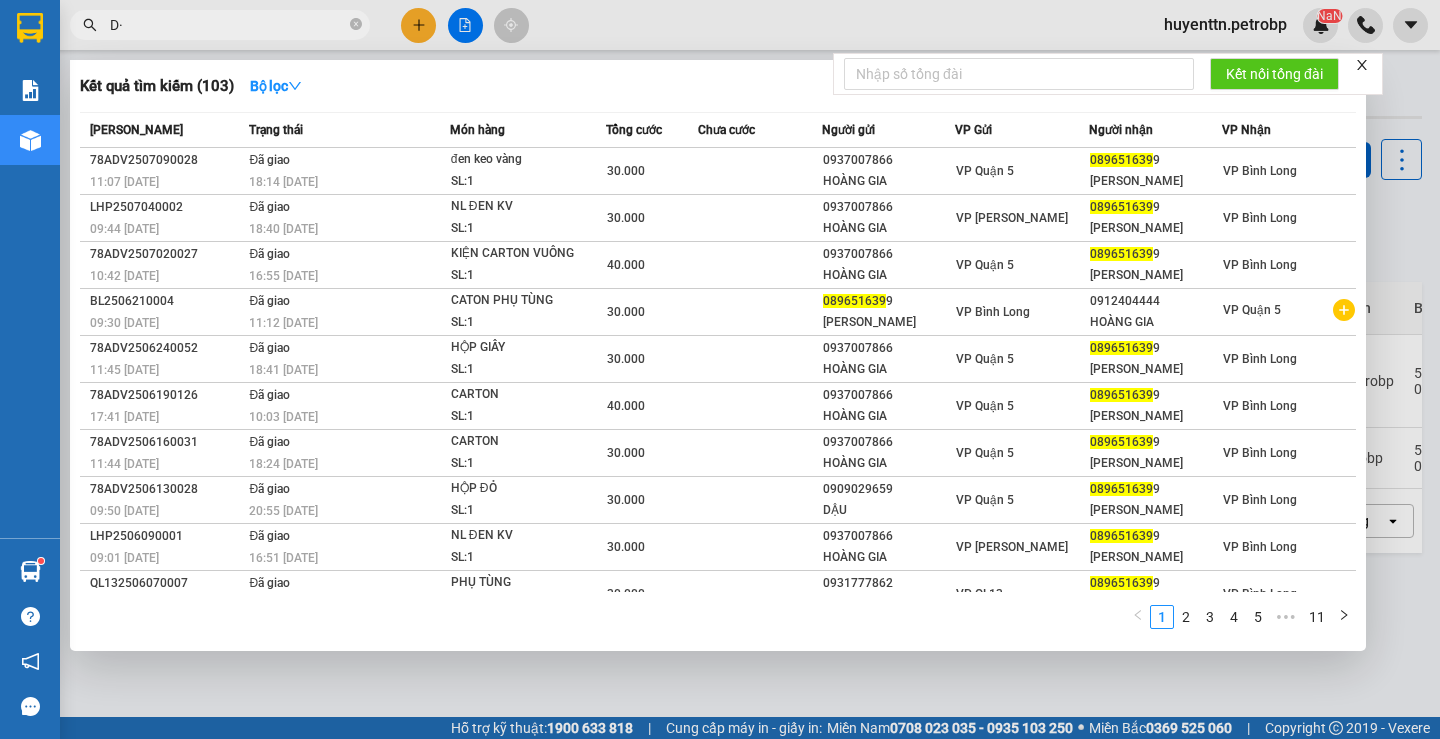 type on "D" 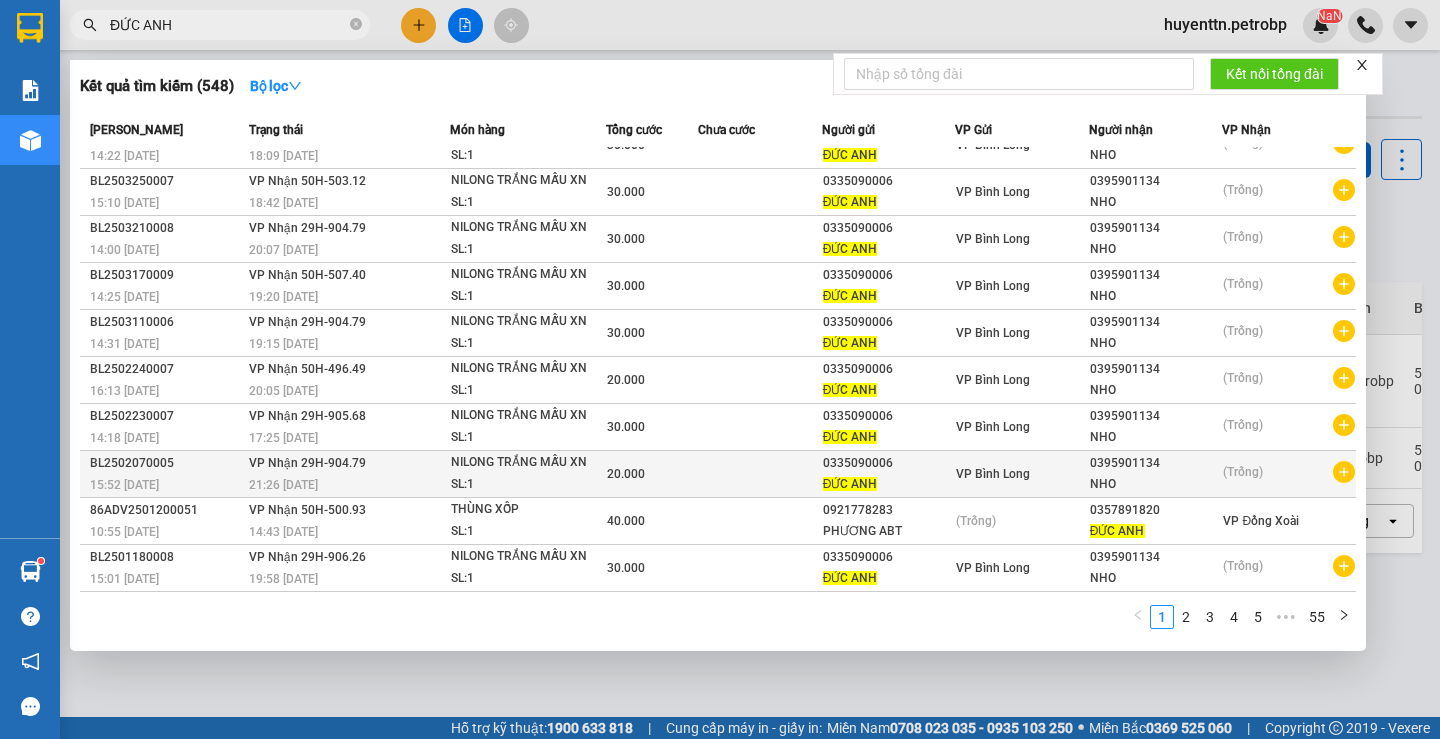 scroll, scrollTop: 0, scrollLeft: 0, axis: both 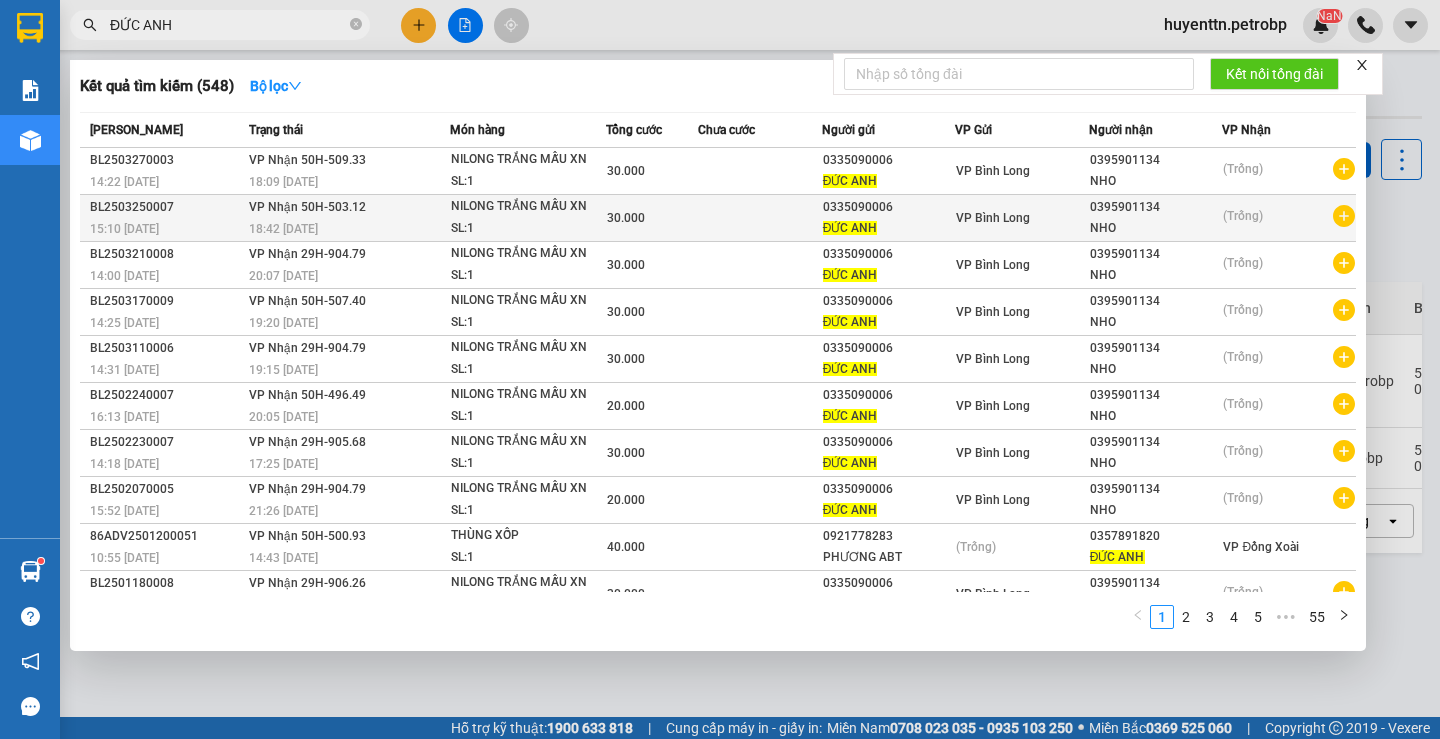 type on "ĐỨC ANH" 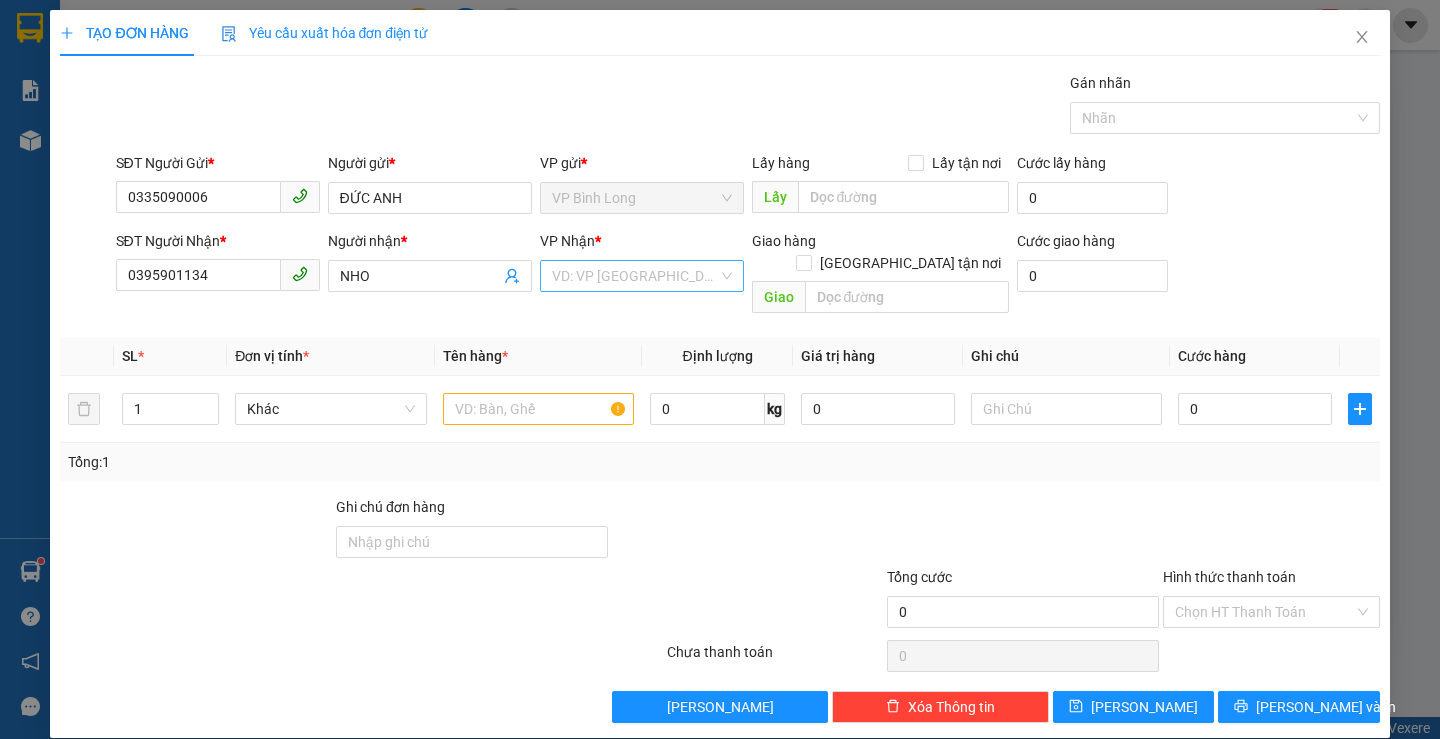 click at bounding box center [635, 276] 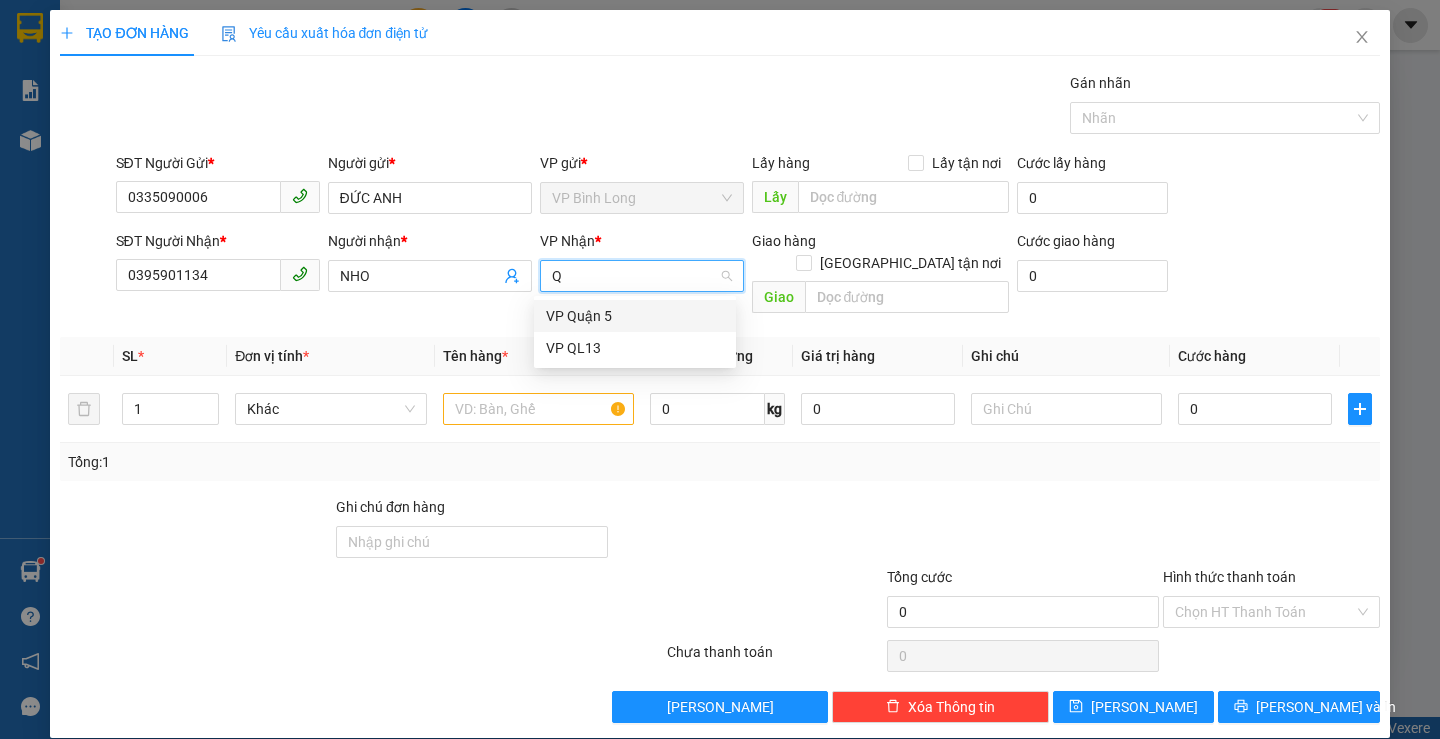 type on "Q5" 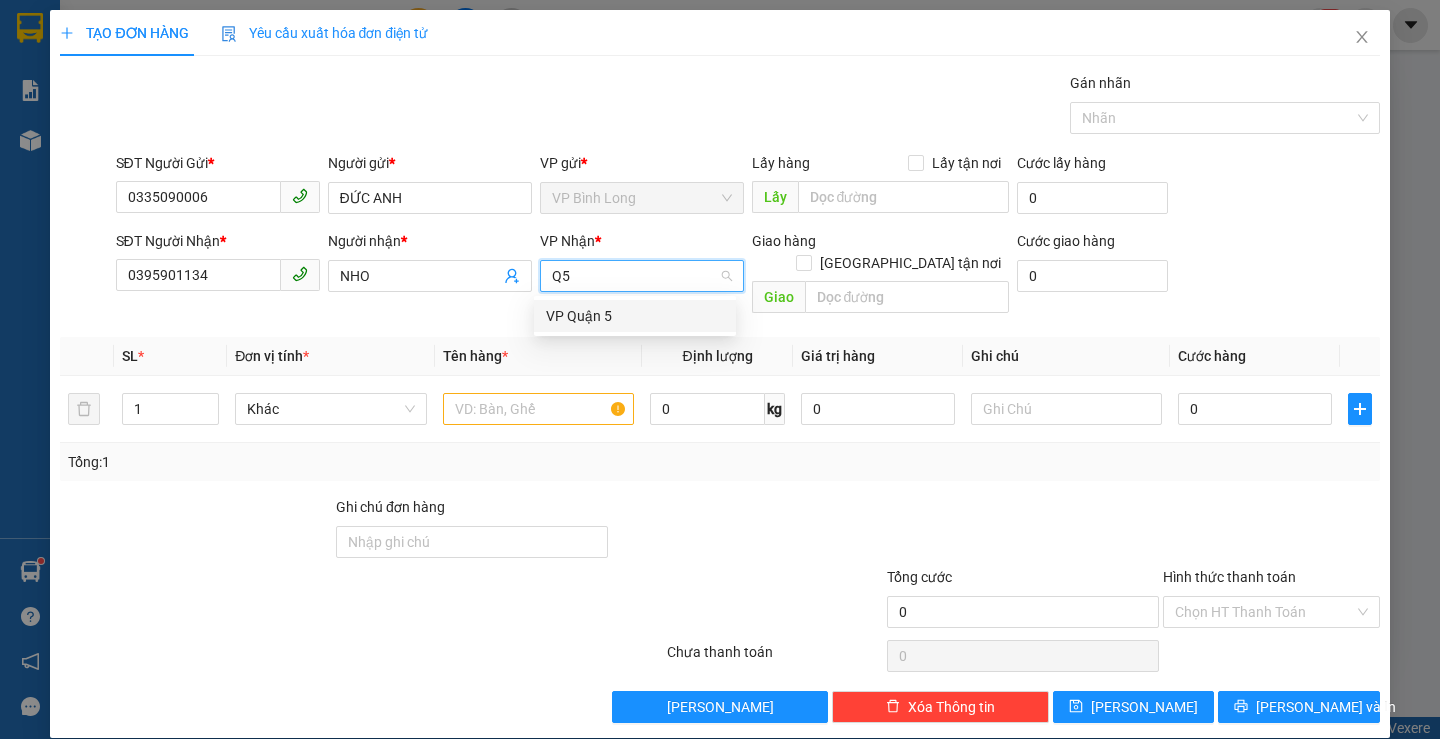 click on "VP Quận 5" at bounding box center [635, 316] 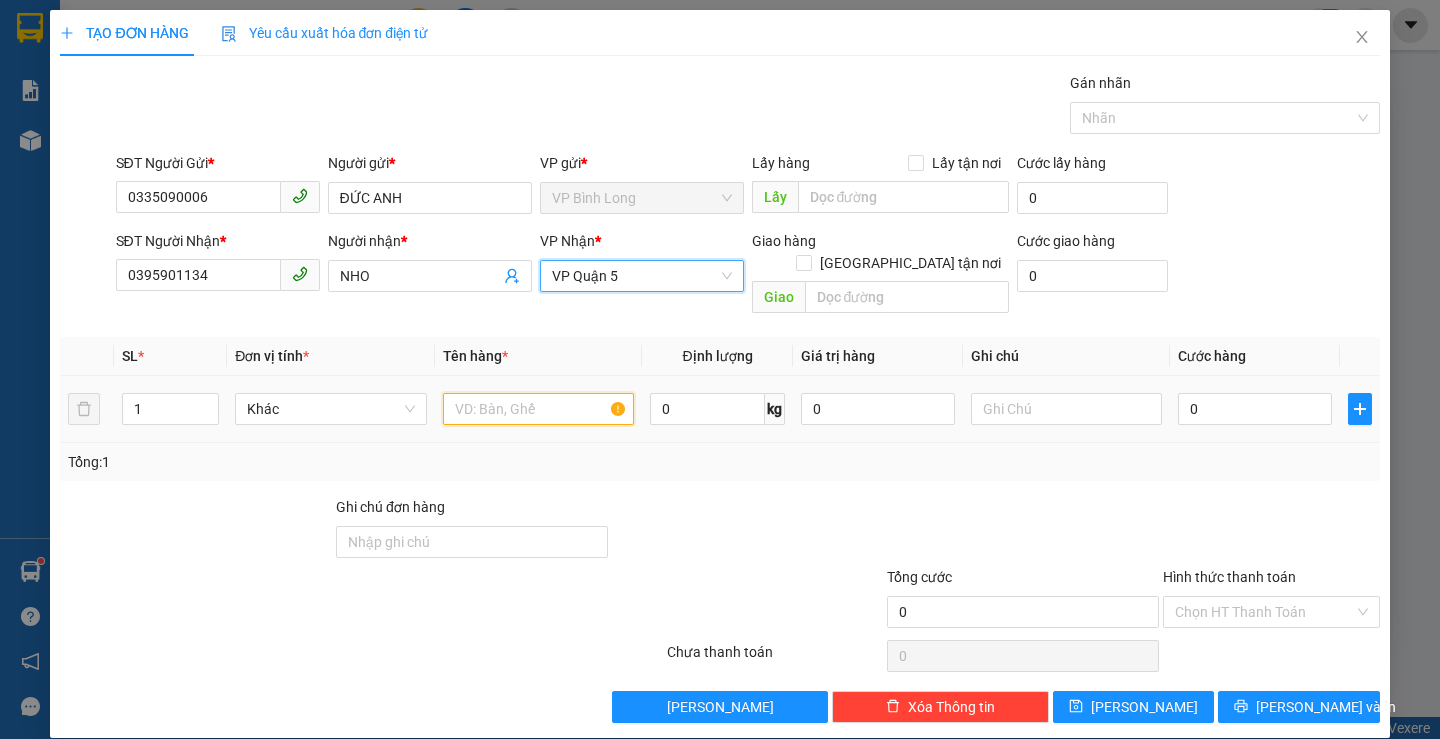 click at bounding box center [538, 409] 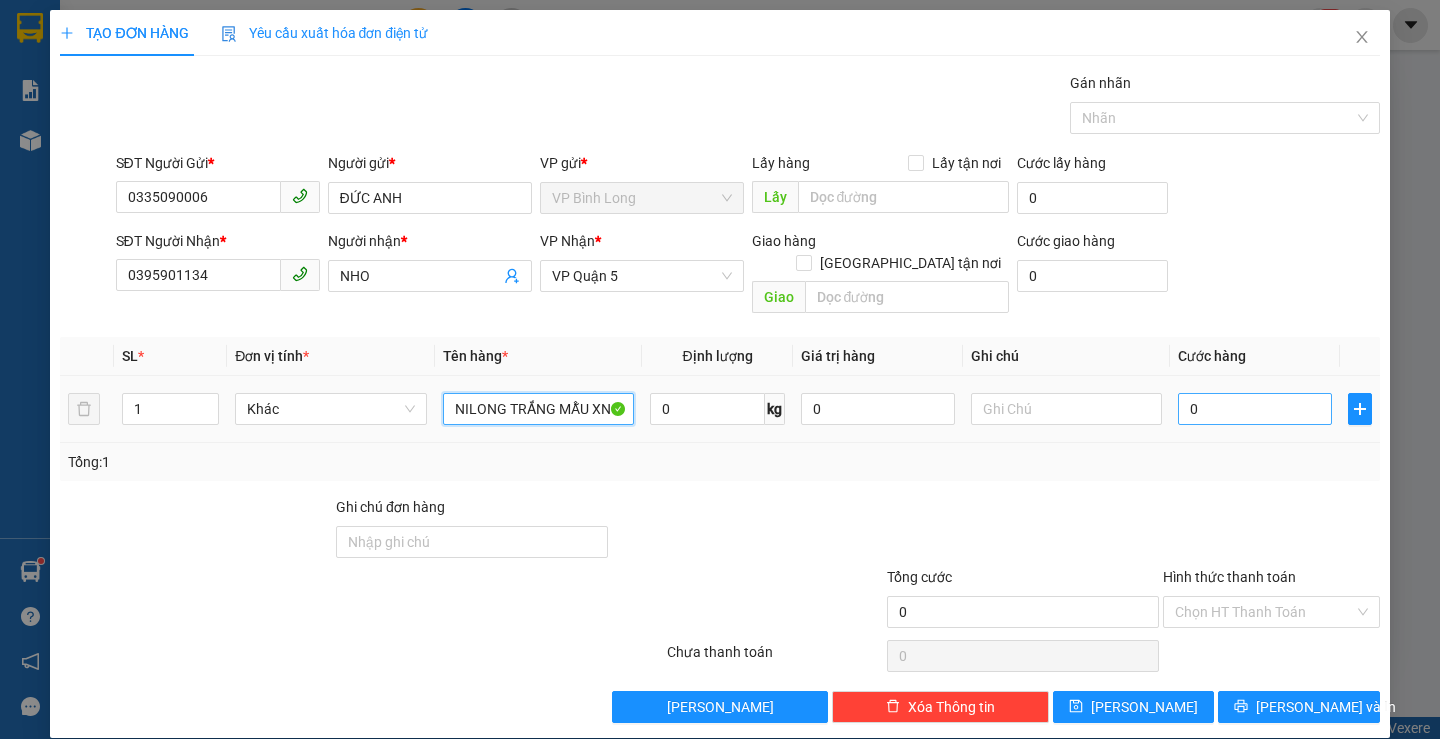 type on "NILONG TRẮNG MẪU XN" 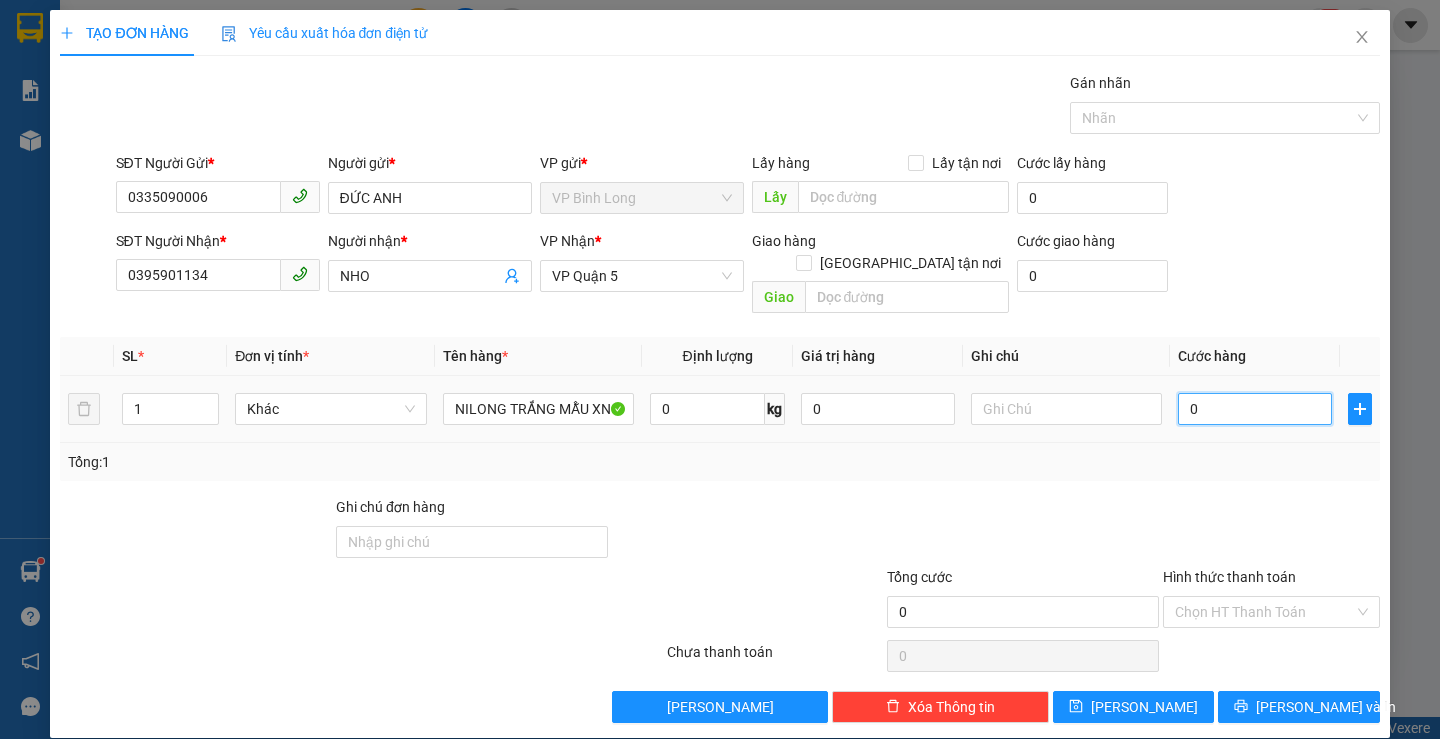 click on "0" at bounding box center (1255, 409) 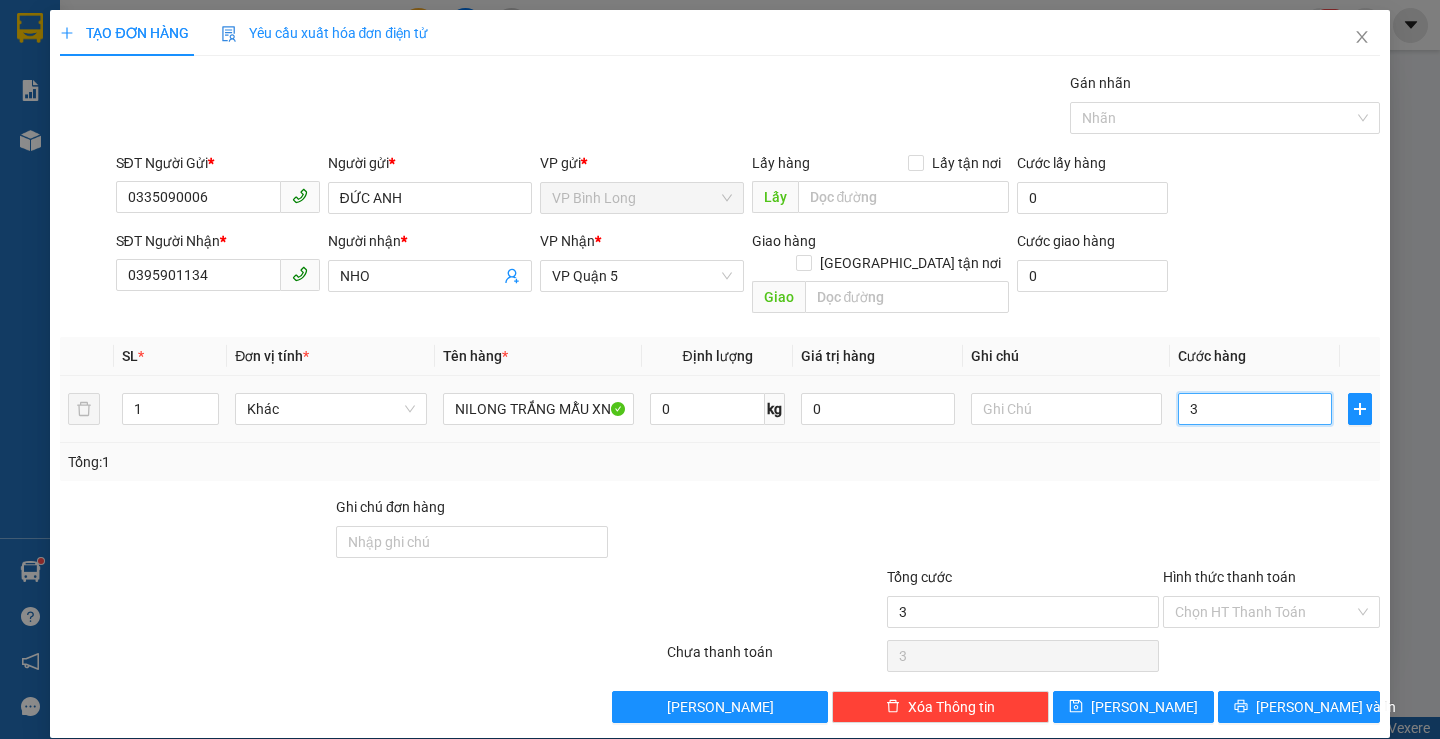 type on "30" 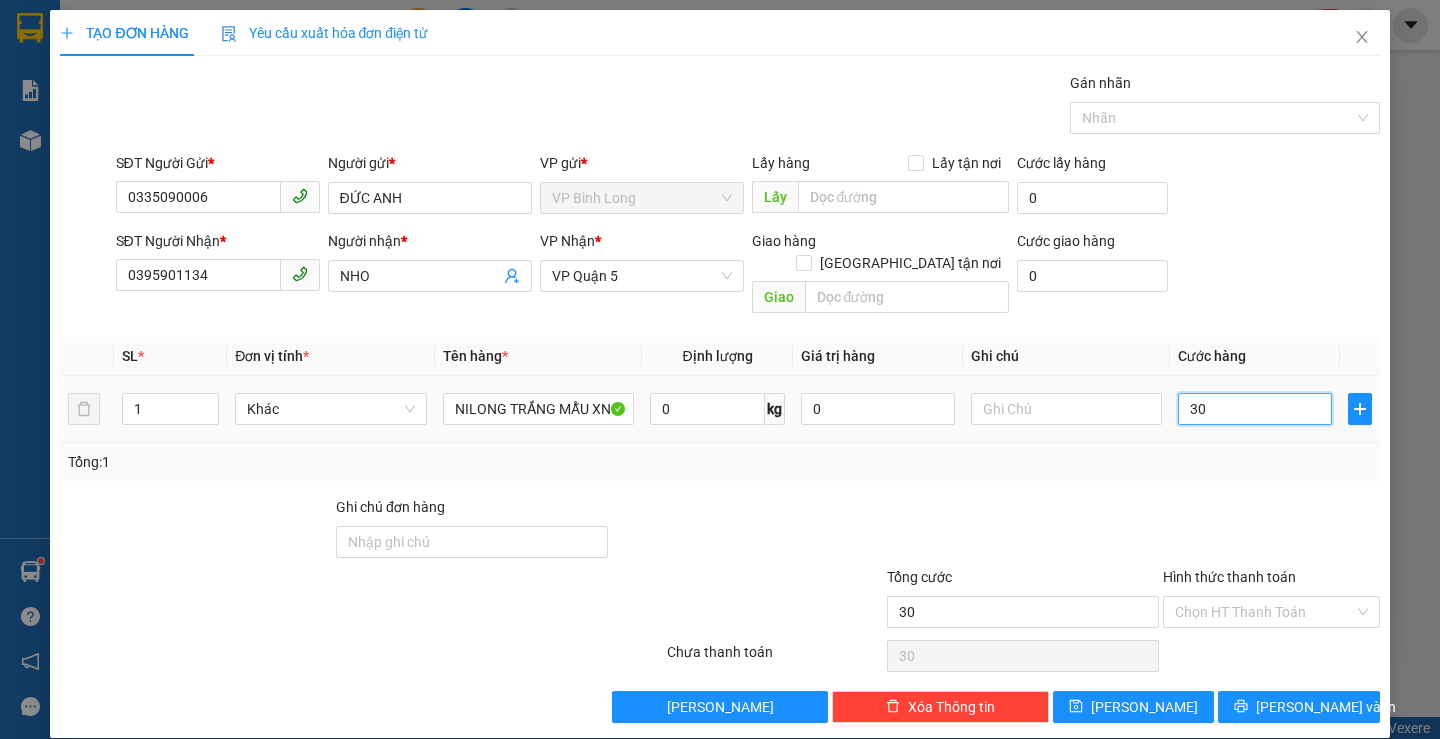 type on "300" 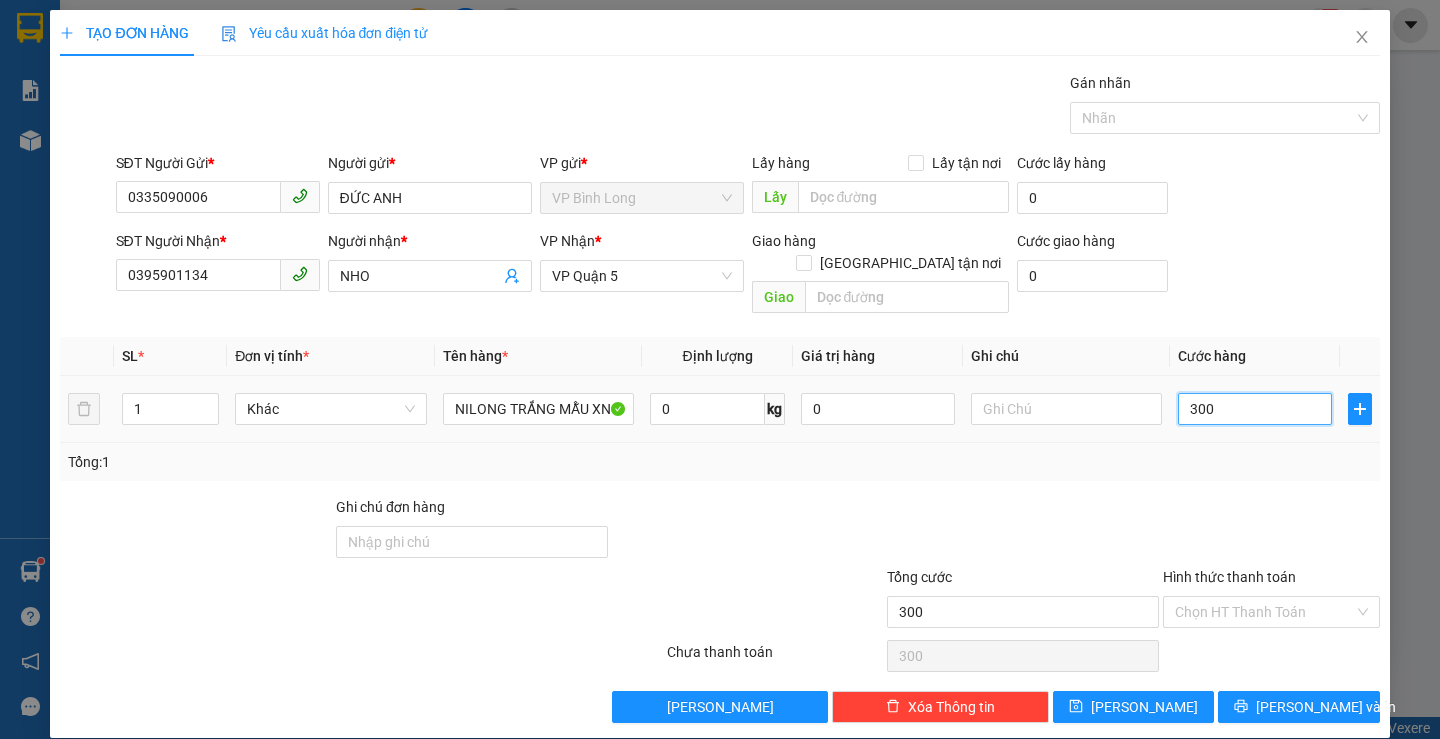 type on "3.000" 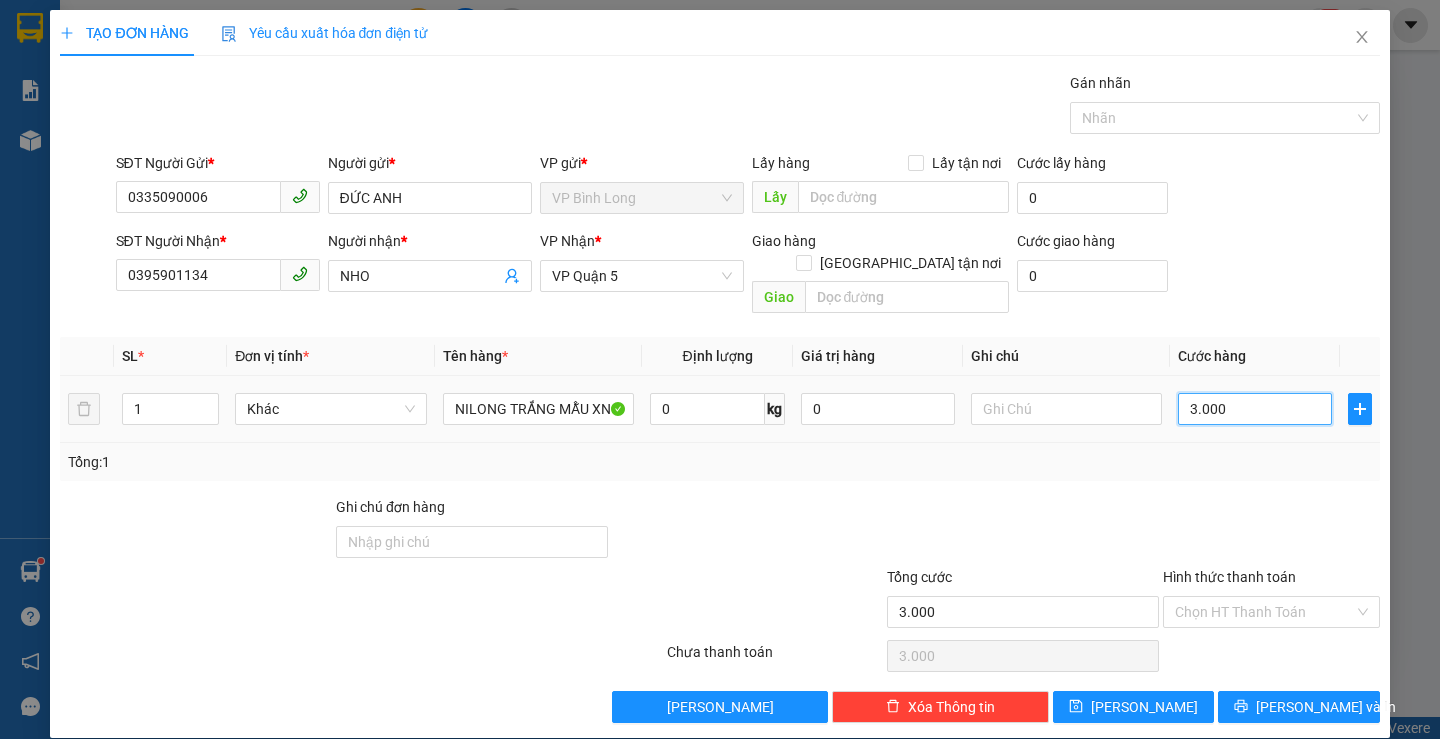 type on "30.000" 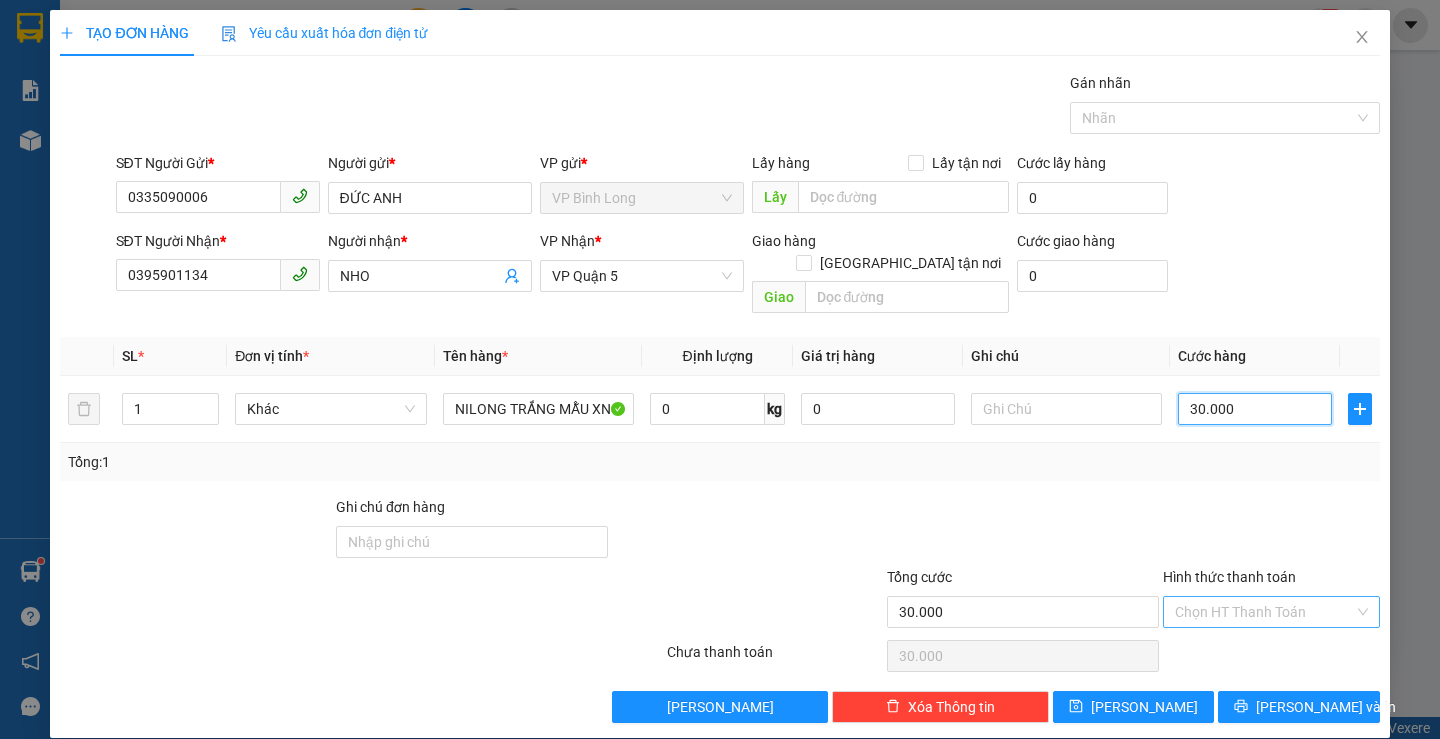 type on "30.000" 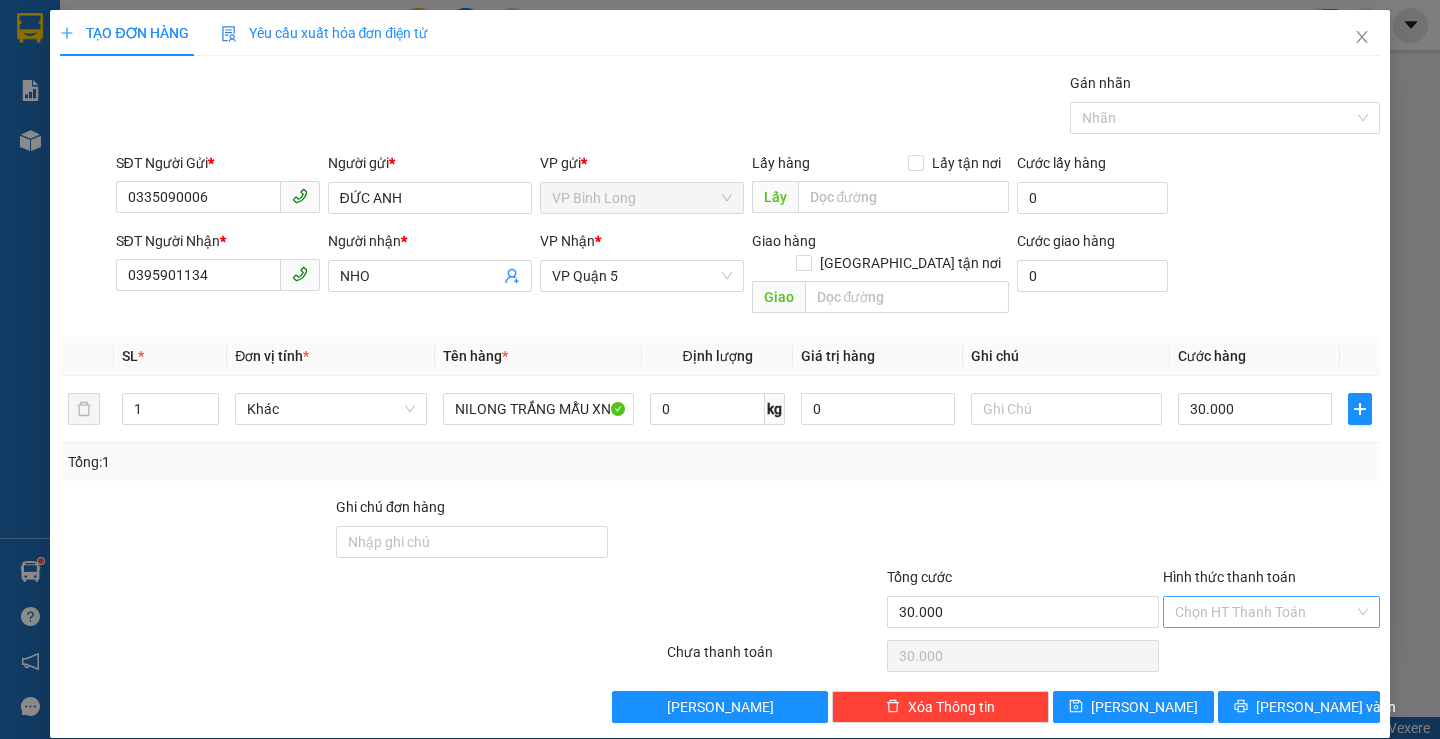 click on "Hình thức thanh toán" at bounding box center (1264, 612) 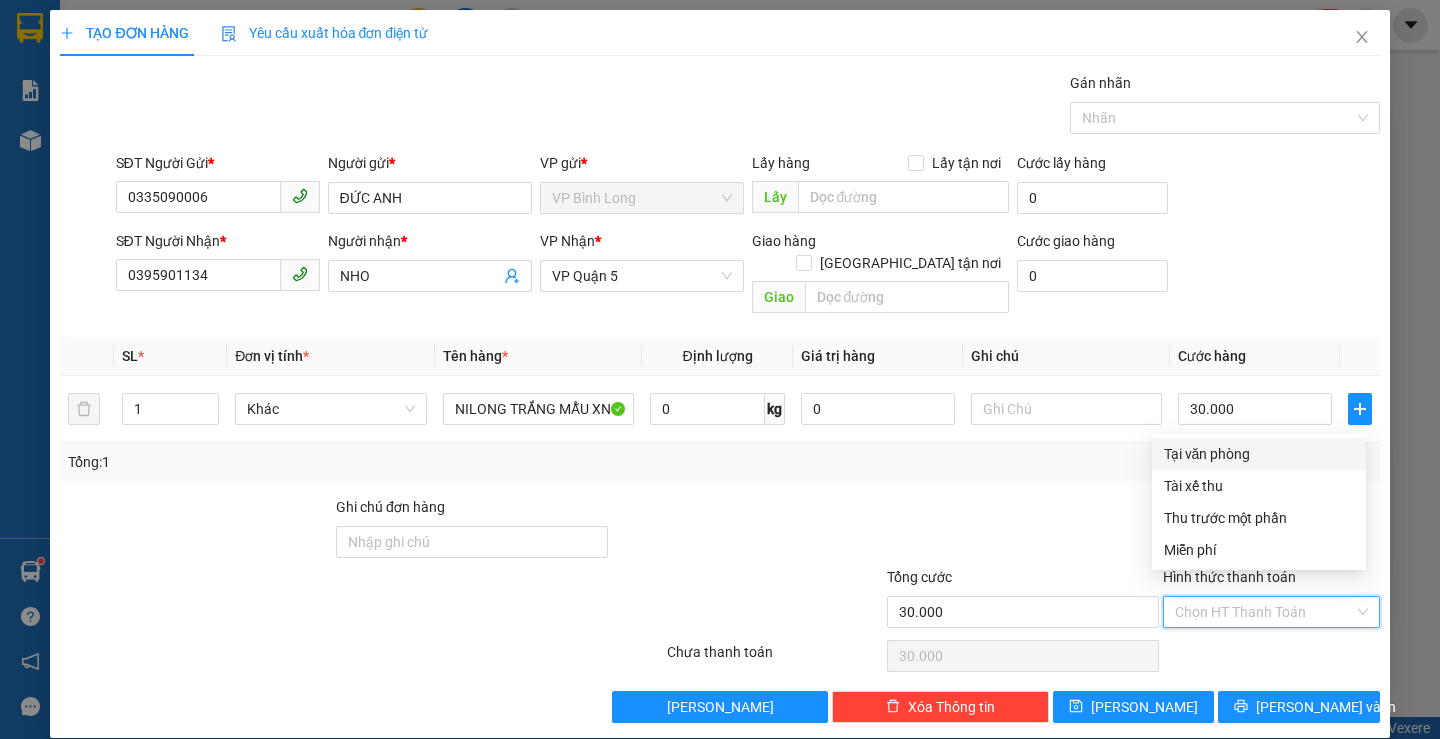 click on "Tại văn phòng" at bounding box center (1259, 454) 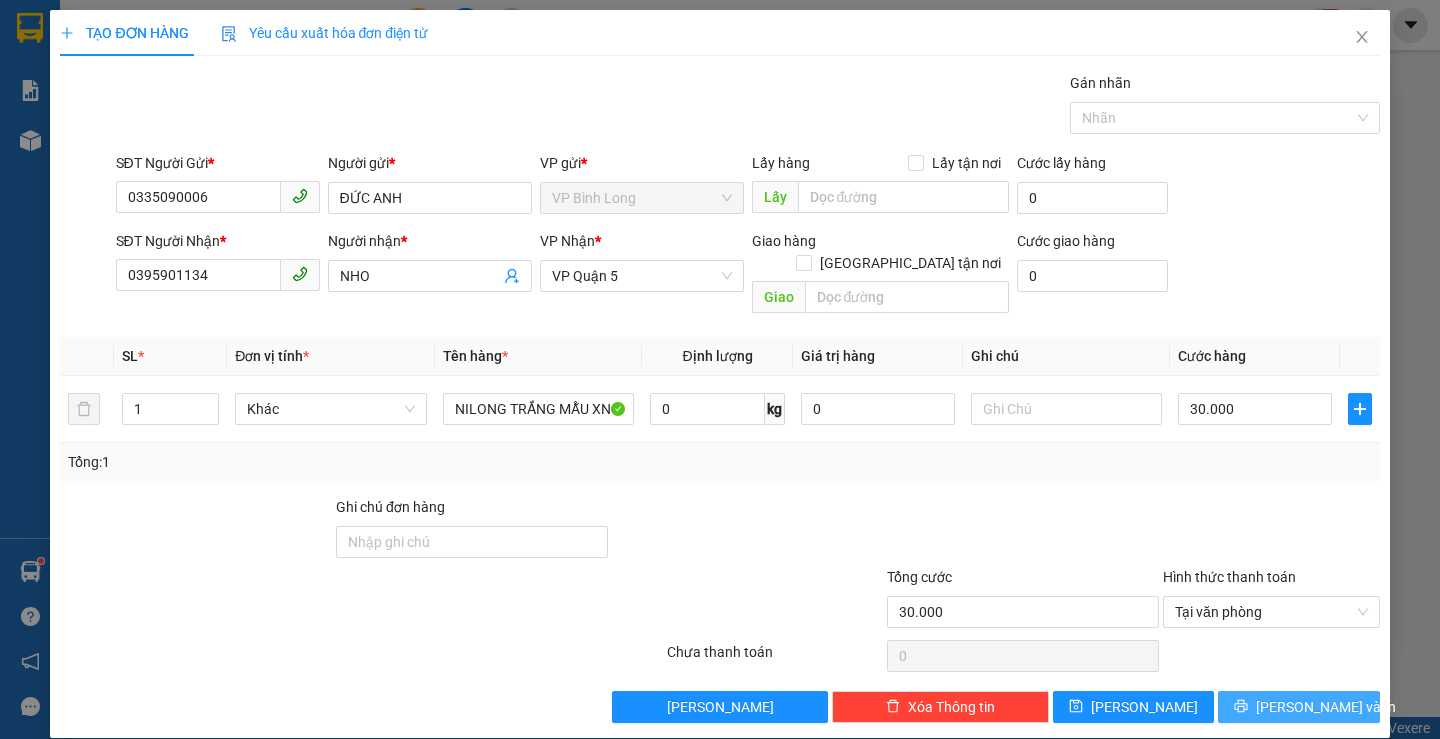 click on "[PERSON_NAME] và In" at bounding box center (1326, 707) 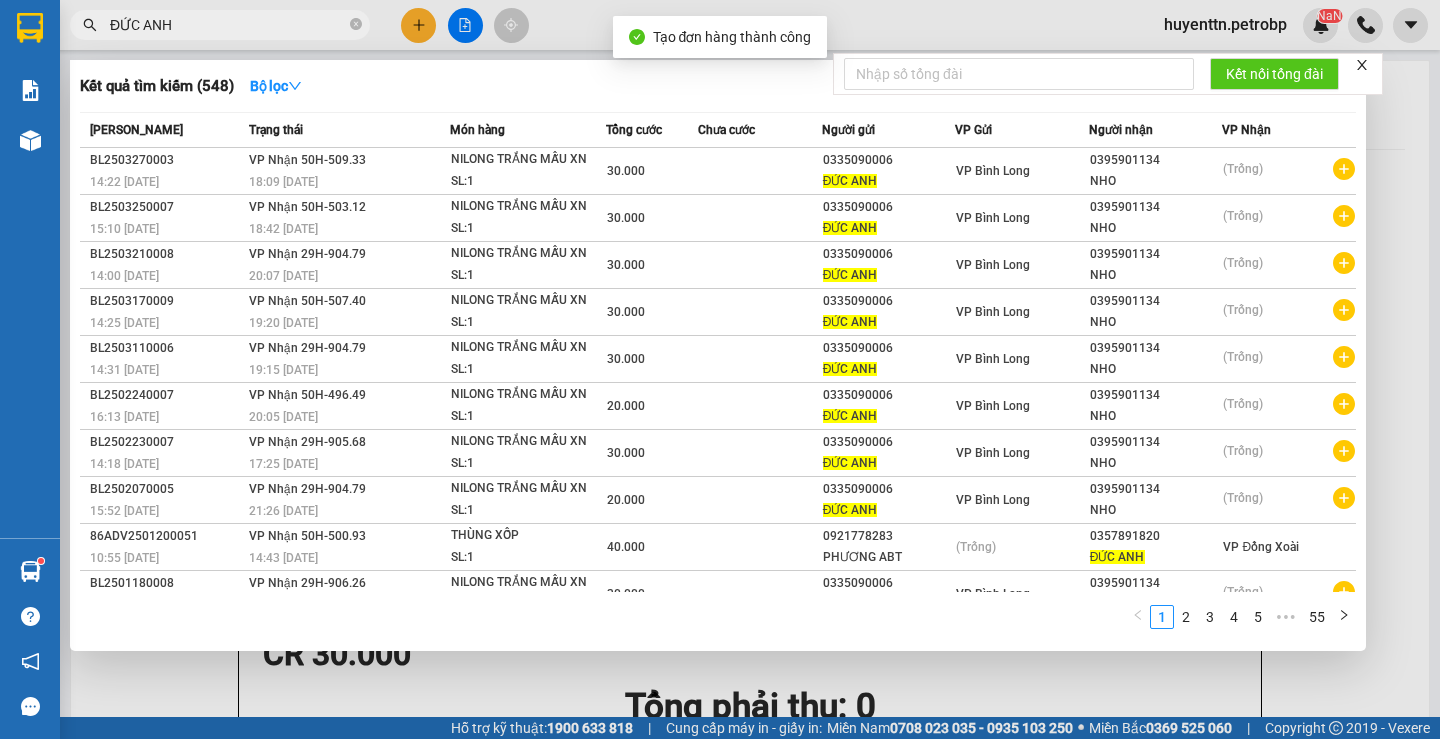 click at bounding box center (720, 369) 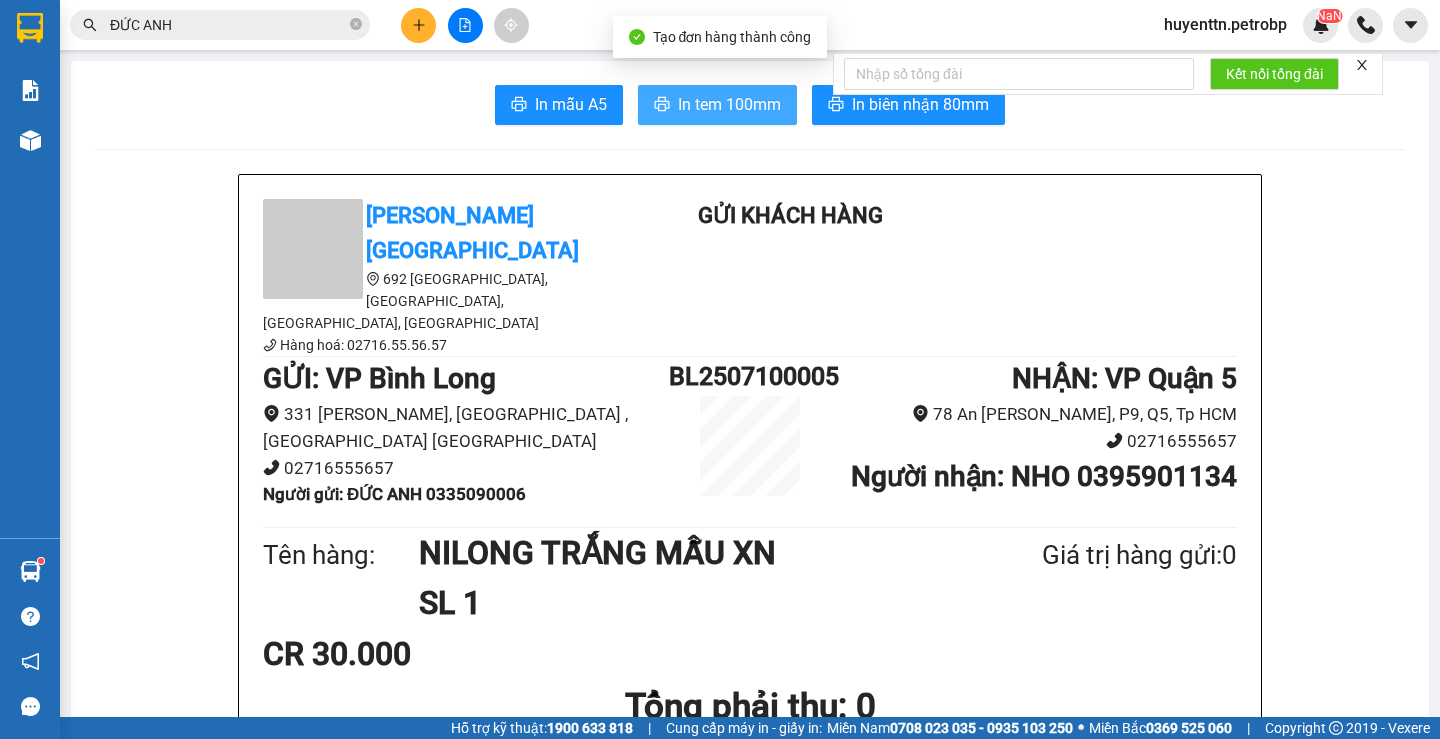 click on "In tem 100mm" at bounding box center (729, 104) 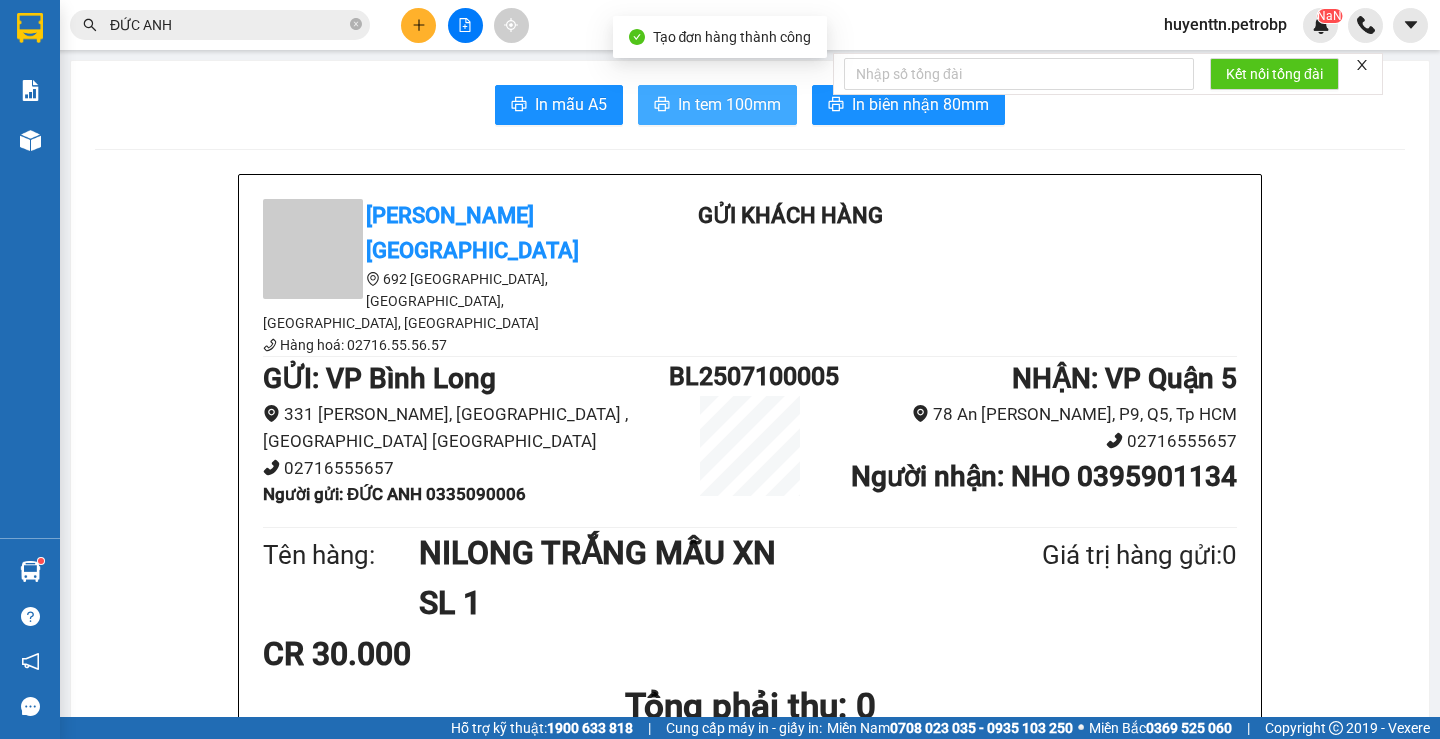 scroll, scrollTop: 0, scrollLeft: 0, axis: both 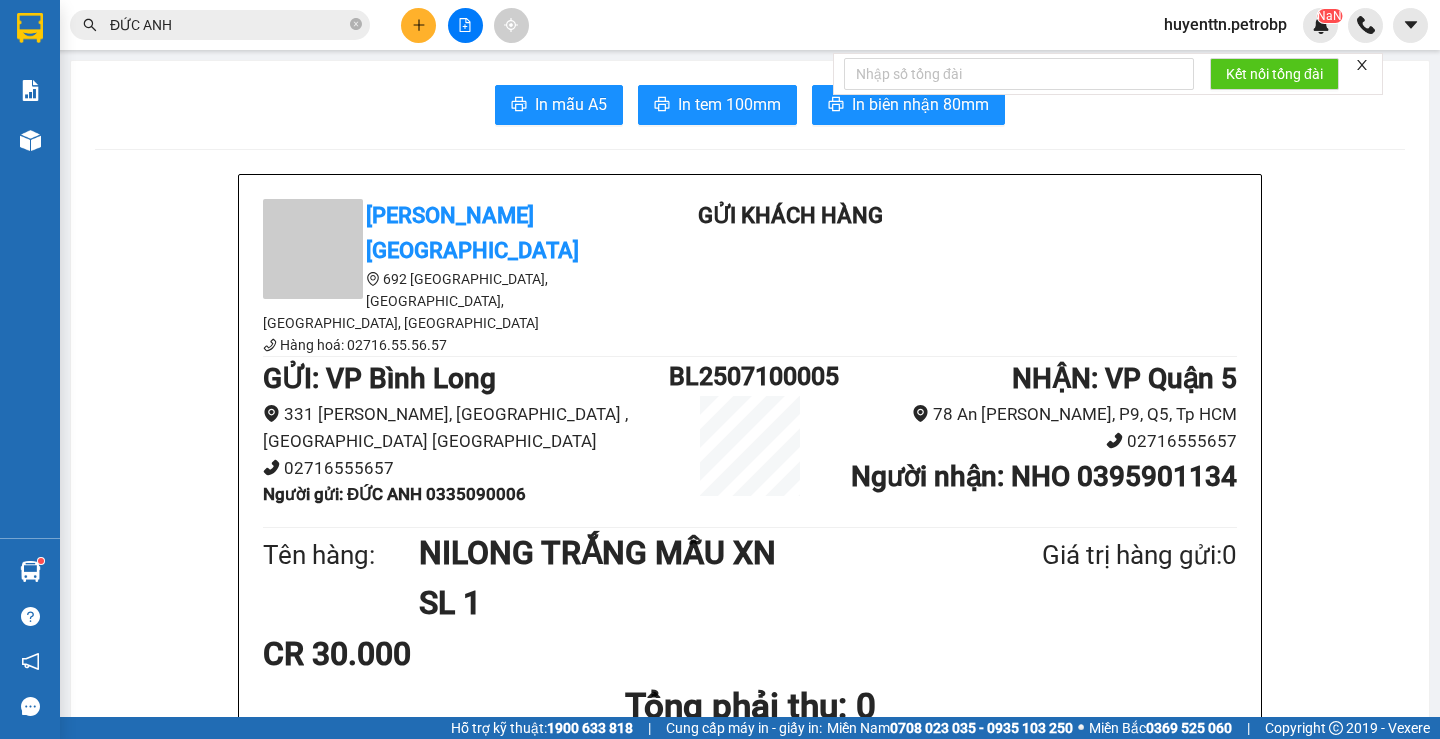click on "ĐỨC ANH" at bounding box center [228, 25] 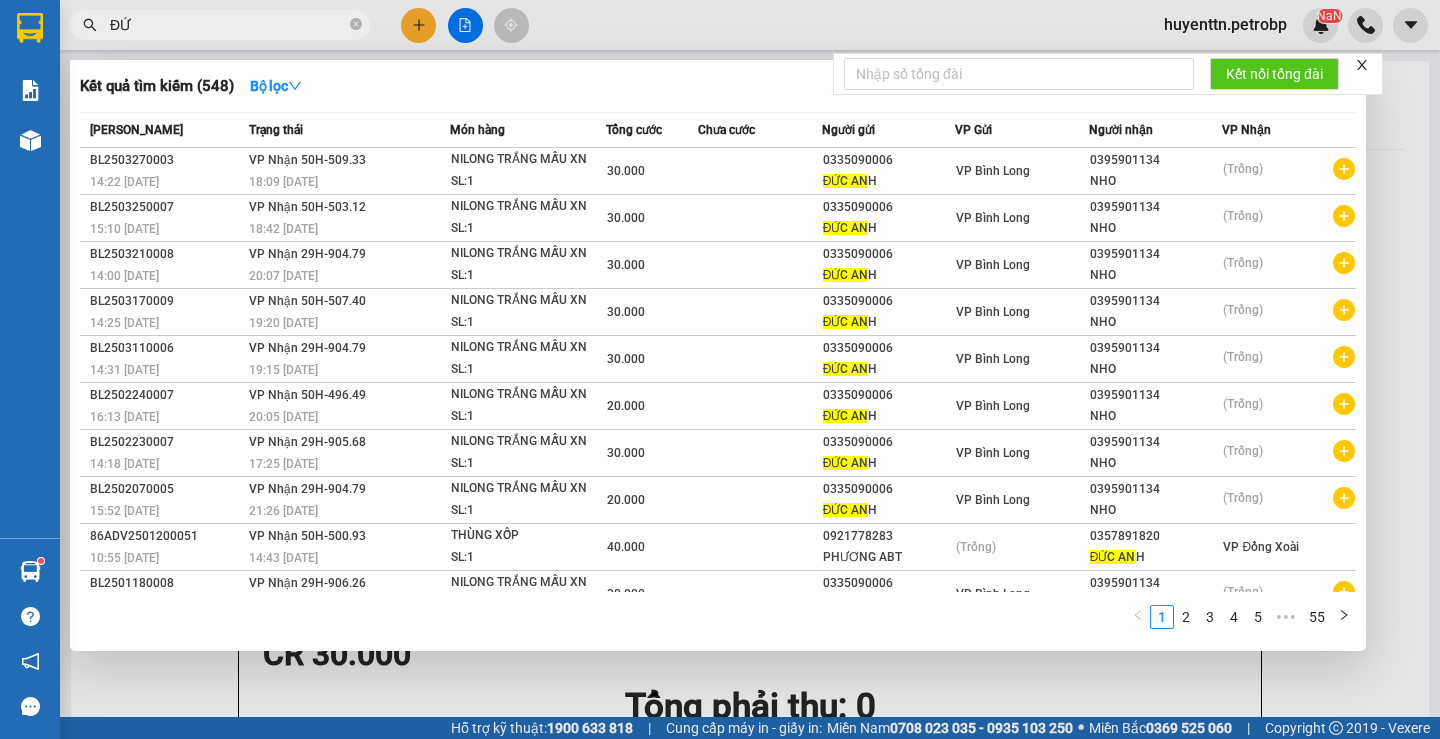 type on "Đ" 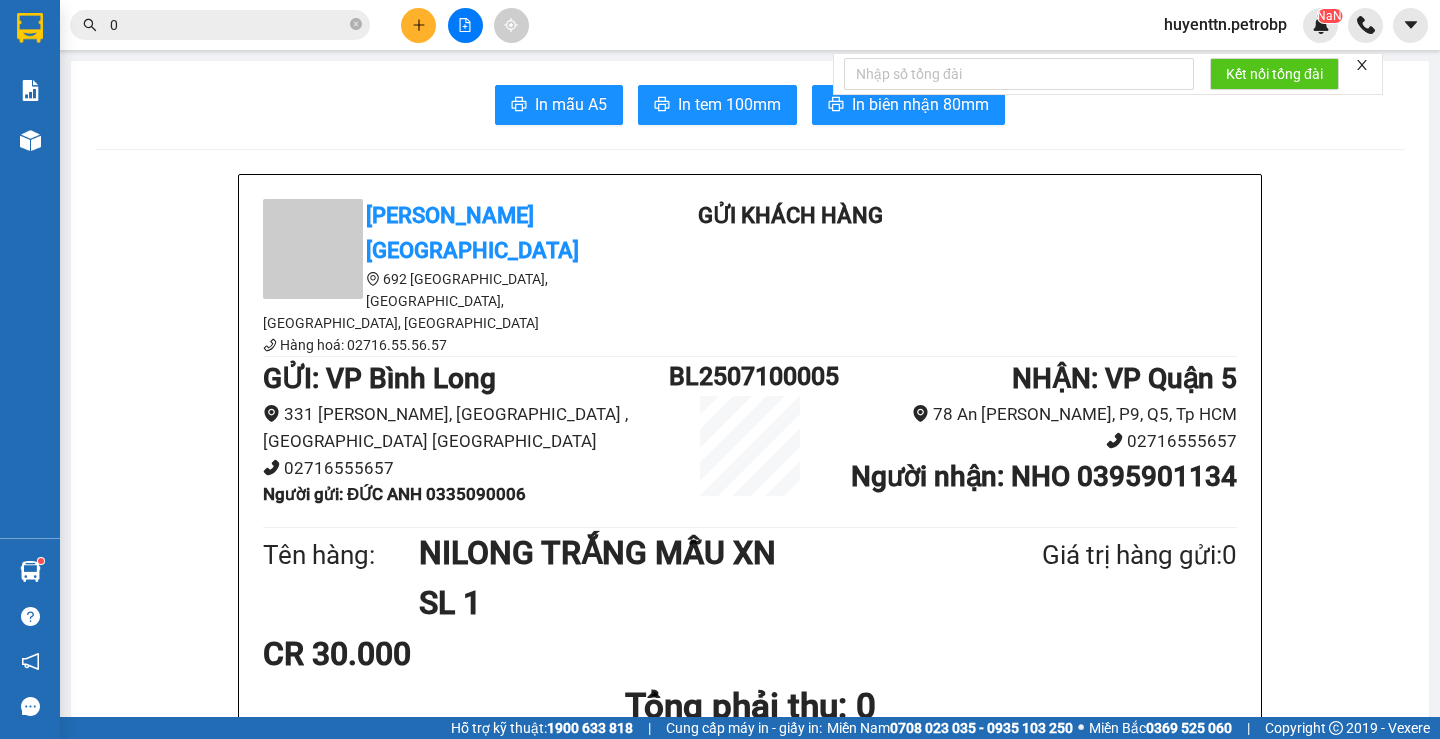 type on "0" 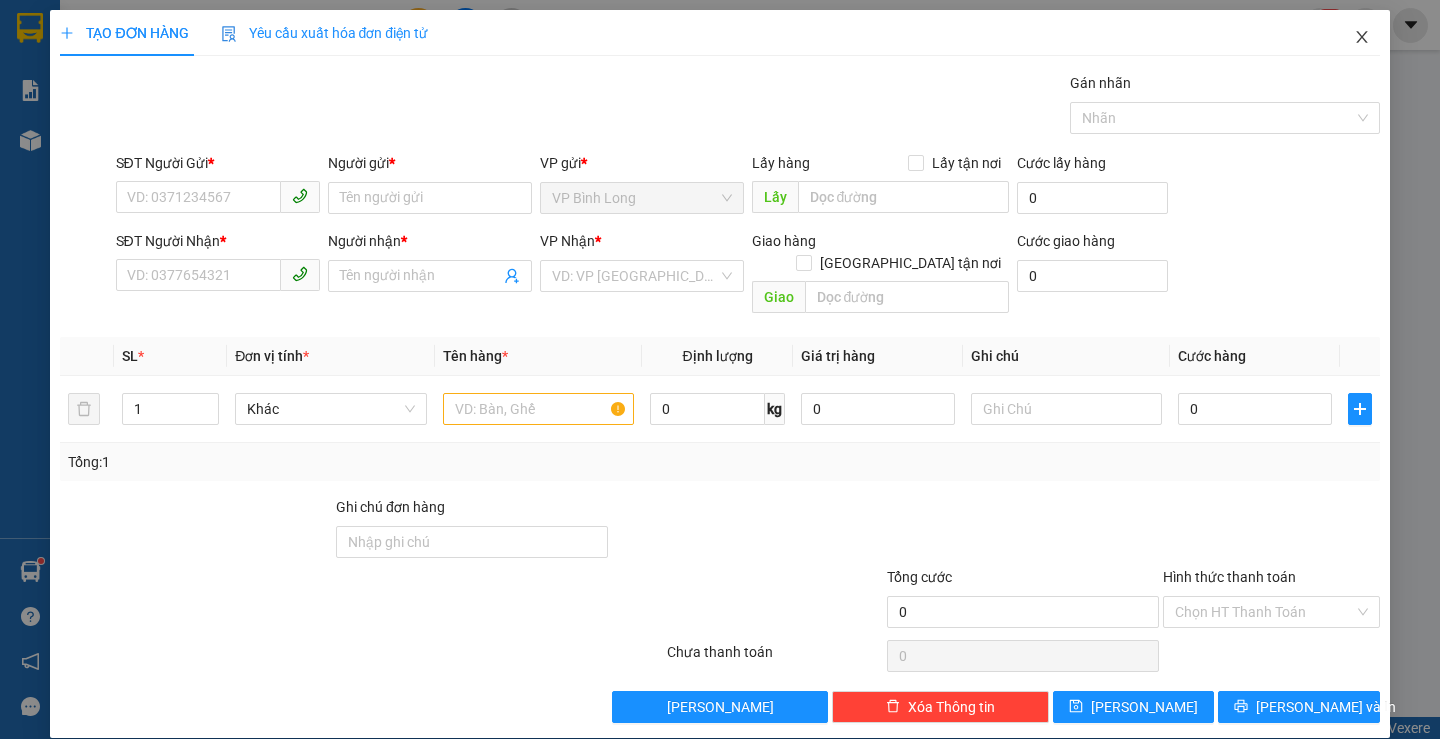 click 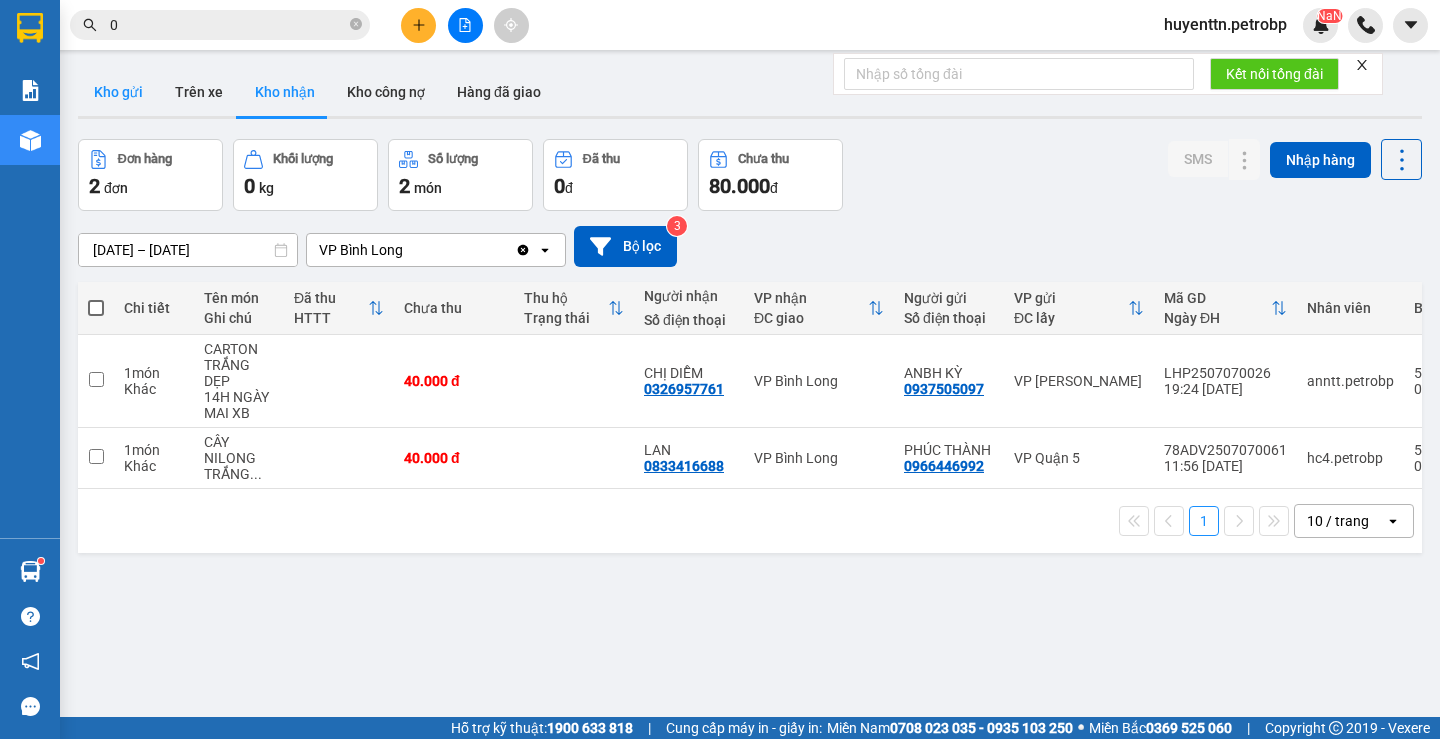 click on "Kho gửi" at bounding box center (118, 92) 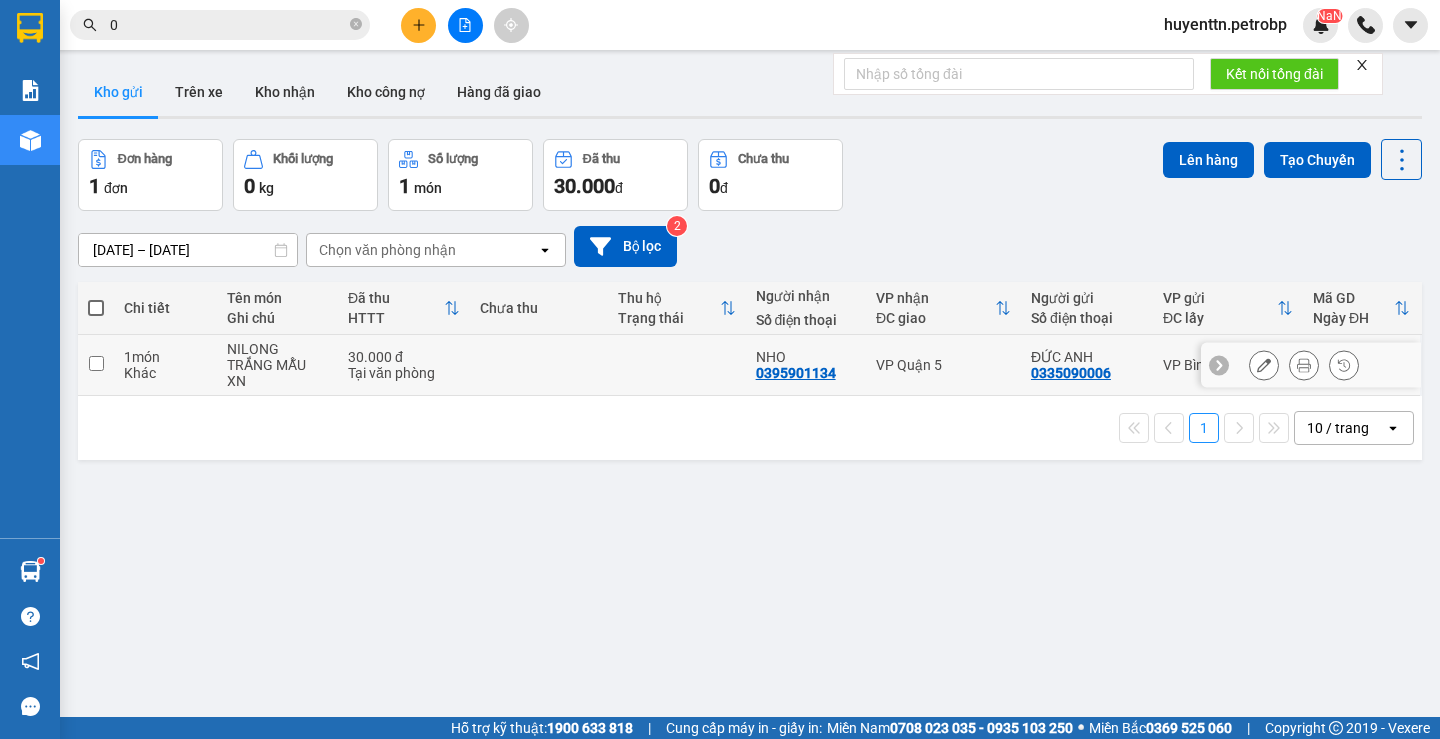 click at bounding box center (96, 363) 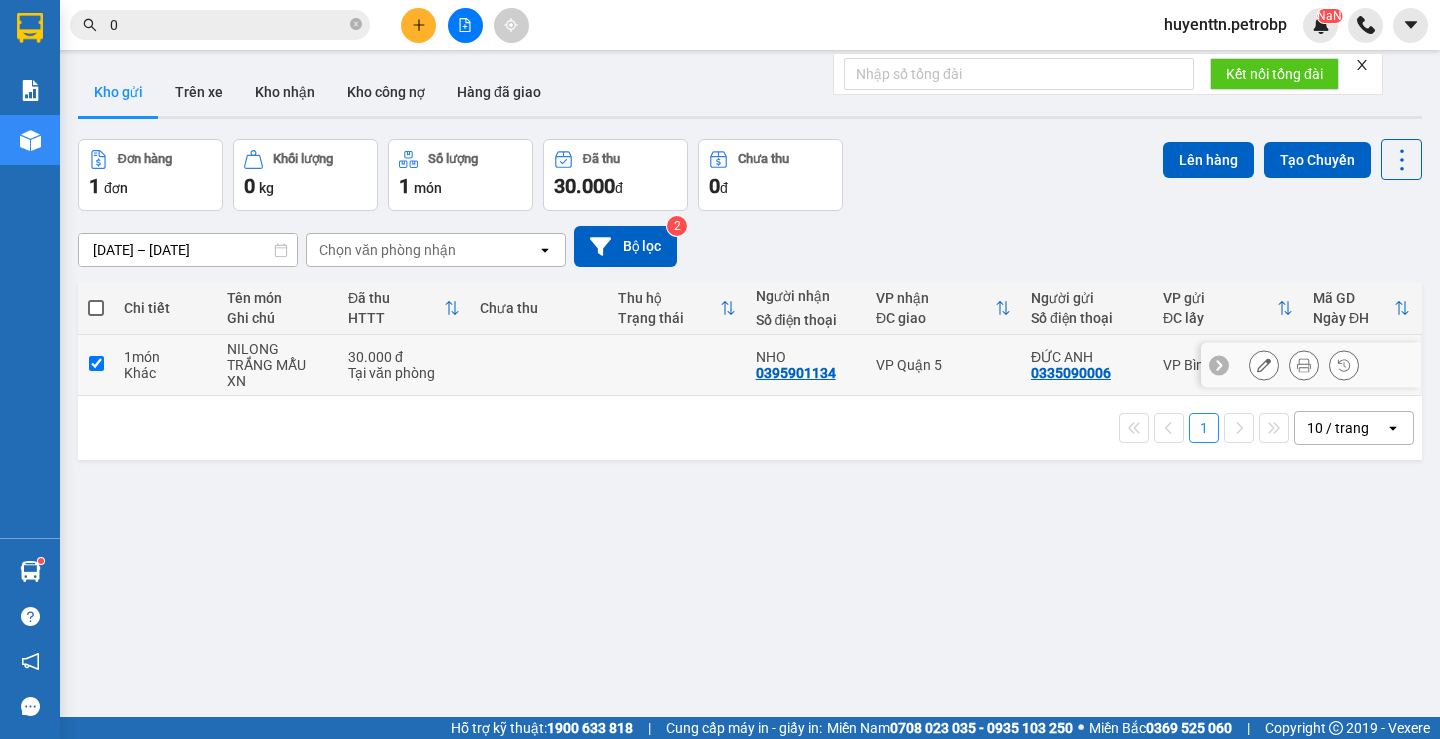 checkbox on "true" 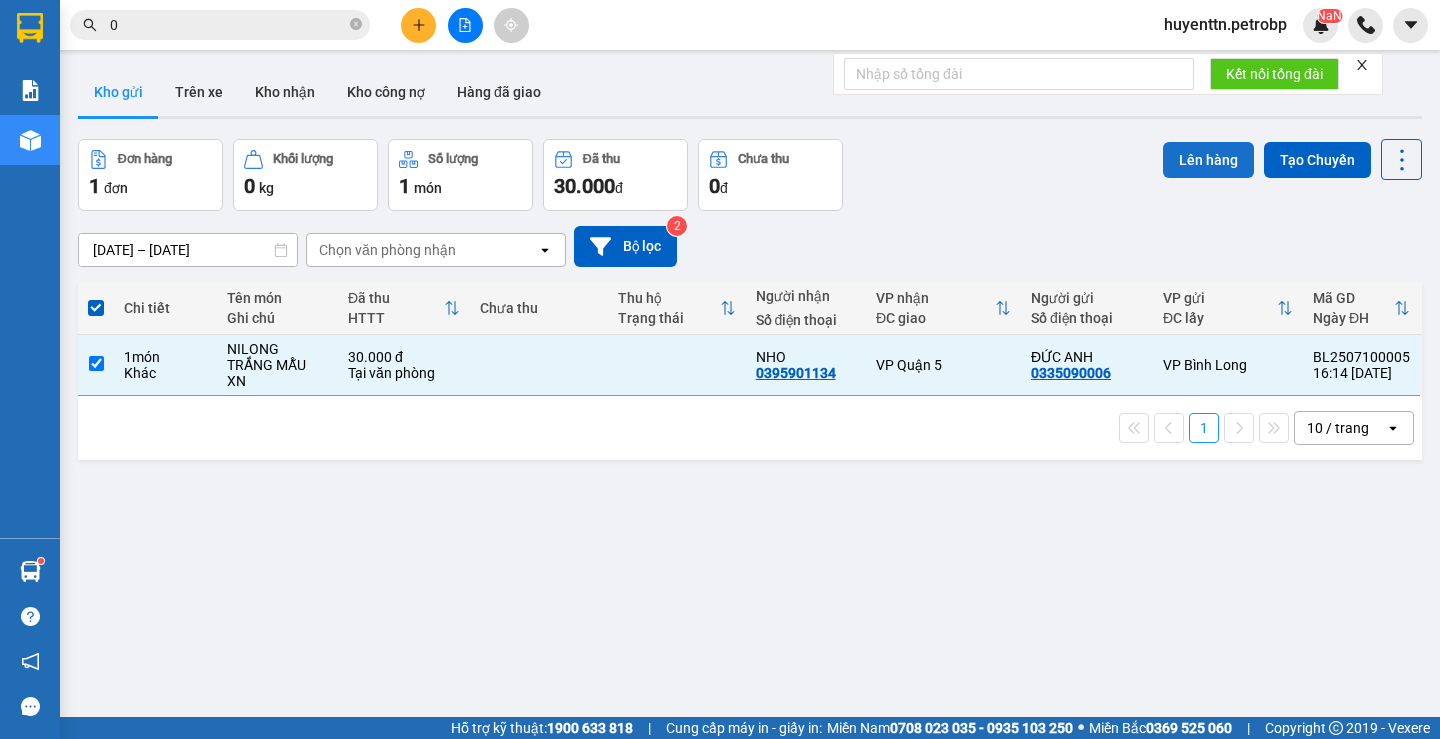 click on "Lên hàng" at bounding box center (1208, 160) 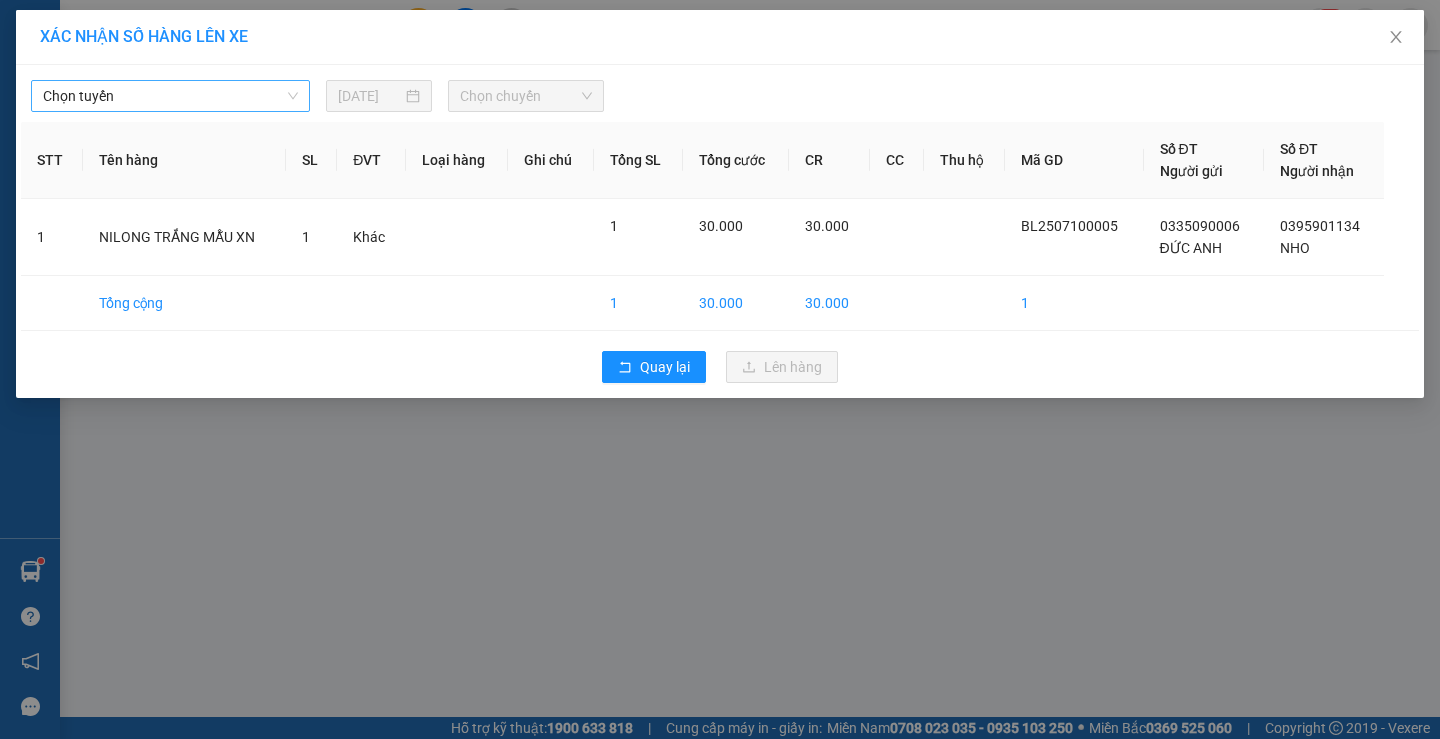 click on "Chọn tuyến" at bounding box center (170, 96) 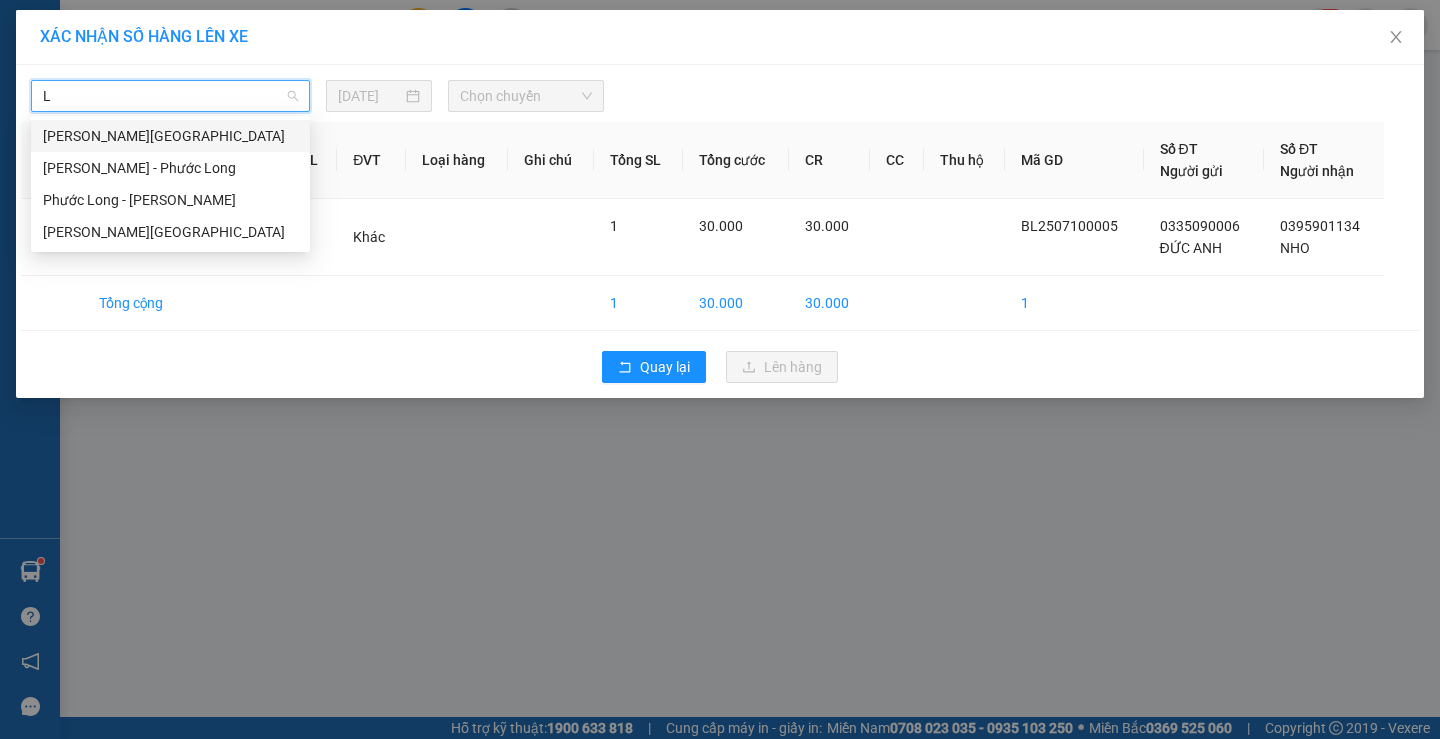 type on "LO" 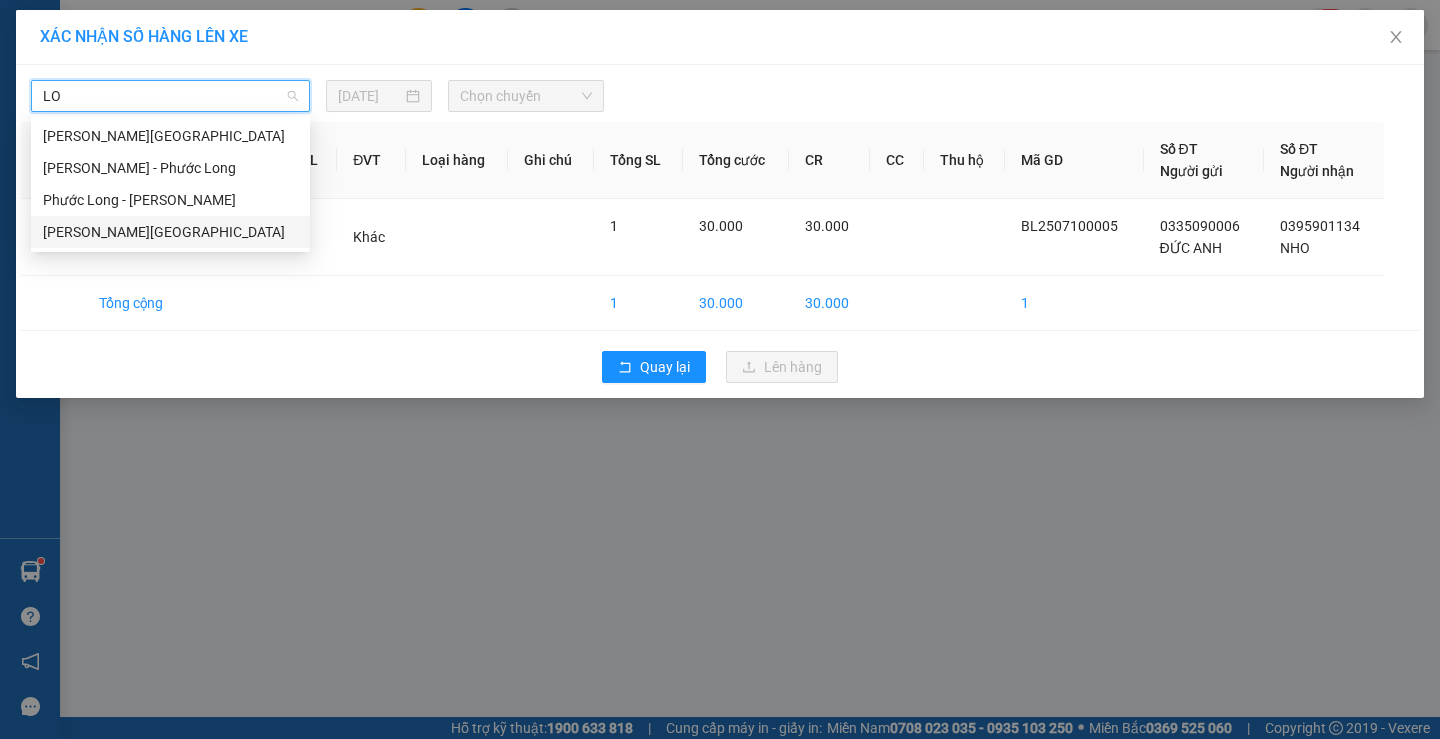 click on "[PERSON_NAME][GEOGRAPHIC_DATA]" at bounding box center (170, 232) 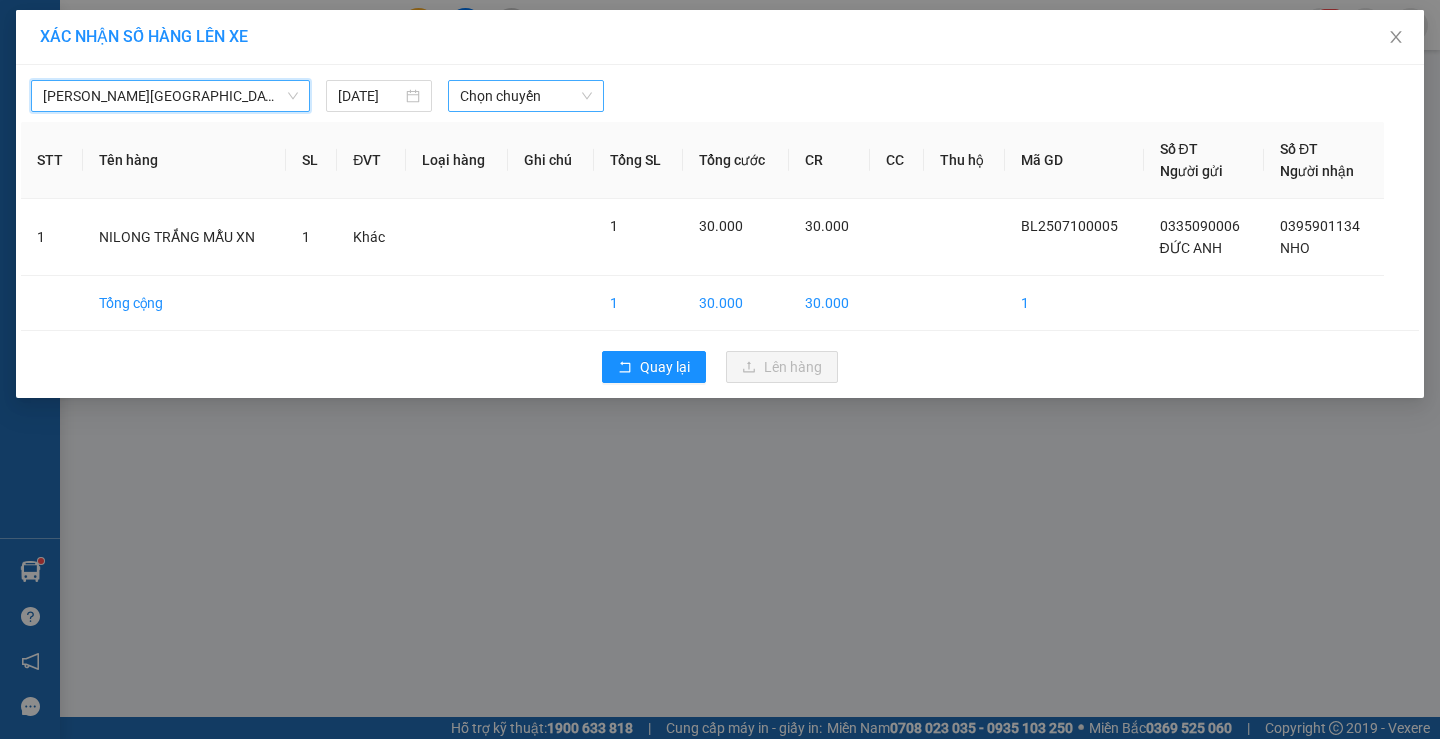 click on "Chọn chuyến" at bounding box center (526, 96) 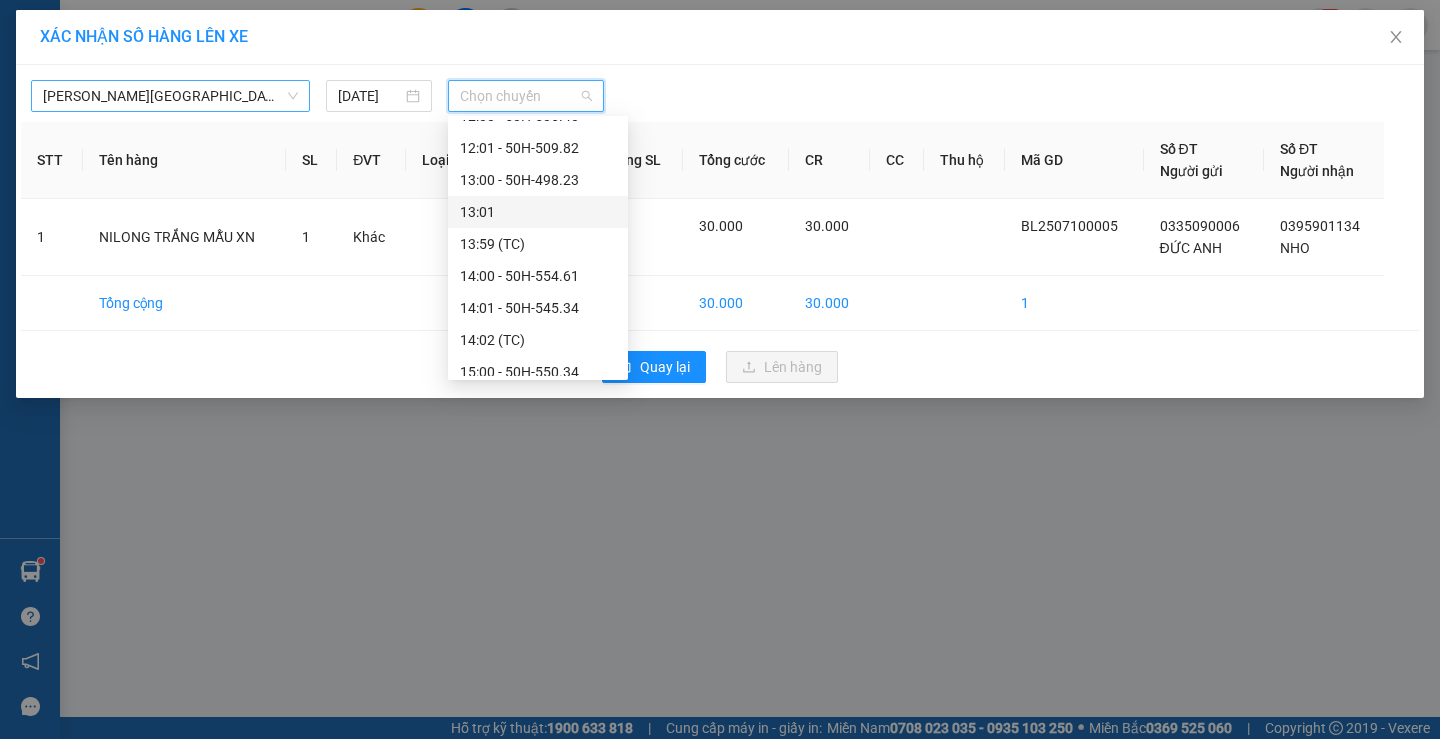 scroll, scrollTop: 1020, scrollLeft: 0, axis: vertical 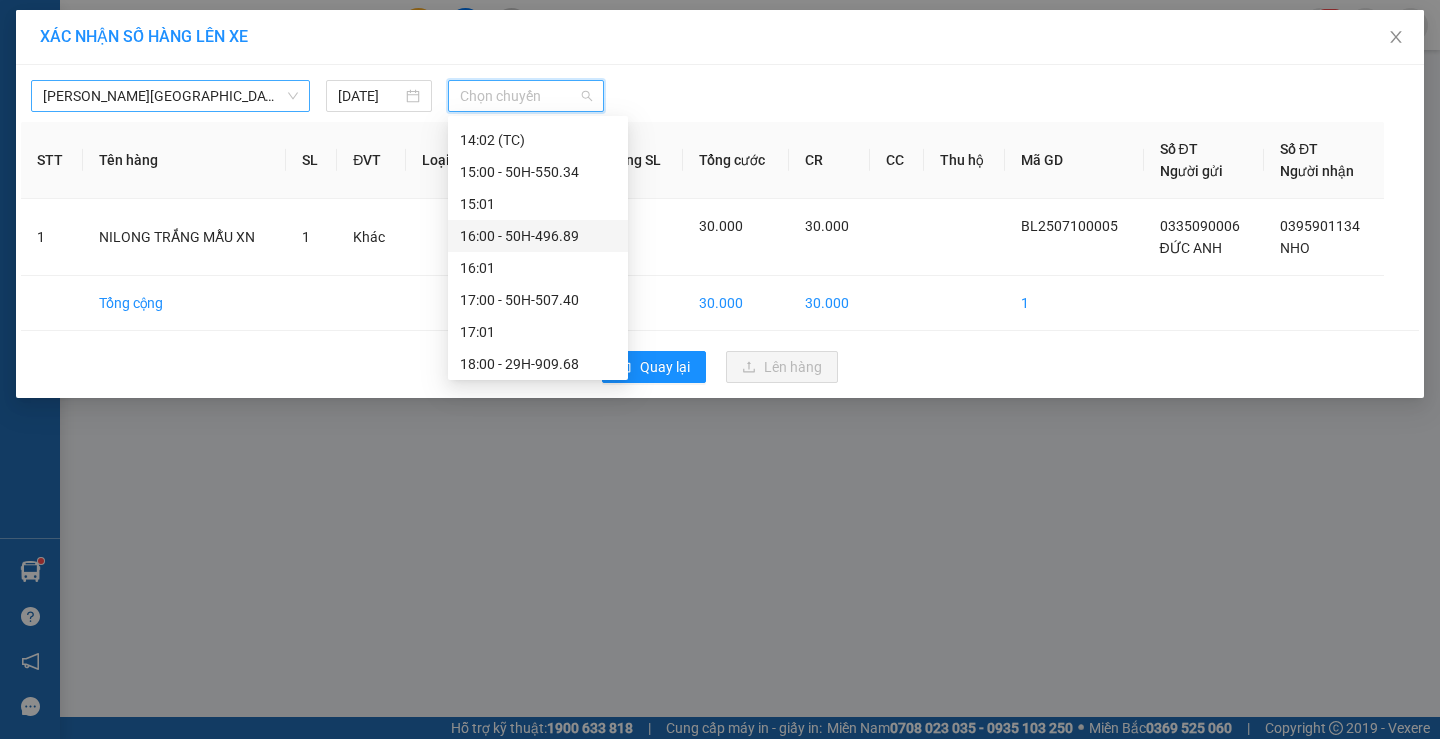 click on "16:00     - 50H-496.89" at bounding box center (538, 236) 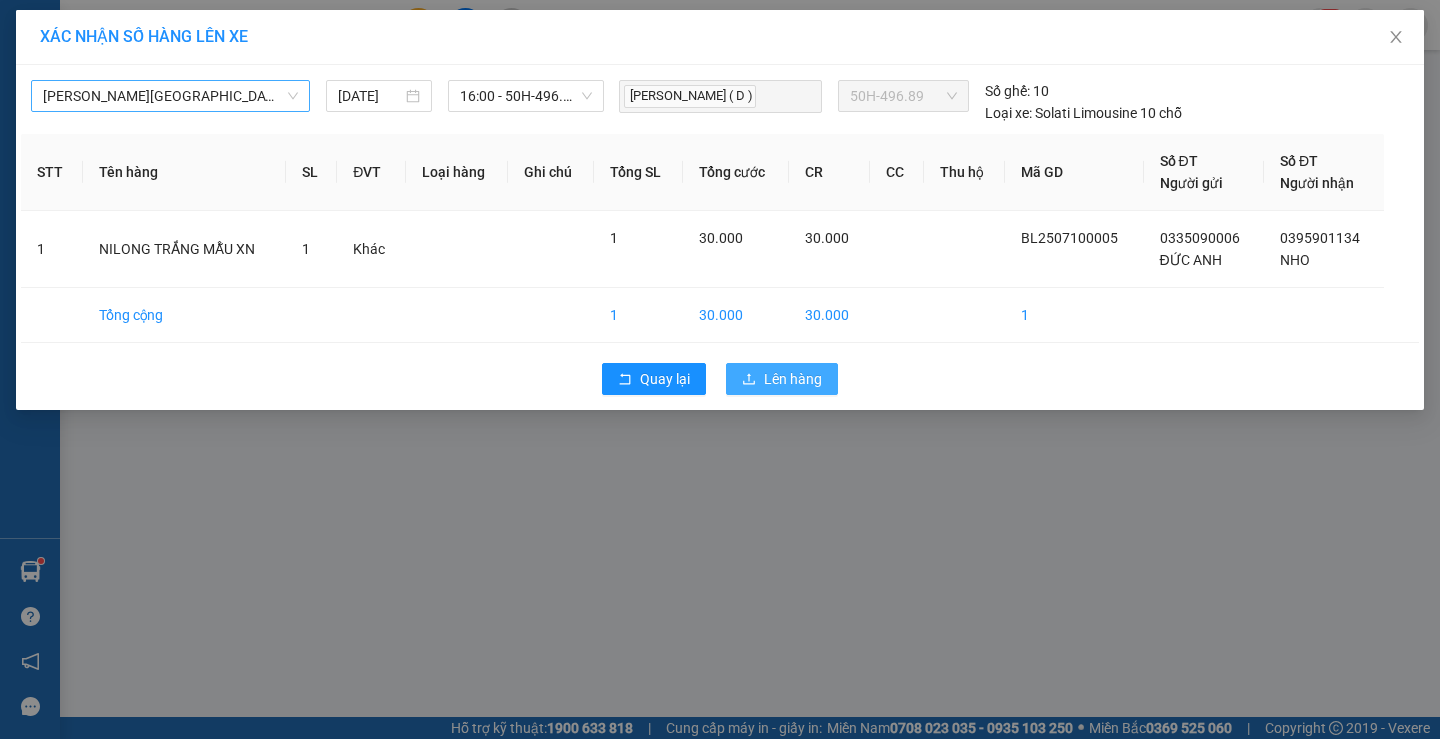 click 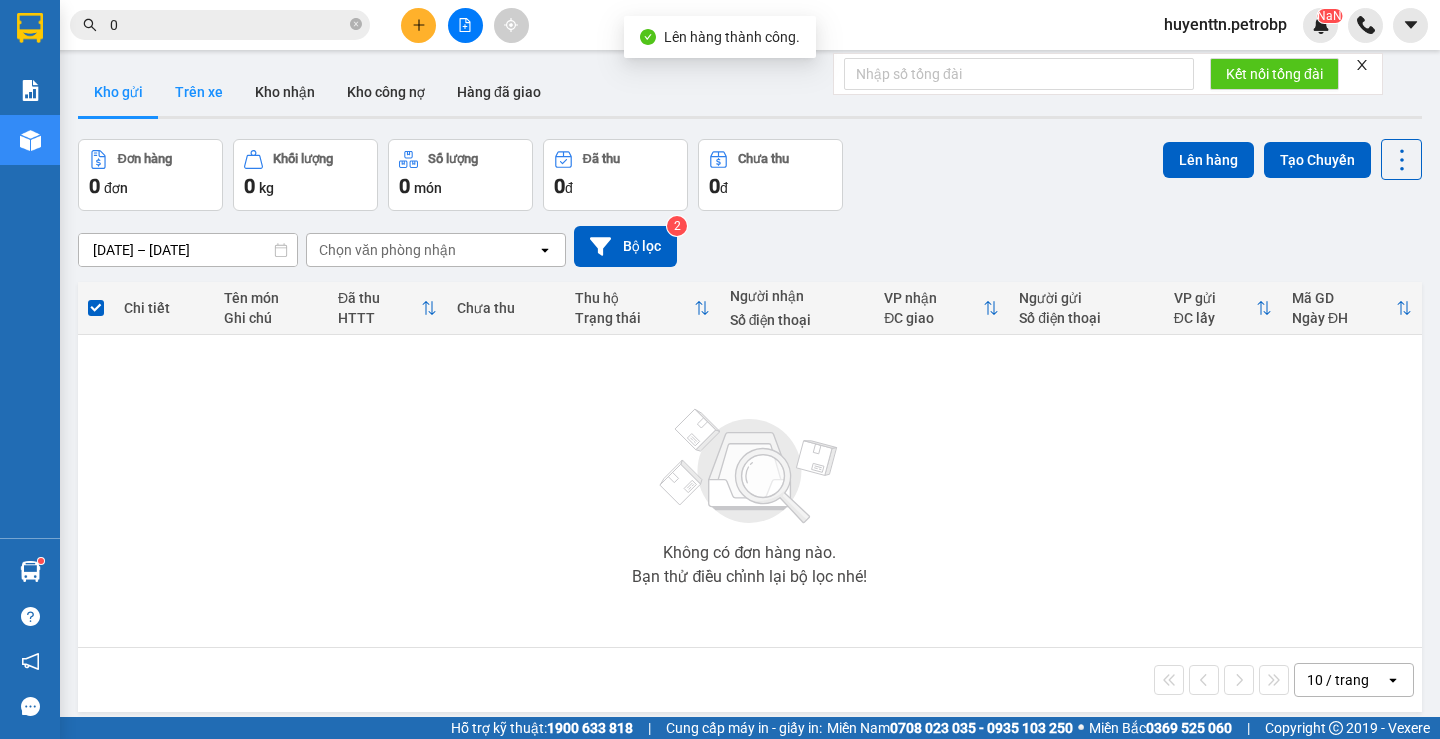 click on "Trên xe" at bounding box center [199, 92] 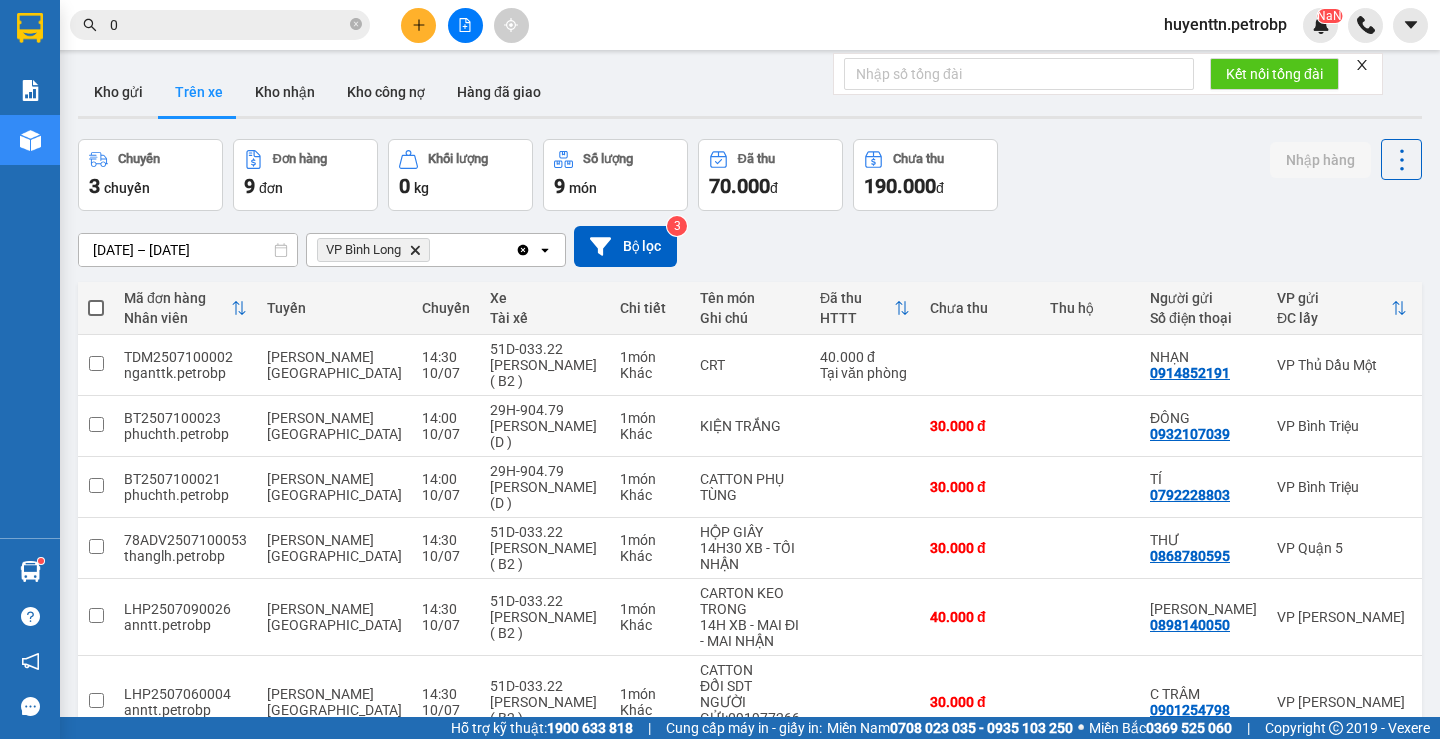 scroll, scrollTop: 337, scrollLeft: 0, axis: vertical 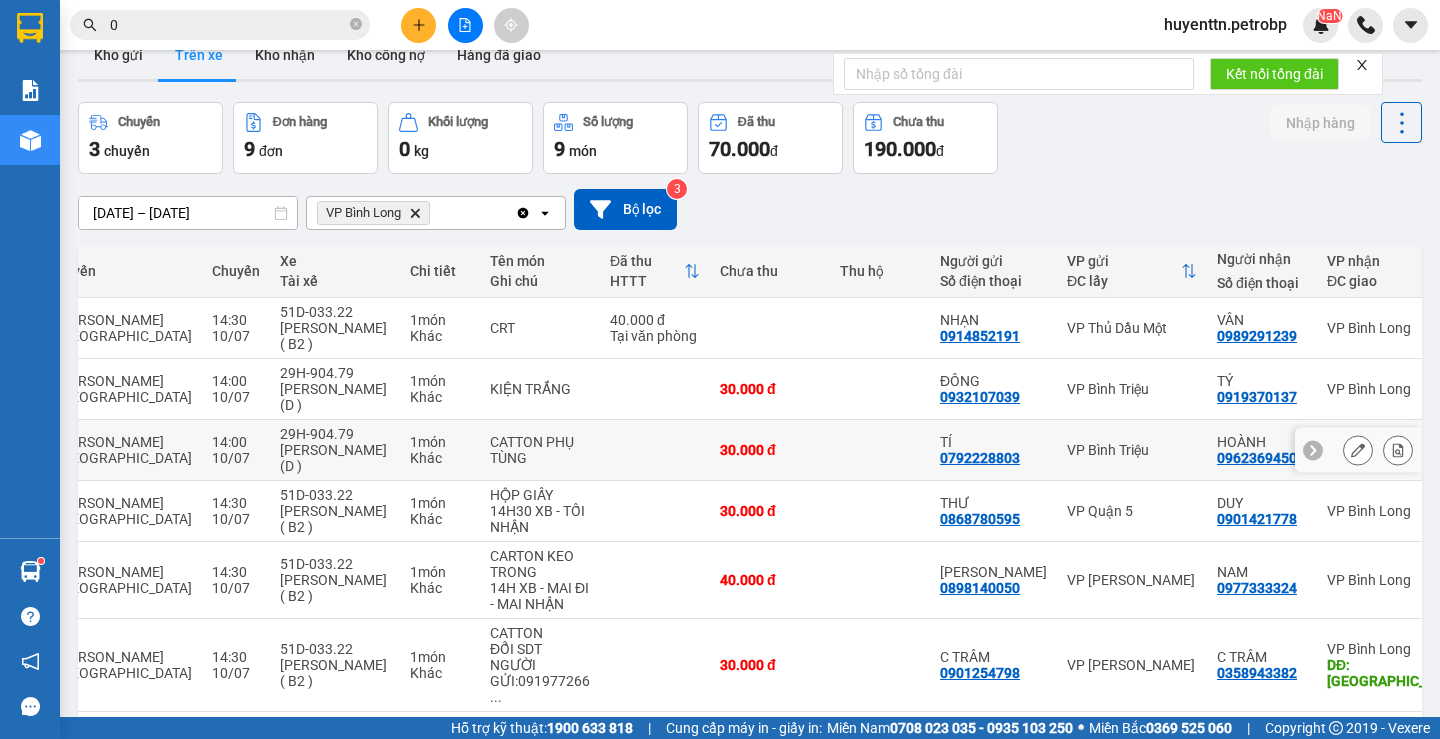 click 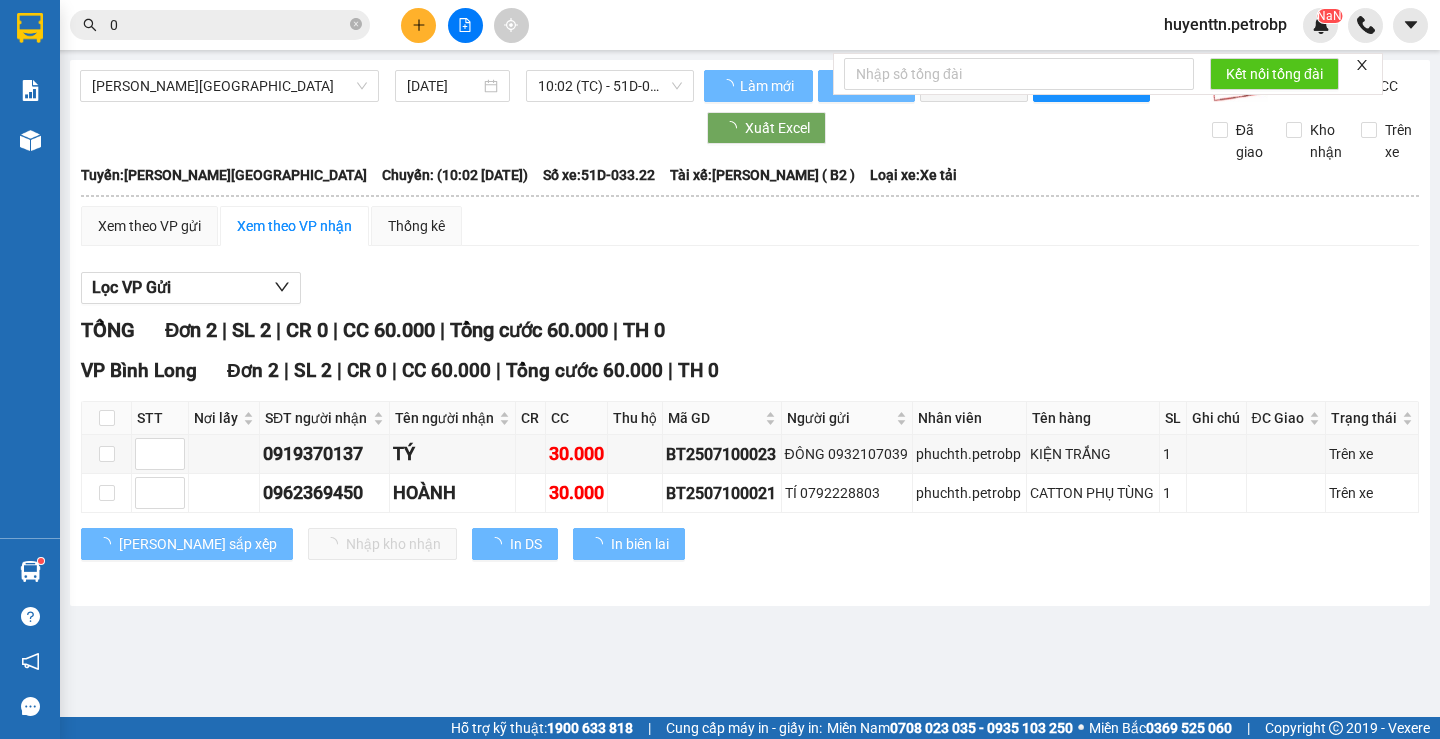 scroll, scrollTop: 0, scrollLeft: 0, axis: both 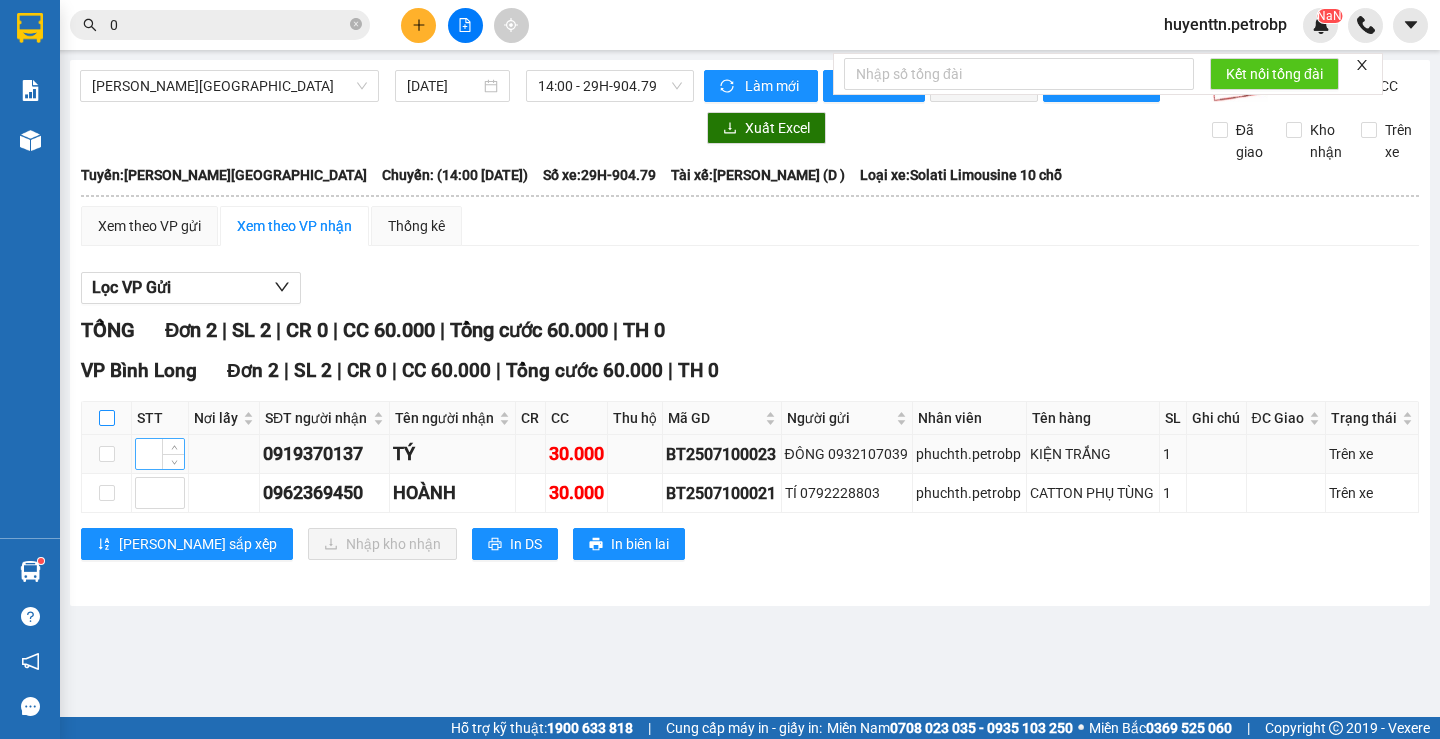 drag, startPoint x: 108, startPoint y: 433, endPoint x: 136, endPoint y: 469, distance: 45.607018 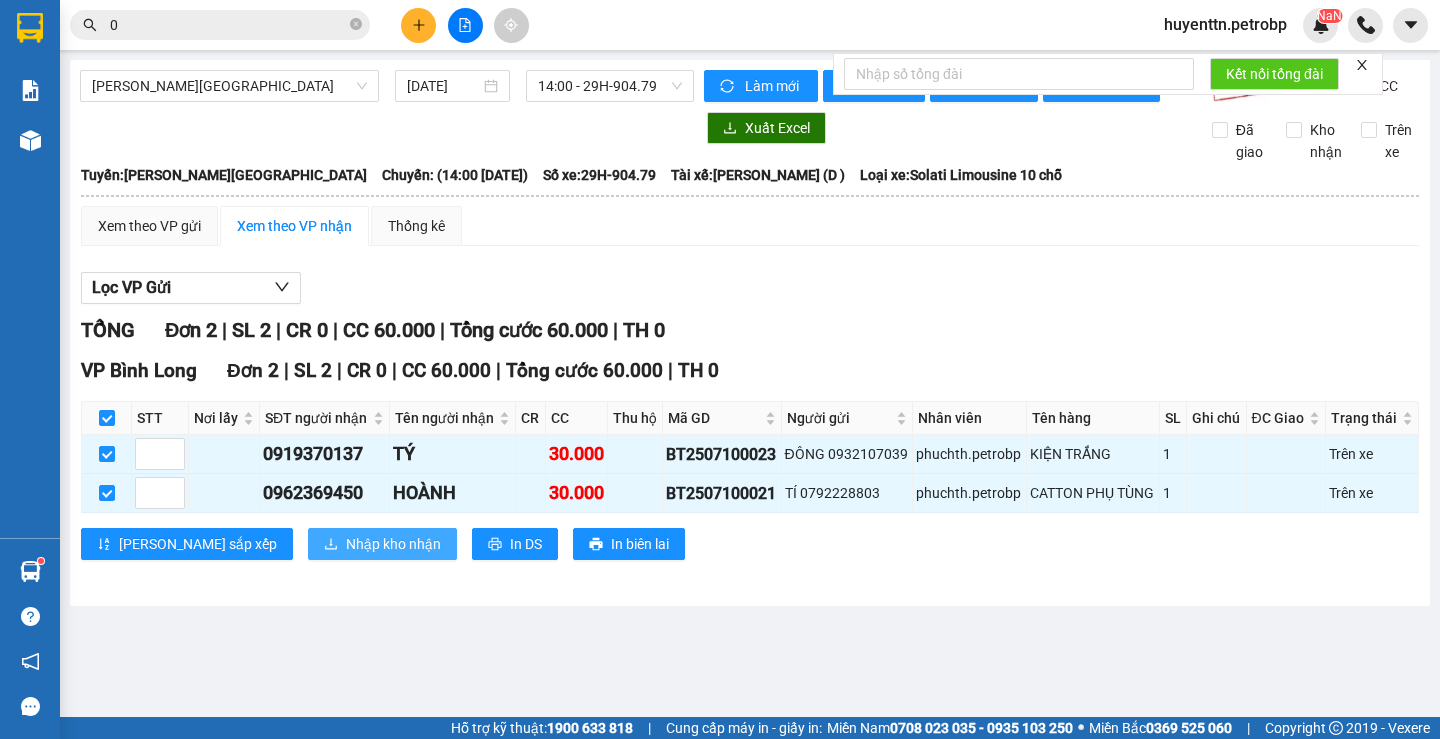 click on "Nhập kho nhận" at bounding box center (393, 544) 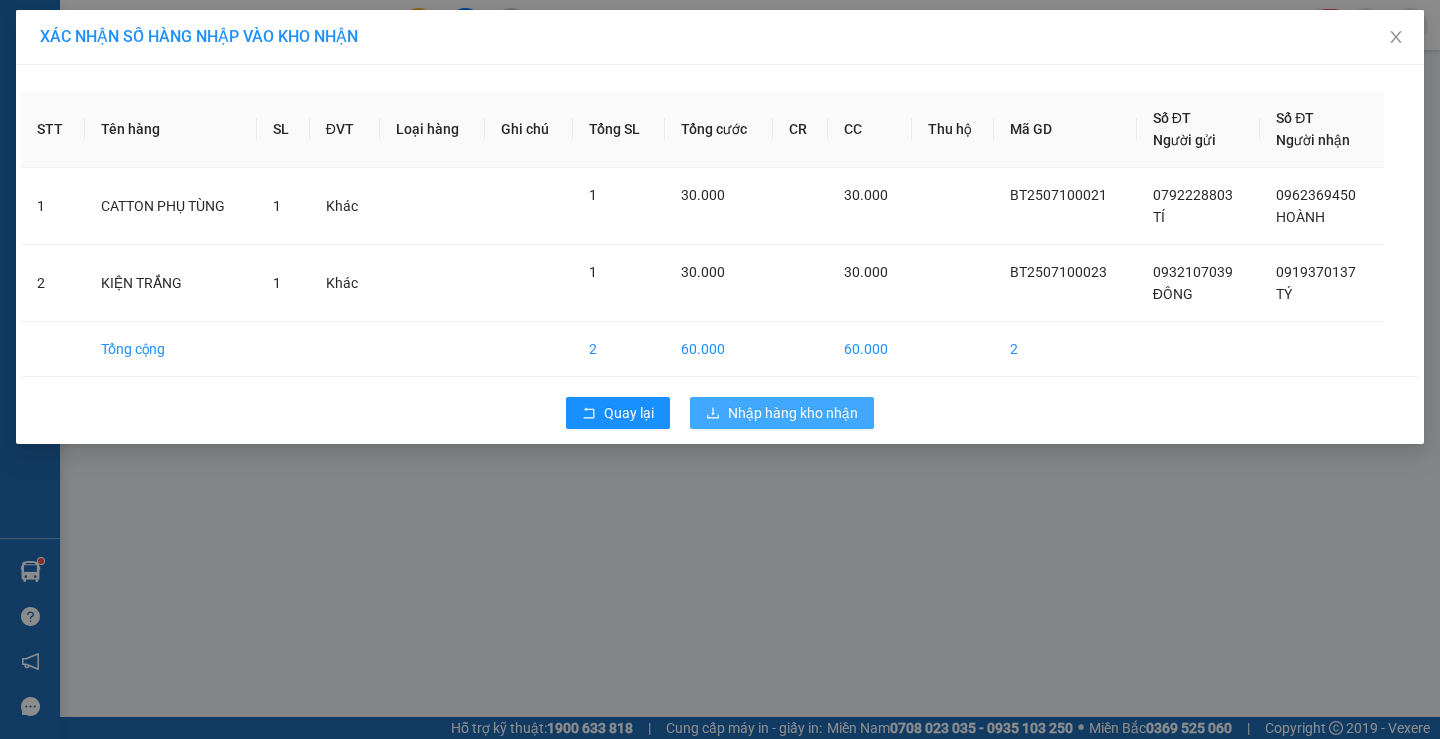 click on "Nhập hàng kho nhận" at bounding box center (793, 413) 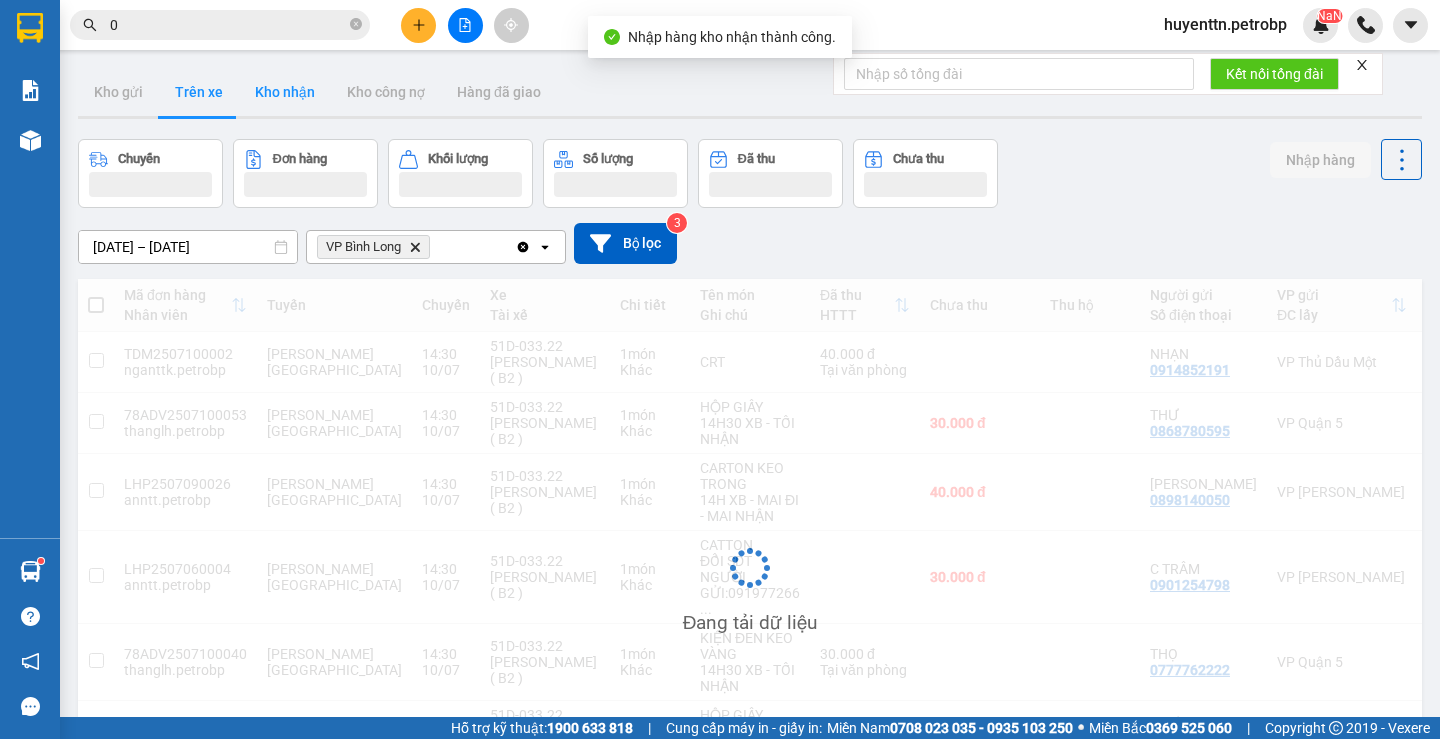 click on "Kho nhận" at bounding box center [285, 92] 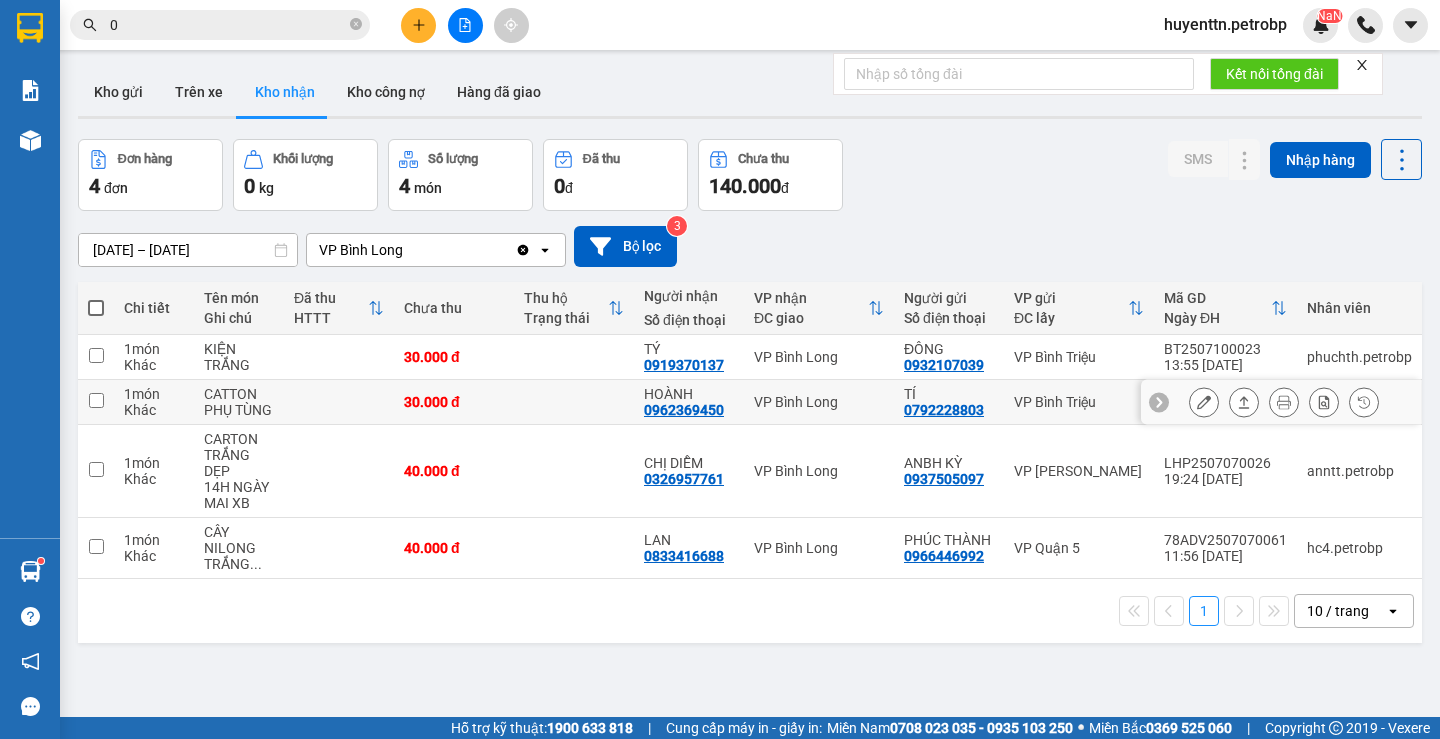 click on "0962369450" at bounding box center (684, 410) 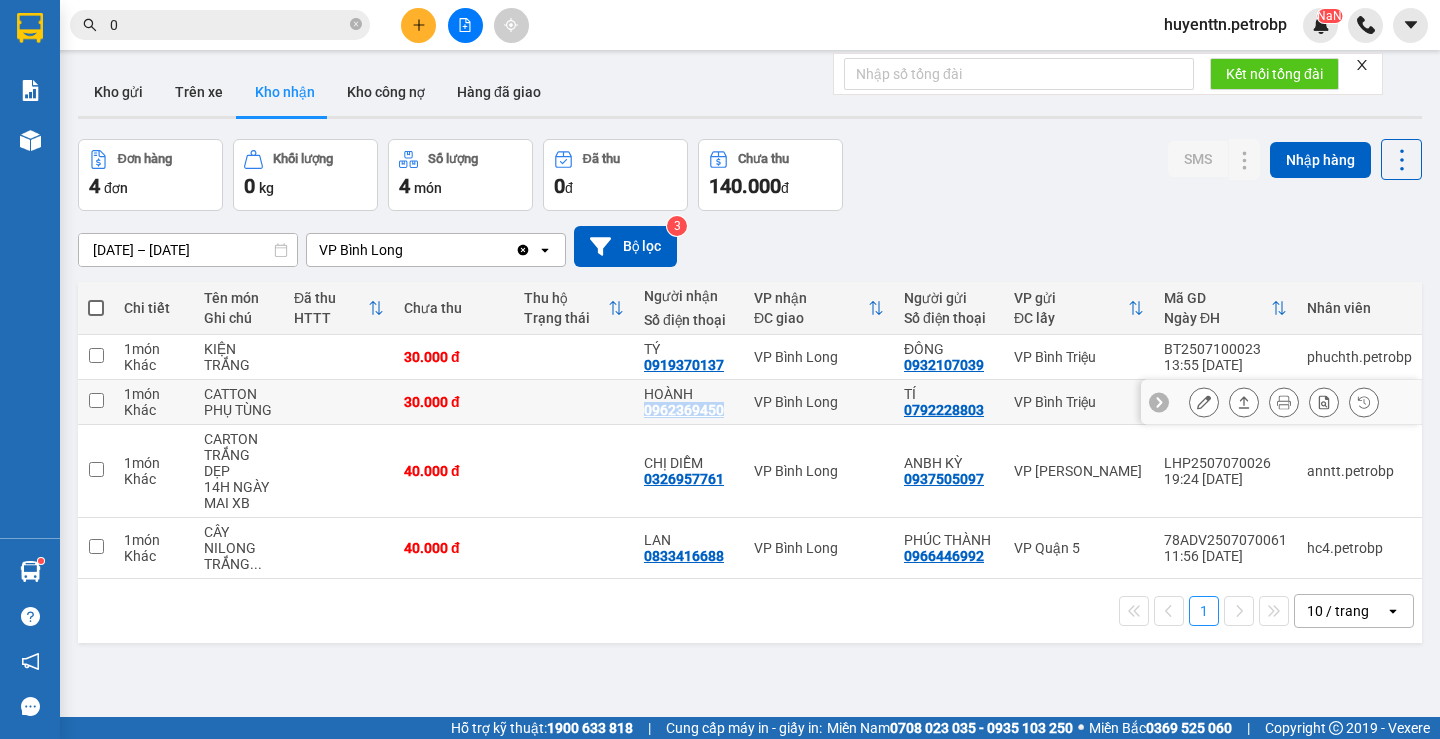 click on "0962369450" at bounding box center (684, 410) 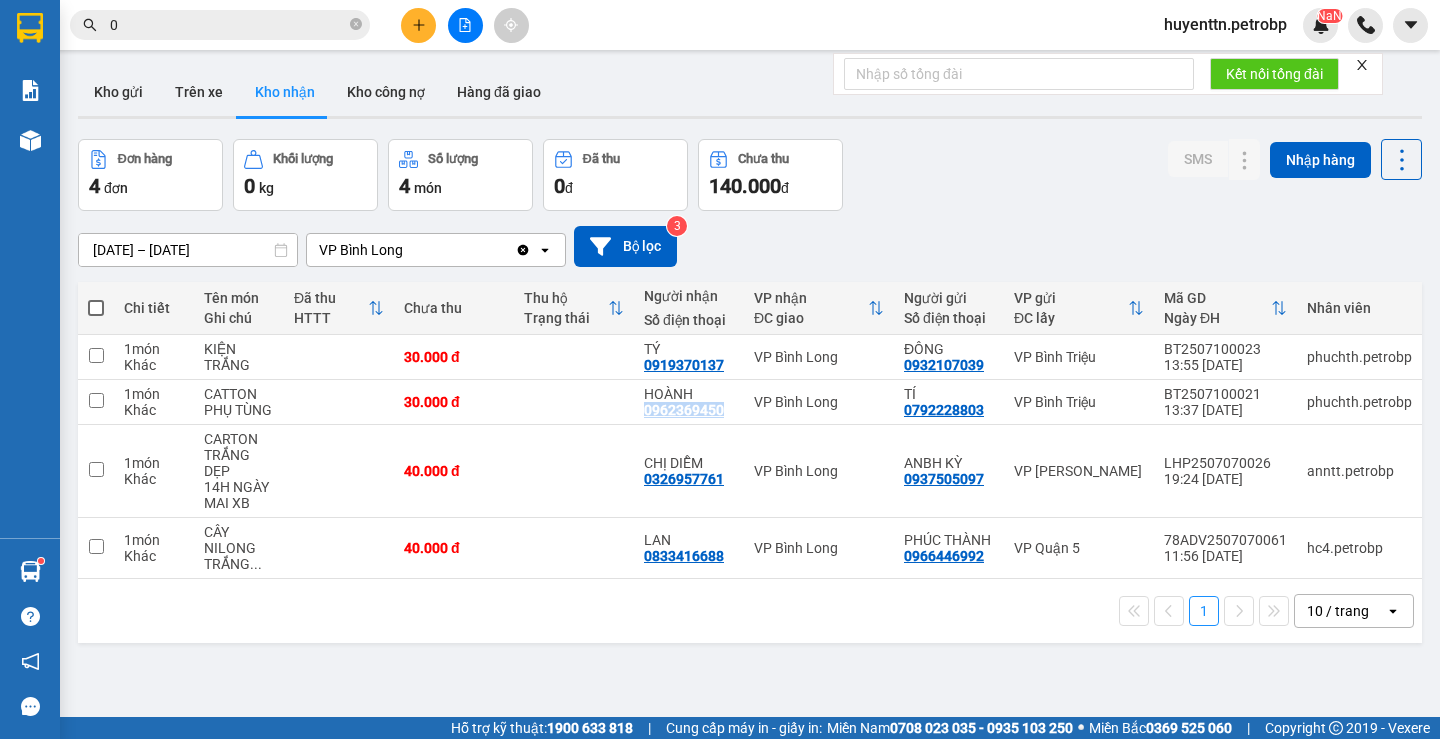 copy on "0962369450" 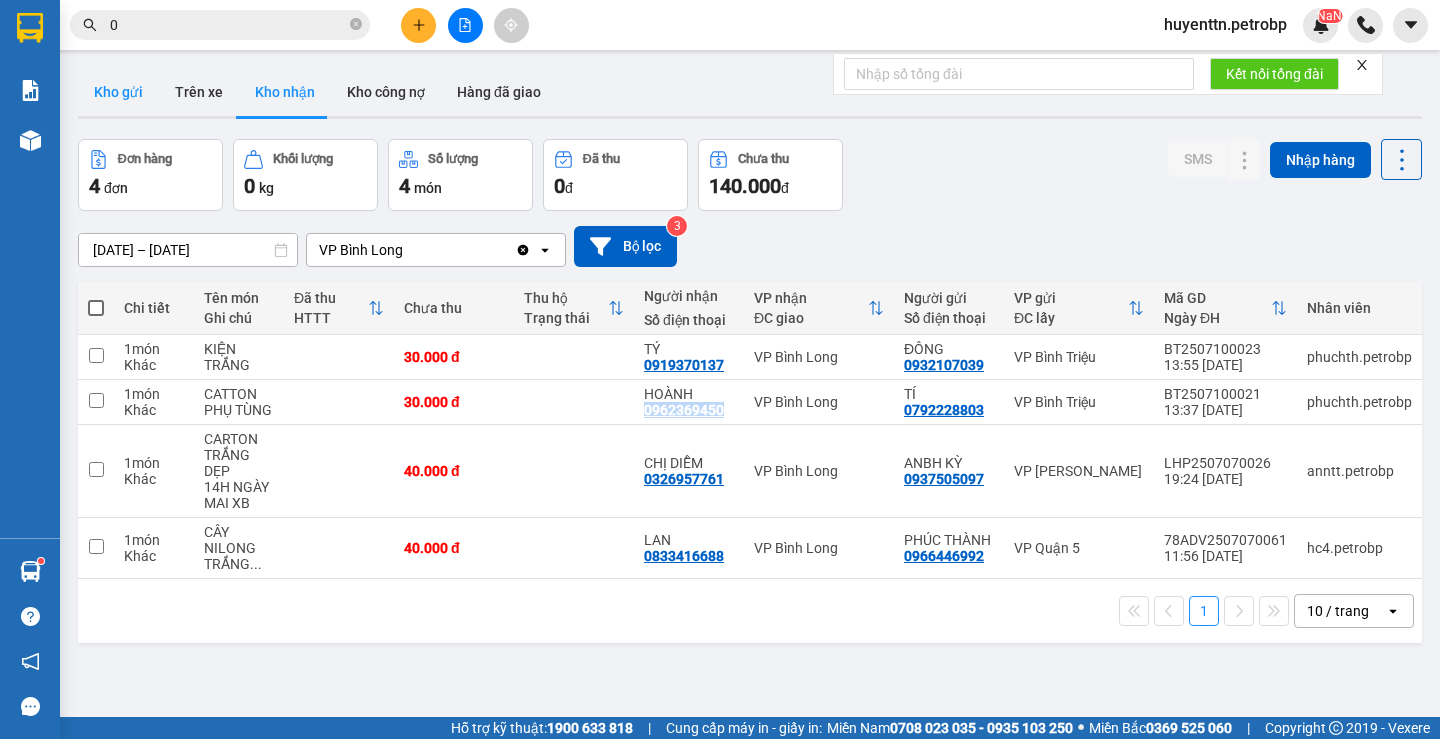 click on "Kho gửi" at bounding box center (118, 92) 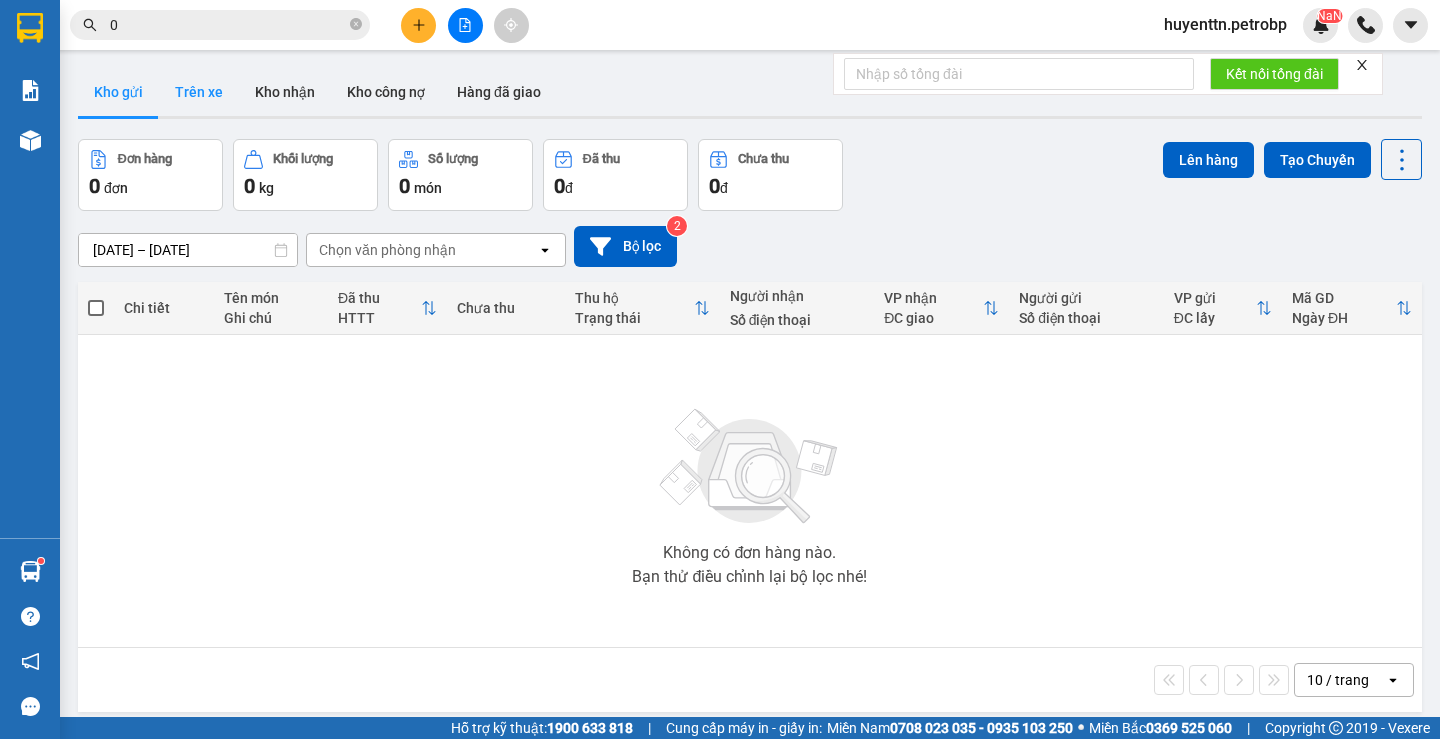 click on "Trên xe" at bounding box center [199, 92] 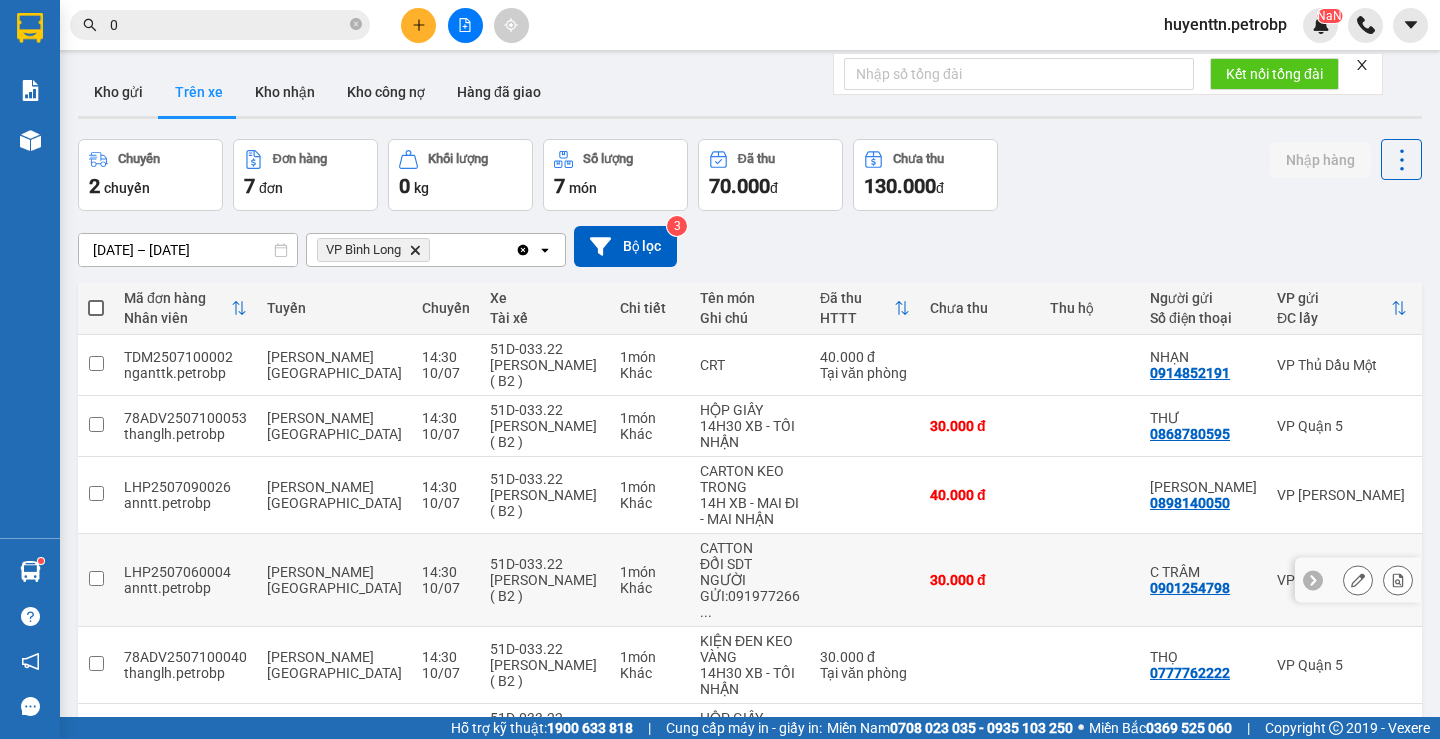 scroll, scrollTop: 215, scrollLeft: 0, axis: vertical 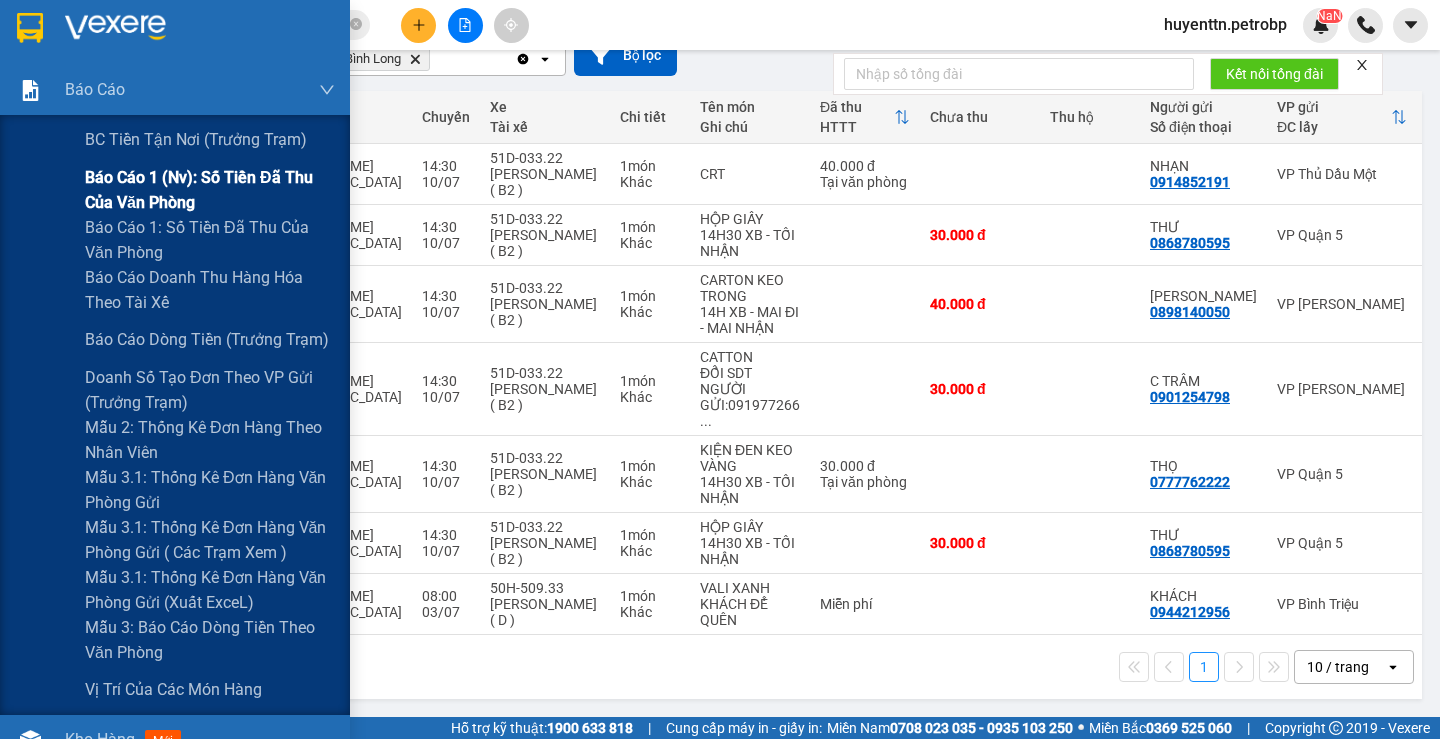 click on "Báo cáo 1 (nv): Số tiền đã thu của văn phòng" at bounding box center [210, 190] 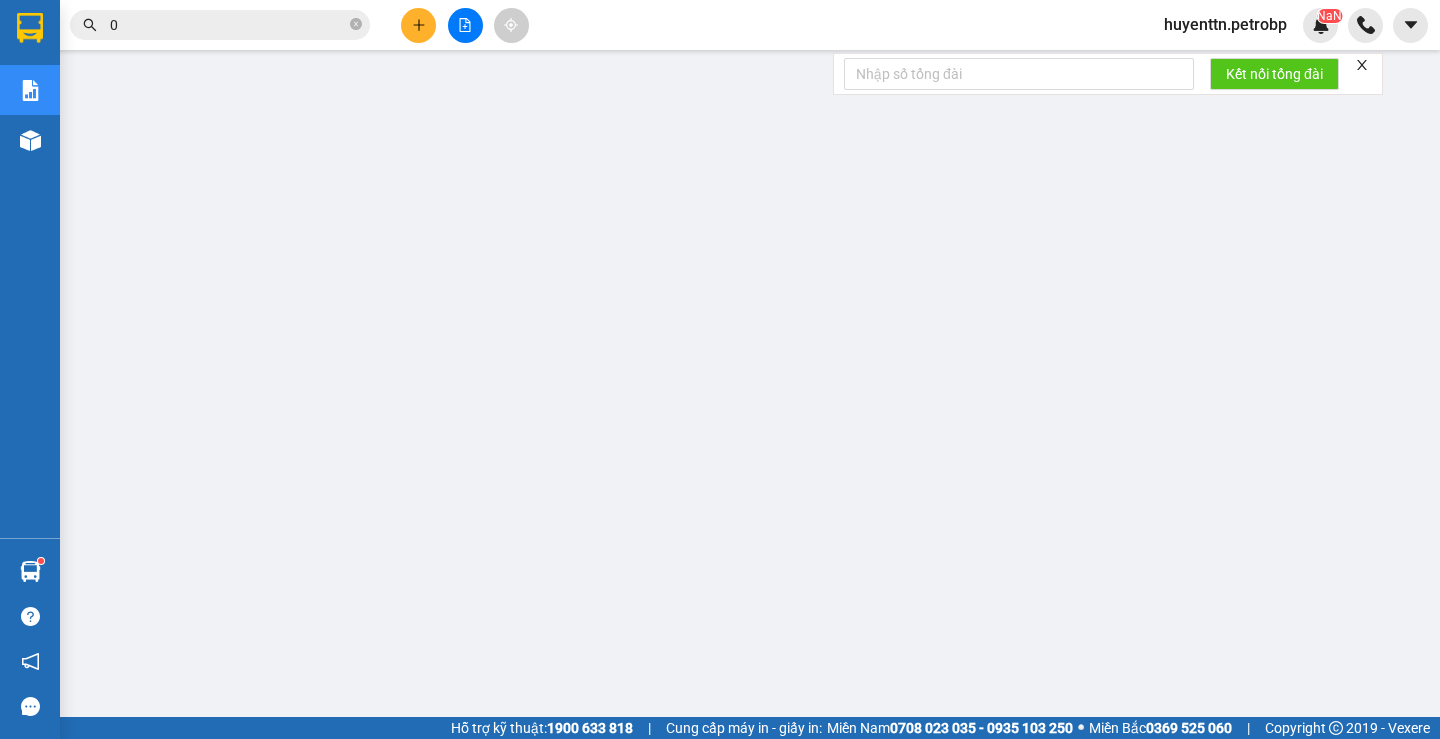 scroll, scrollTop: 0, scrollLeft: 0, axis: both 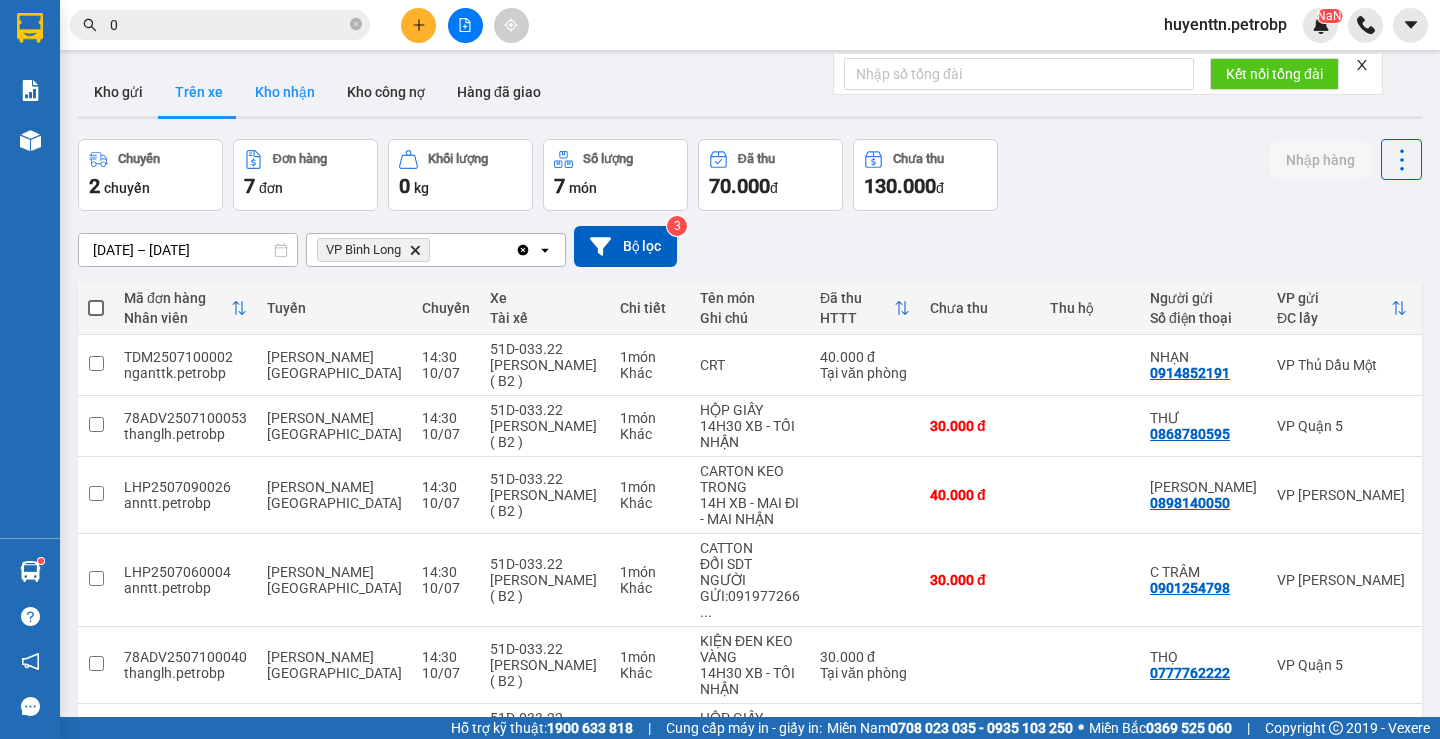 click on "Kho nhận" at bounding box center (285, 92) 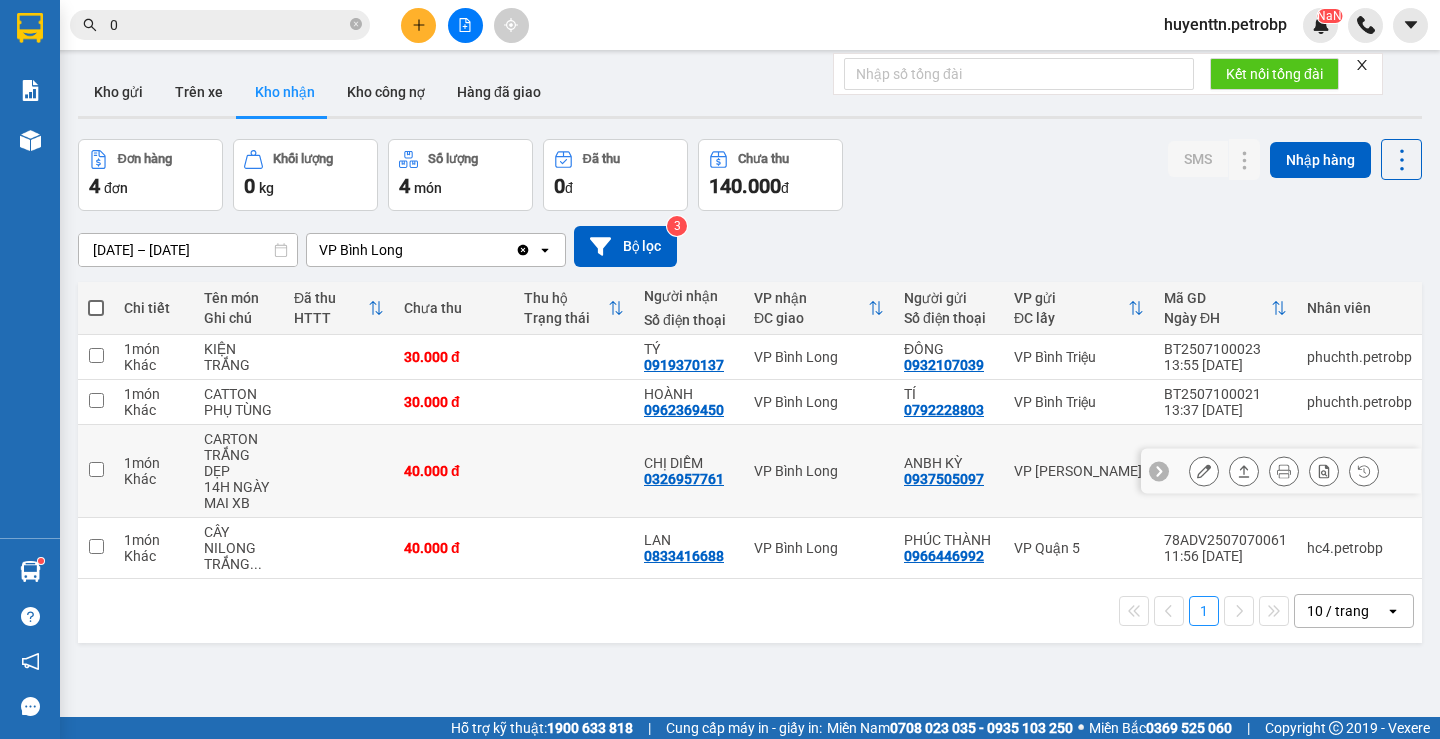 click at bounding box center (1204, 471) 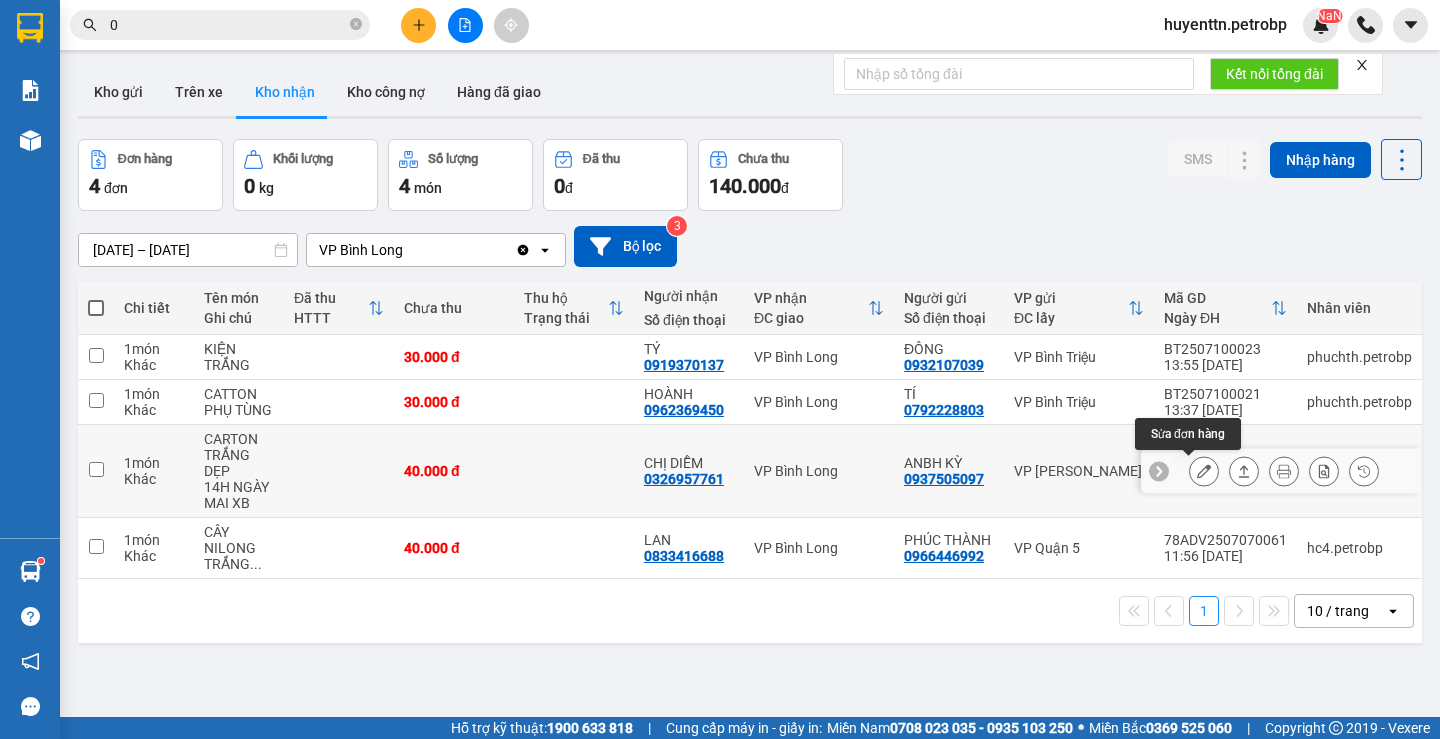 click at bounding box center [1204, 471] 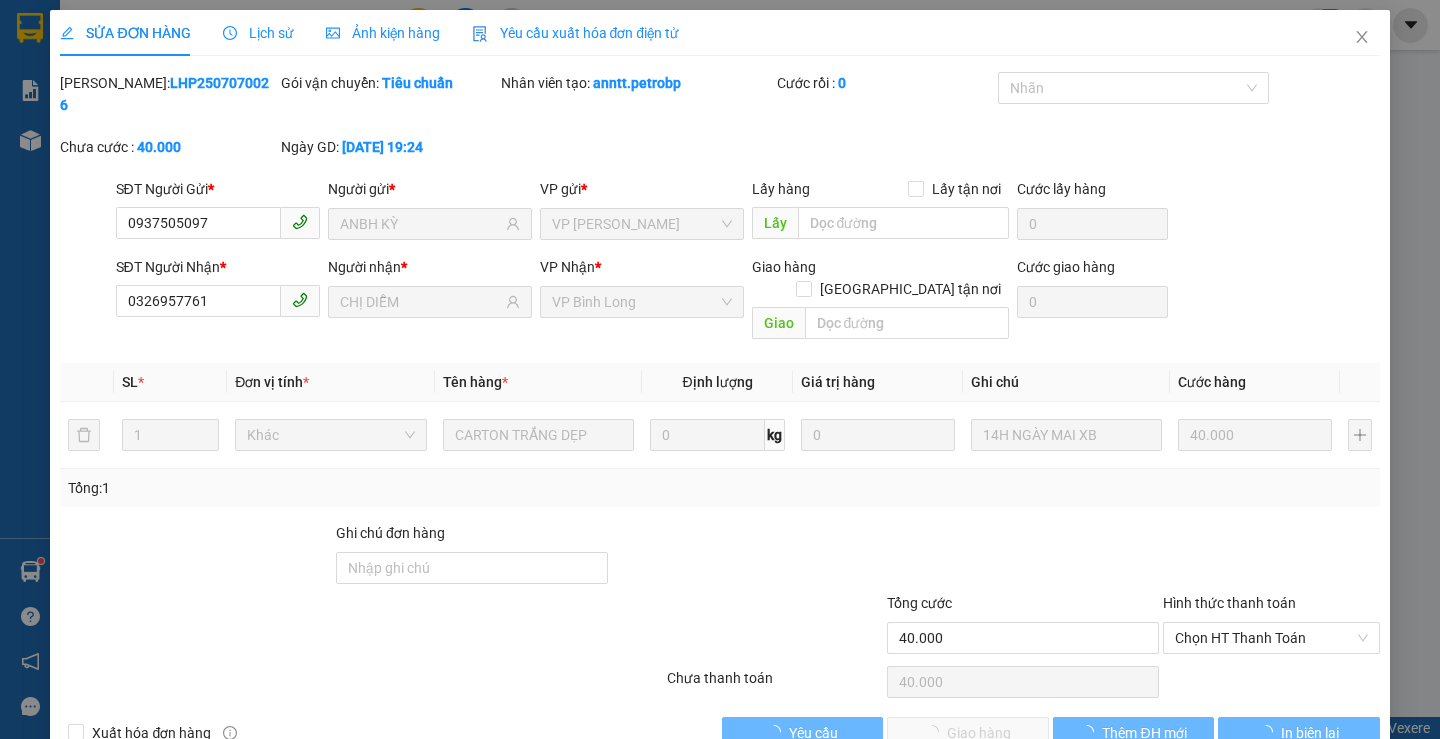 type on "0937505097" 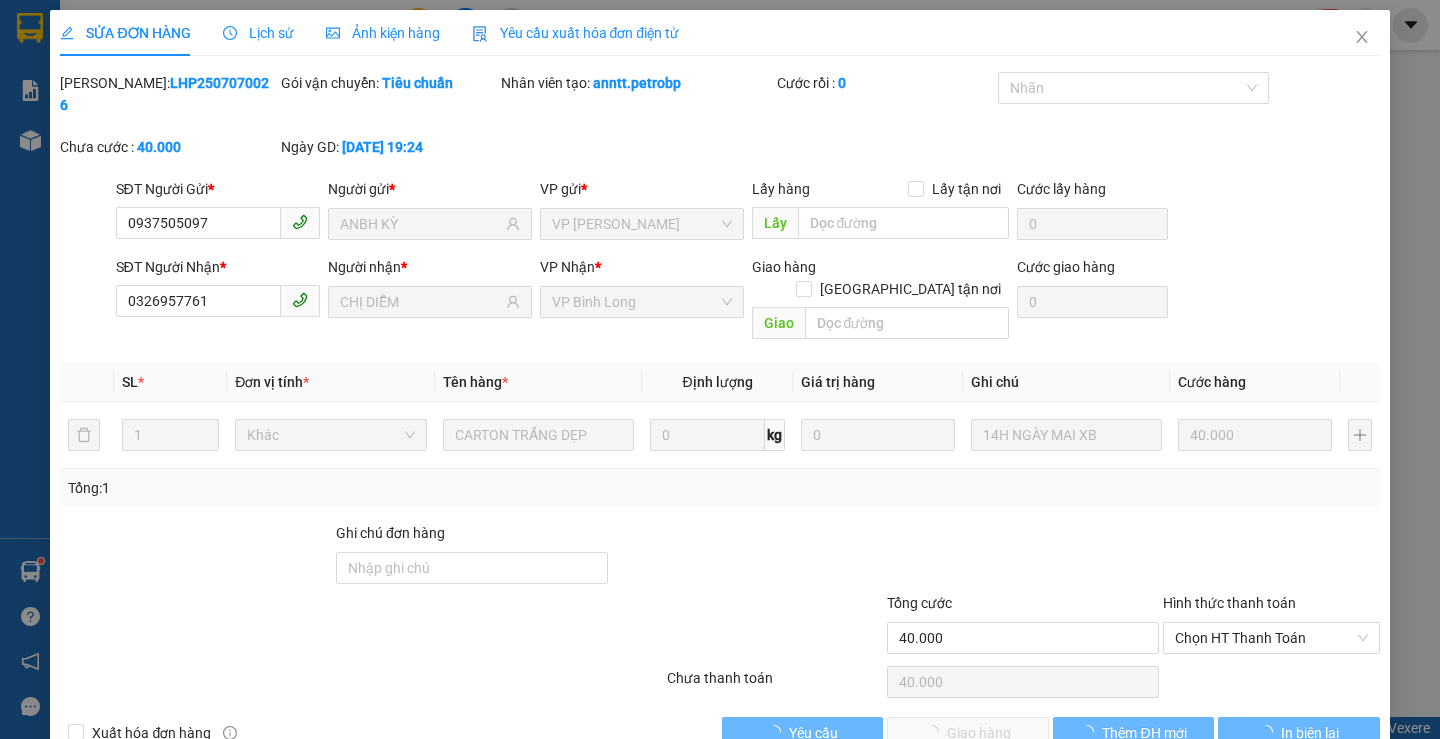 type on "ANBH KỲ" 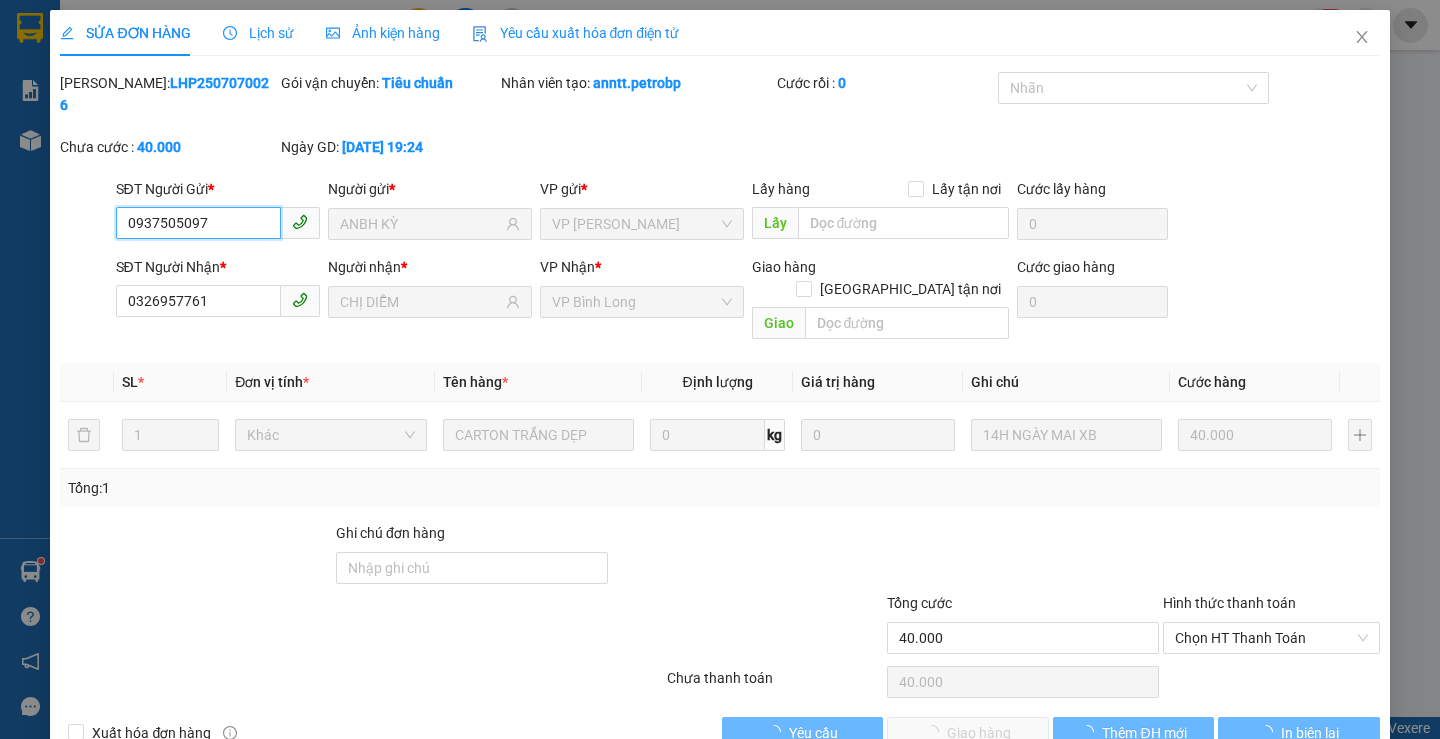 click on "Chọn HT Thanh Toán" at bounding box center (1271, 638) 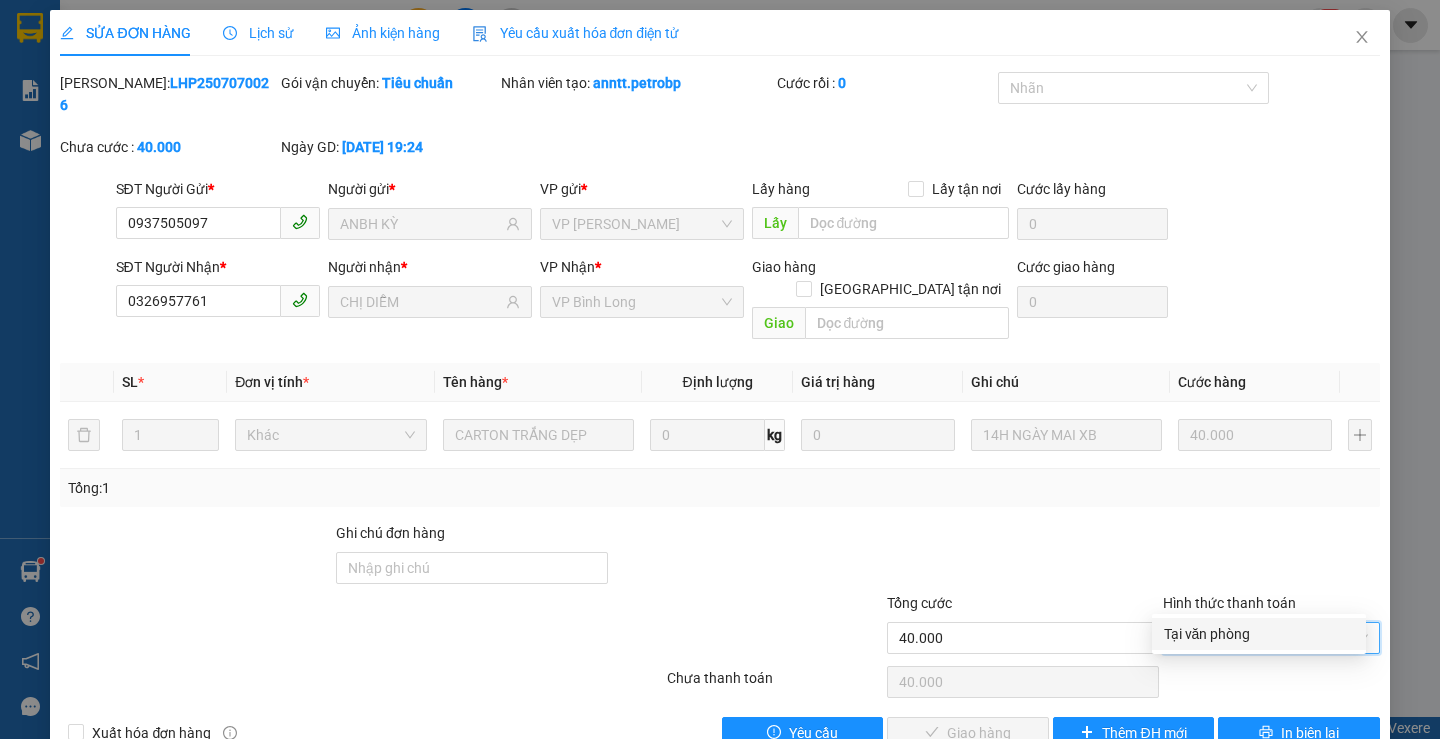 drag, startPoint x: 1187, startPoint y: 635, endPoint x: 1135, endPoint y: 636, distance: 52.009613 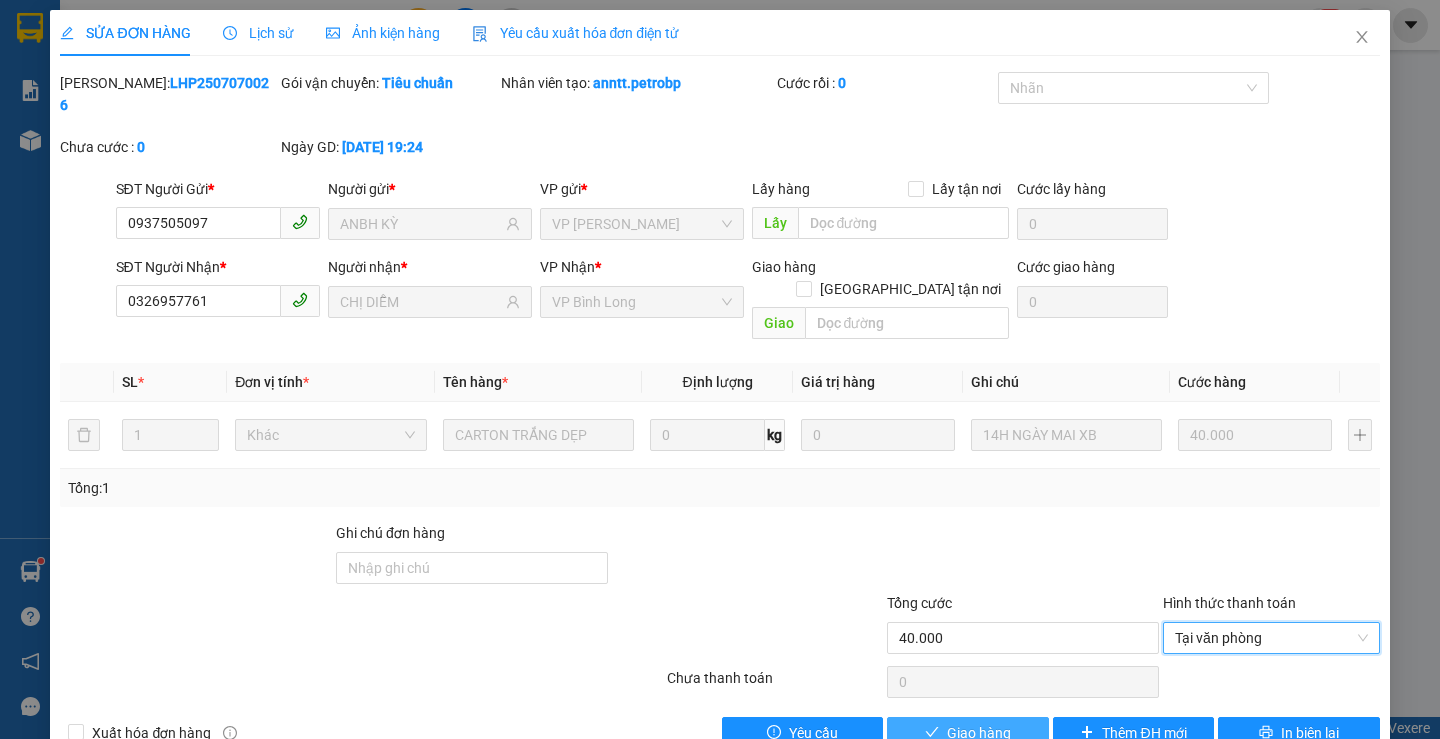 click on "Giao hàng" at bounding box center (979, 733) 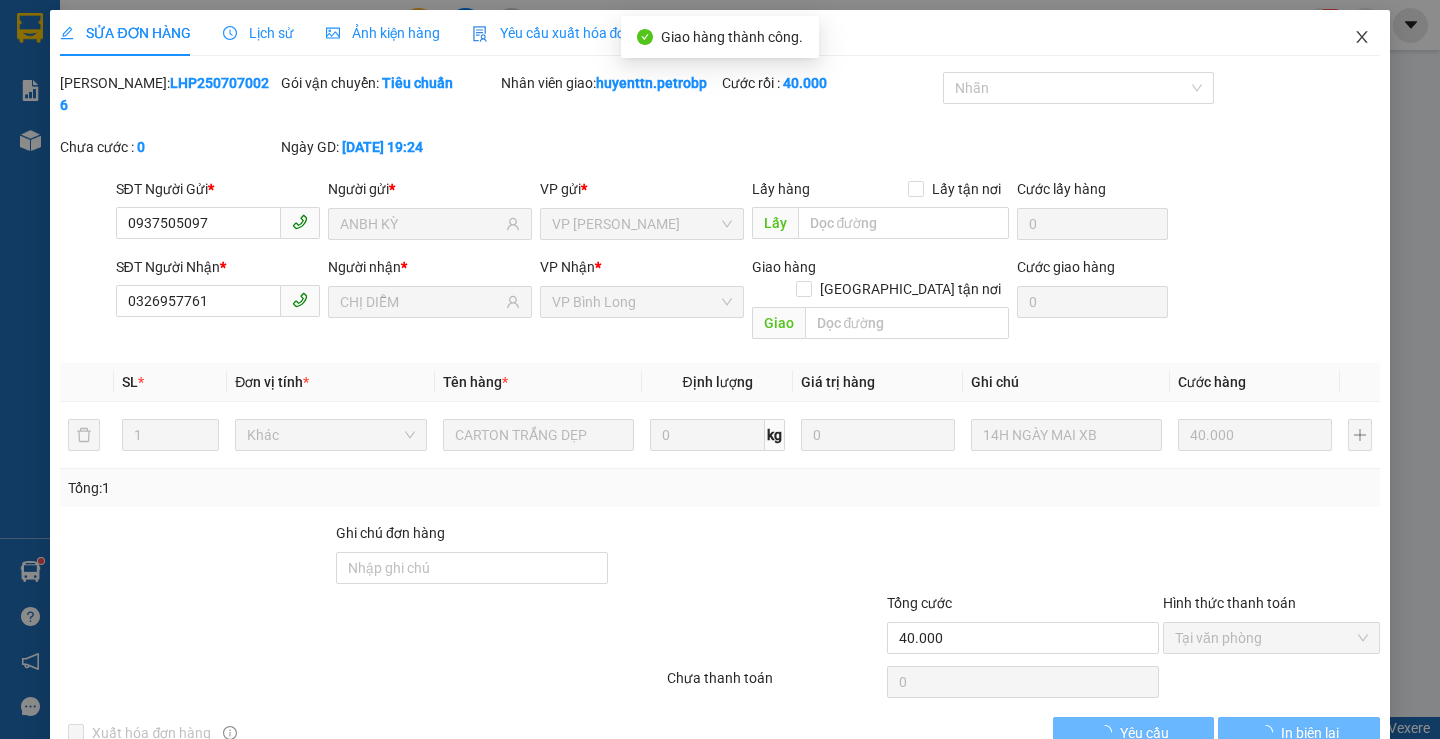 click at bounding box center [1362, 38] 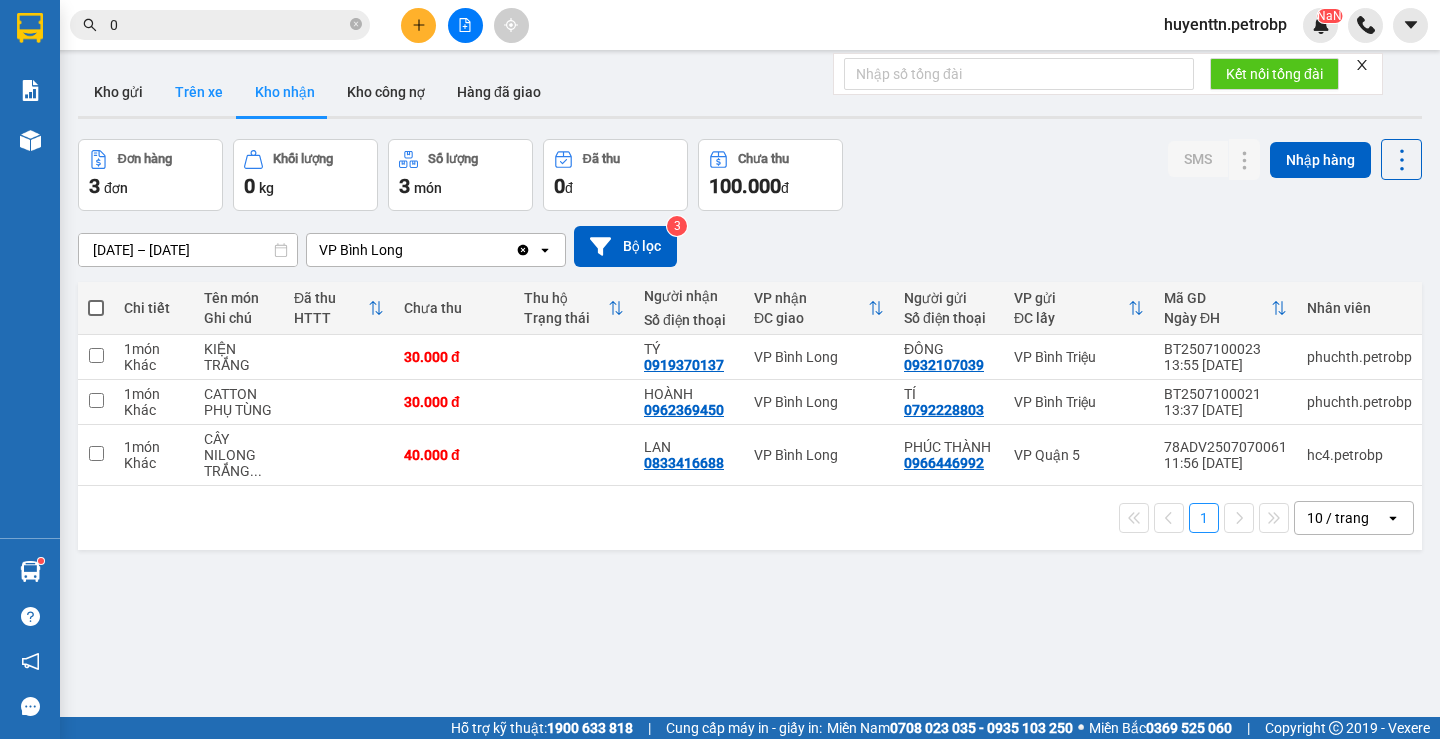 click on "Trên xe" at bounding box center [199, 92] 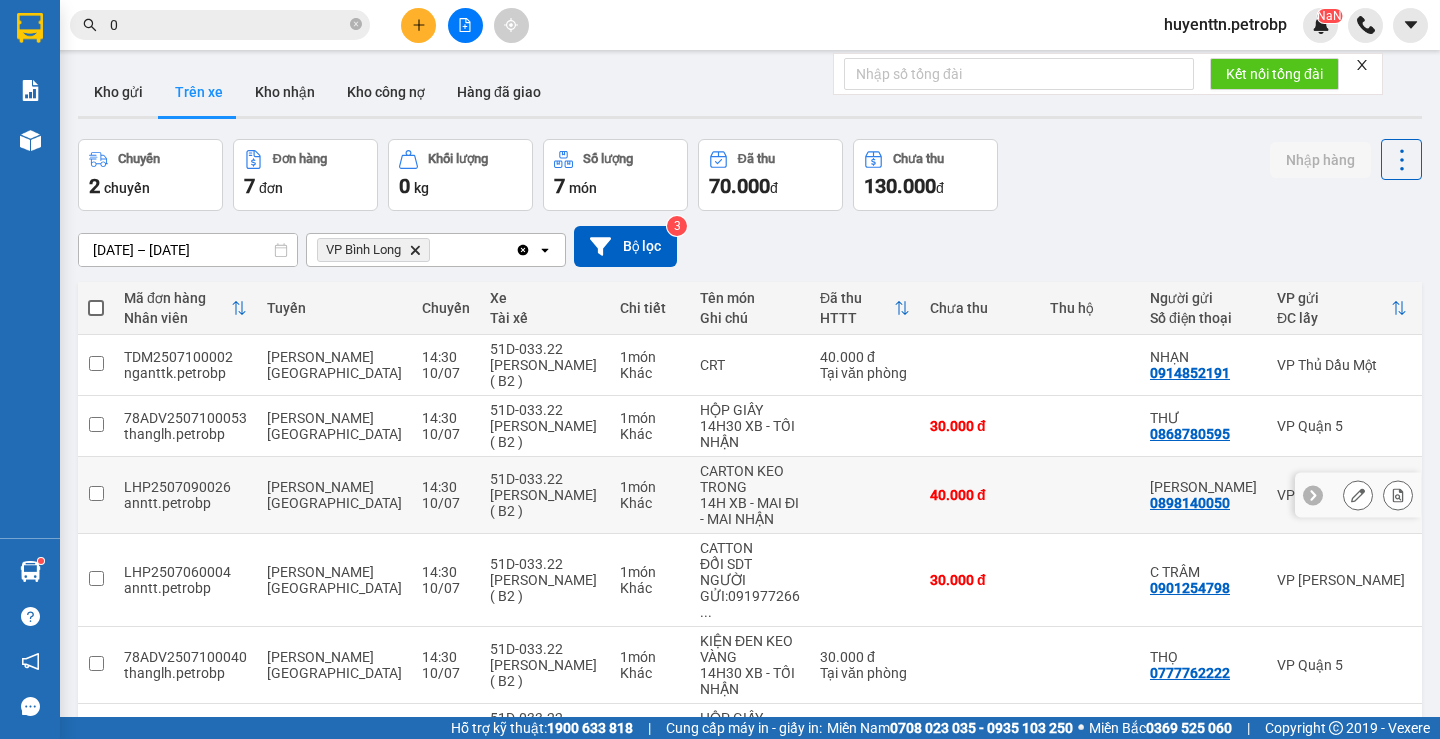 scroll, scrollTop: 215, scrollLeft: 0, axis: vertical 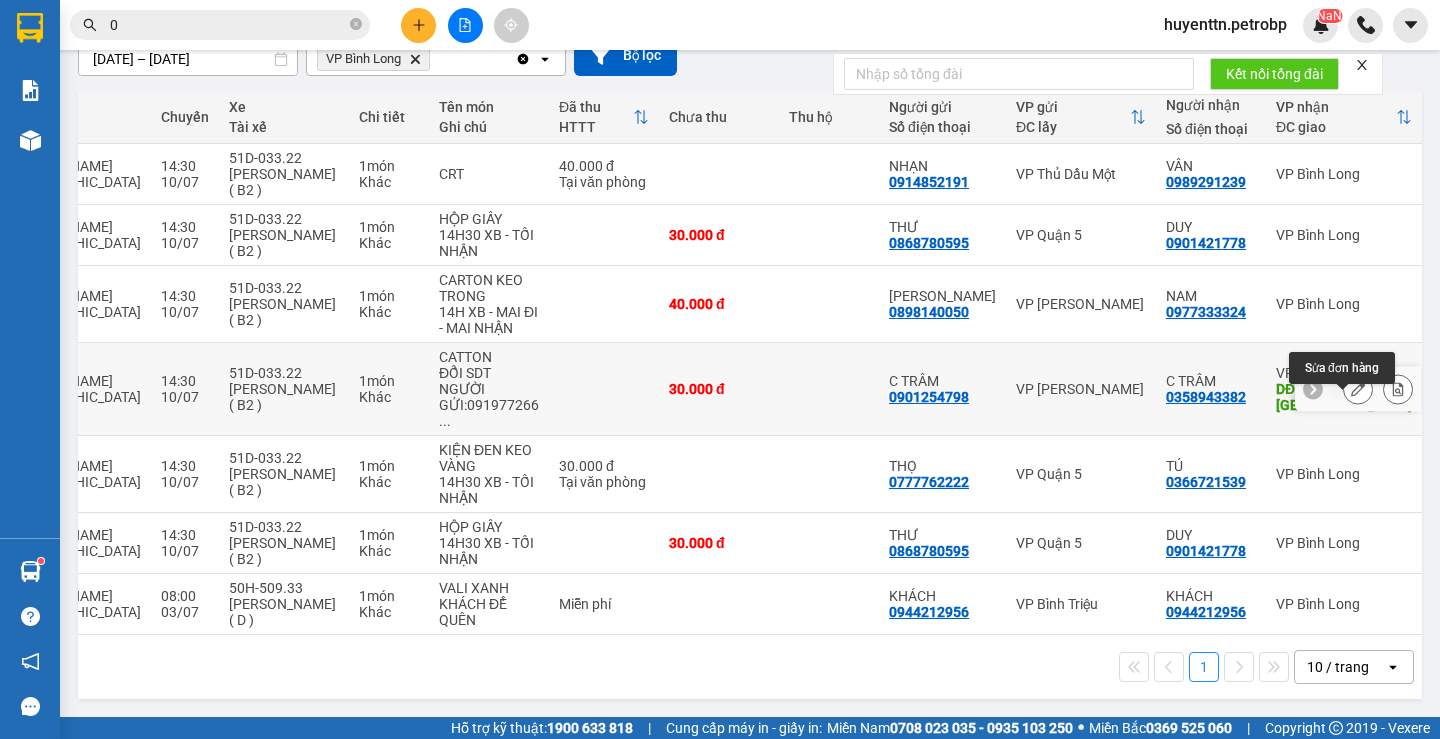 click at bounding box center (1358, 389) 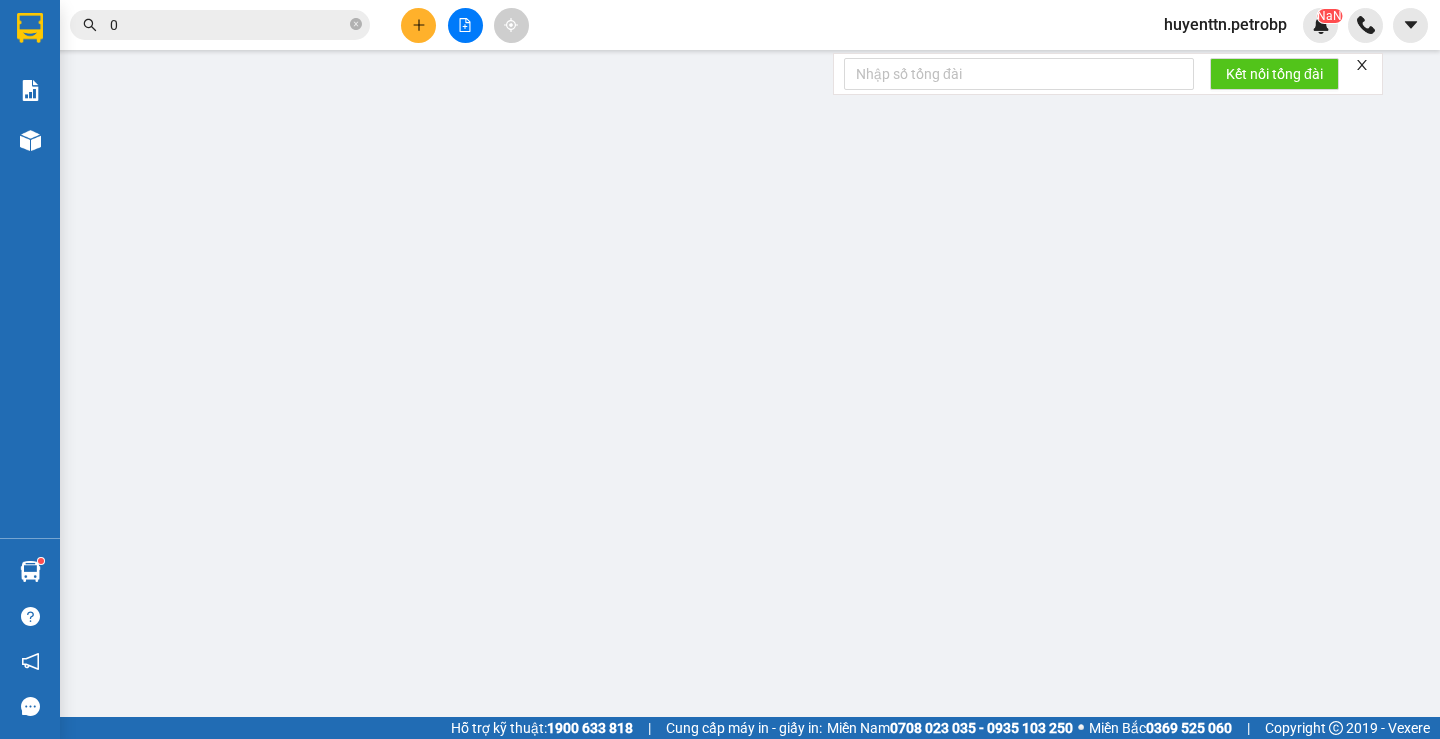 scroll, scrollTop: 0, scrollLeft: 0, axis: both 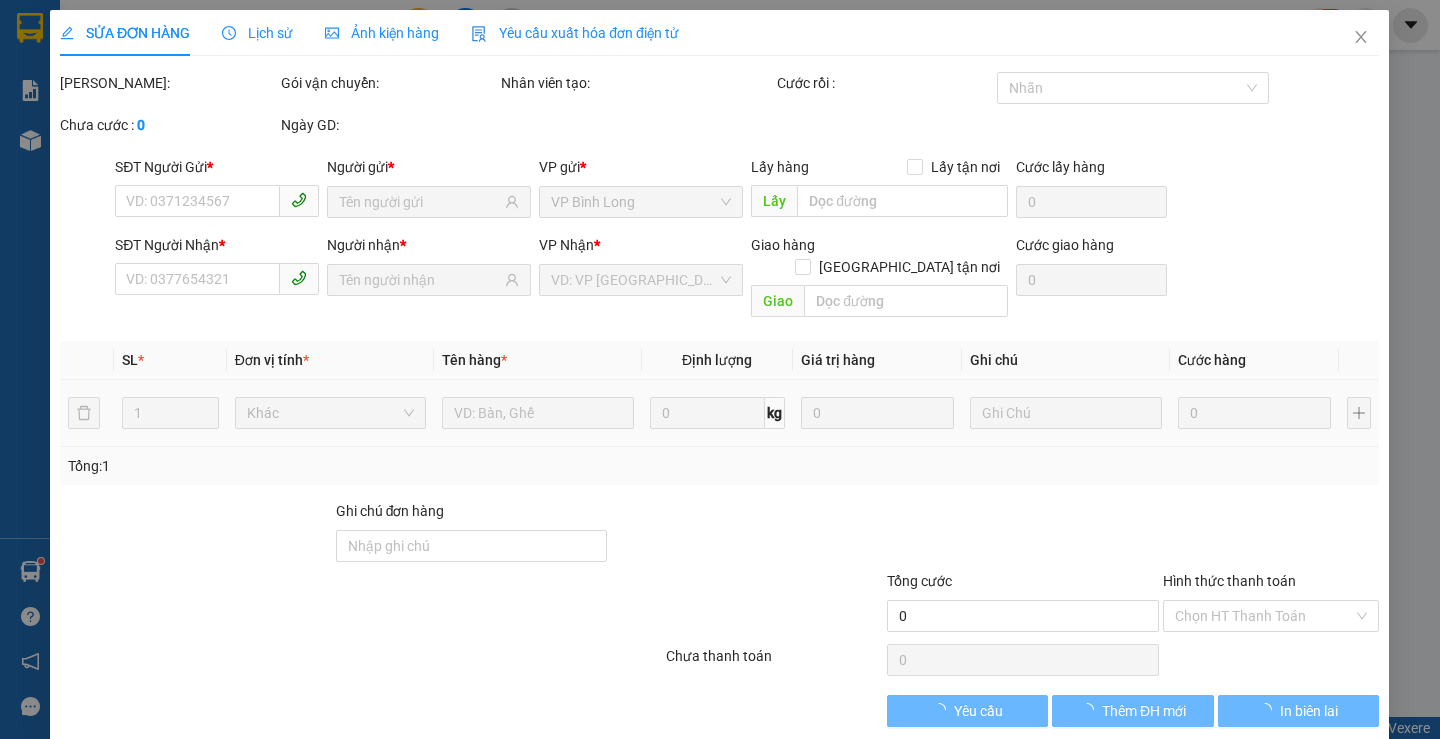 type on "0901254798" 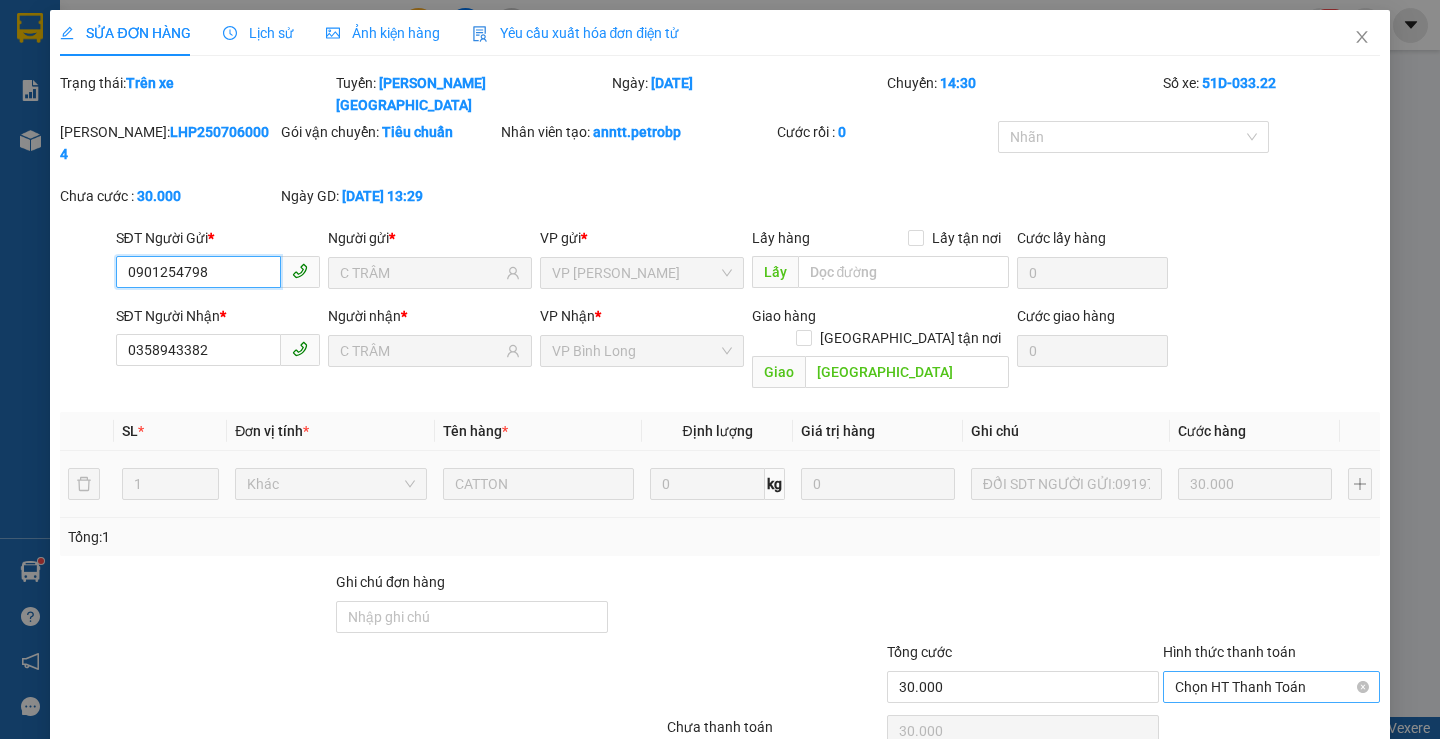 click on "Chọn HT Thanh Toán" at bounding box center (1271, 687) 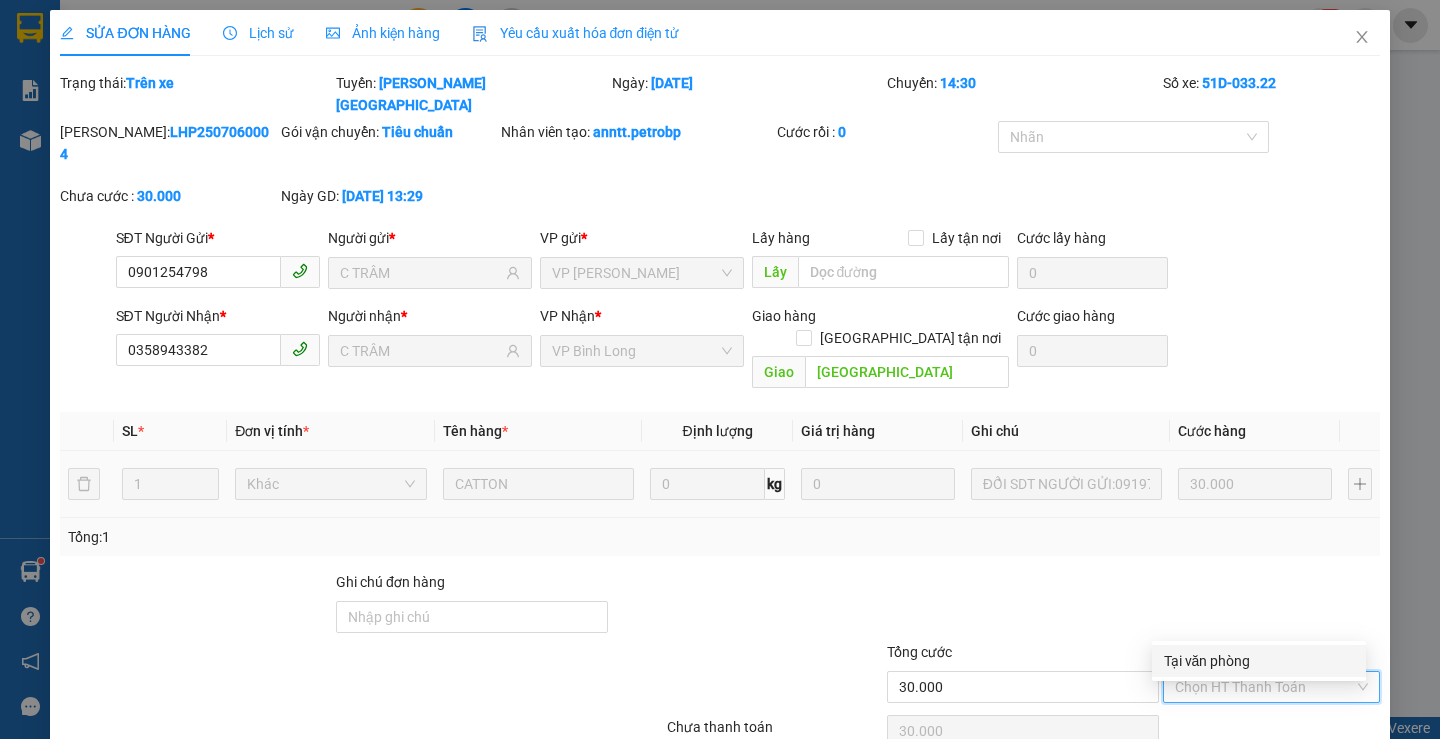 click on "Tại văn phòng" at bounding box center [1259, 661] 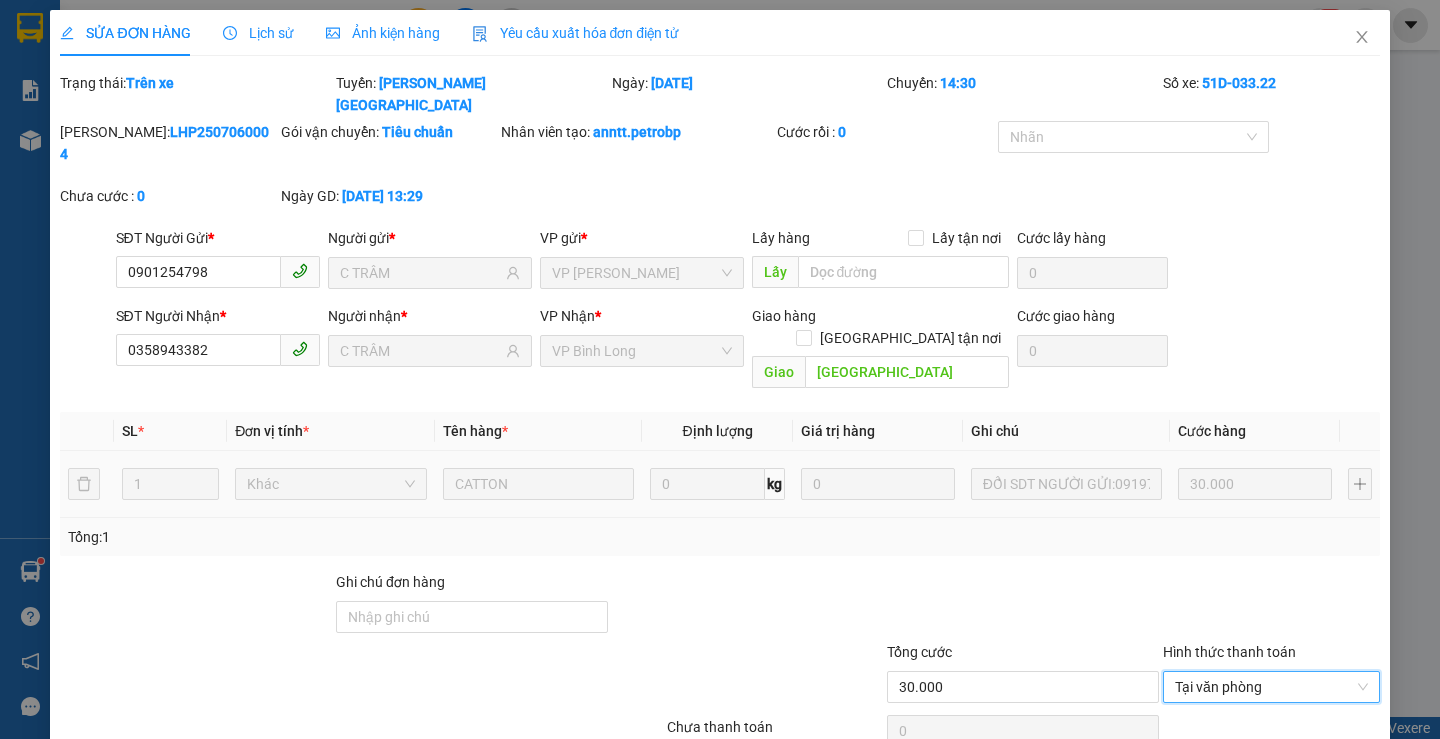 click on "Giao hàng" at bounding box center (979, 782) 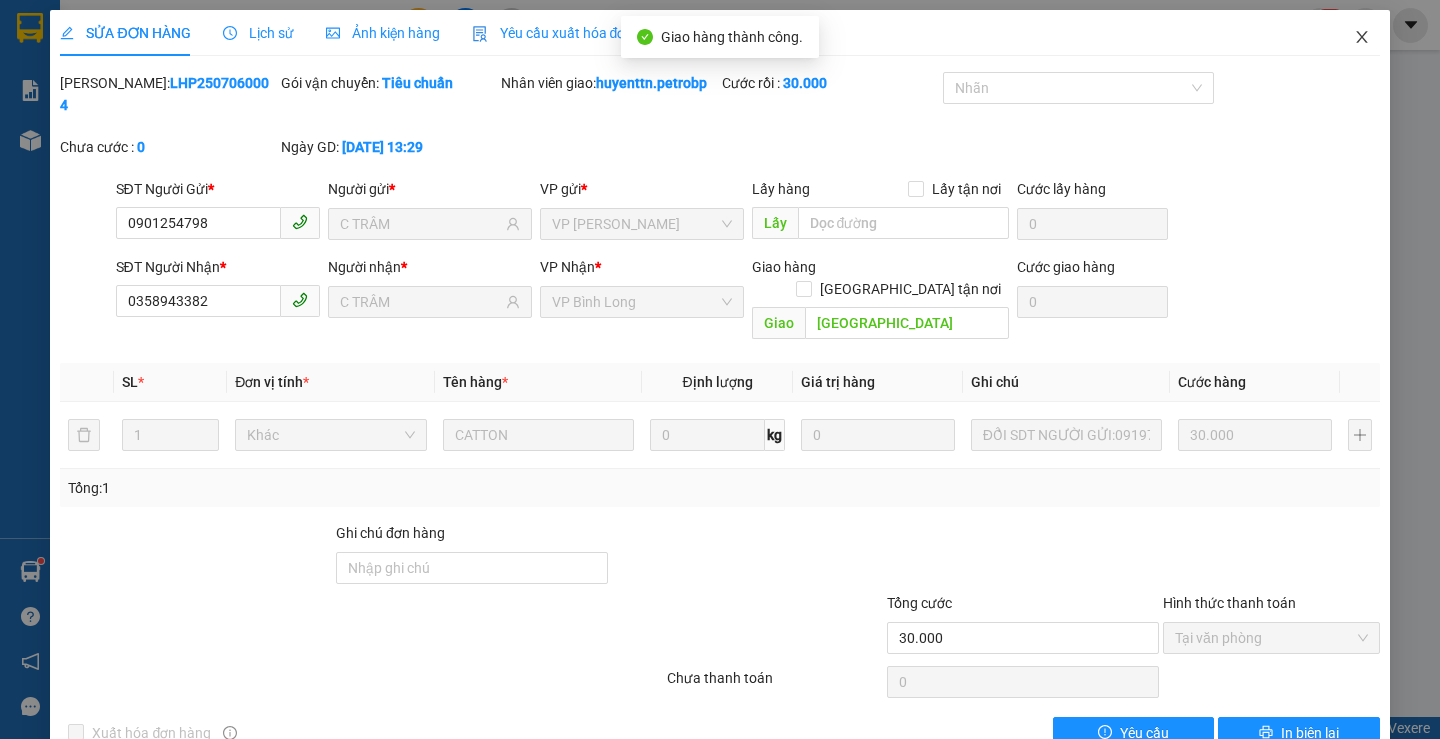 click at bounding box center [1362, 38] 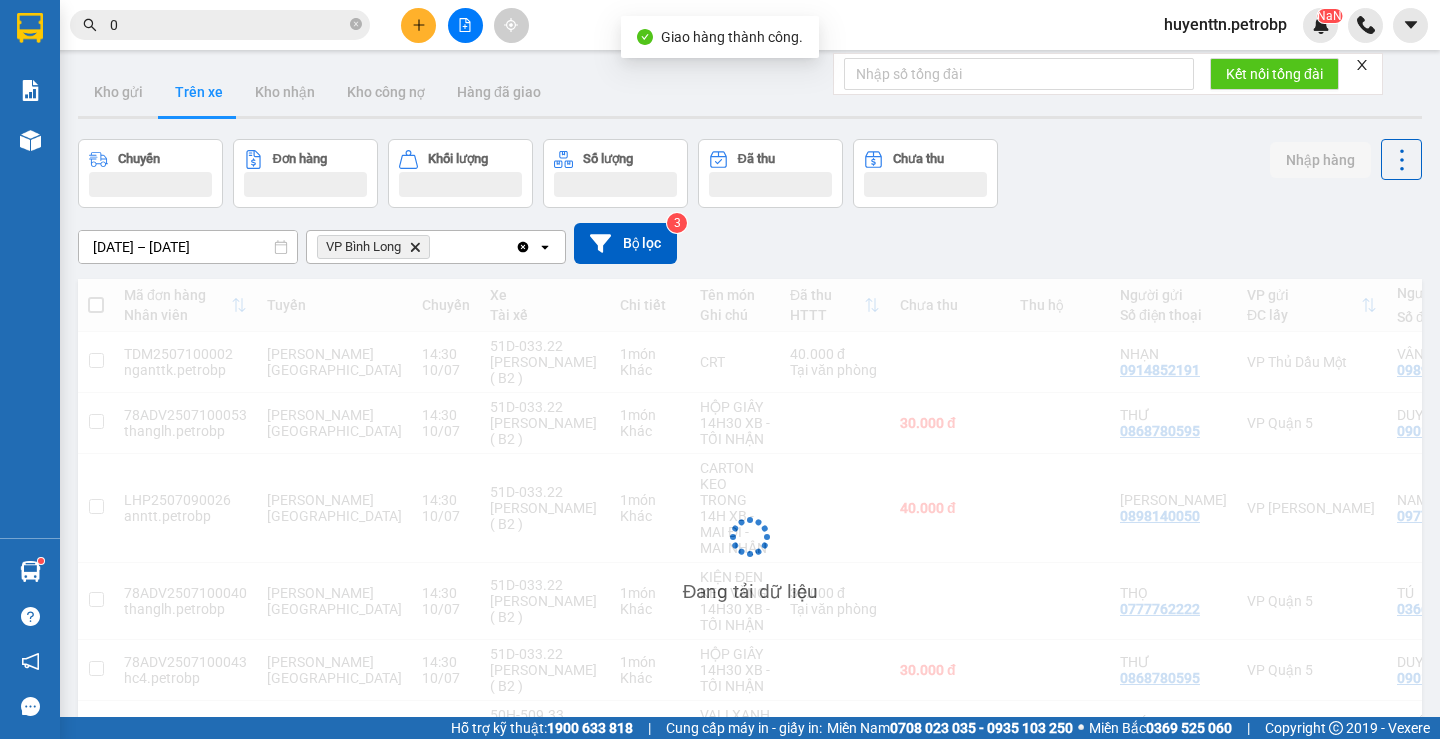 scroll, scrollTop: 138, scrollLeft: 0, axis: vertical 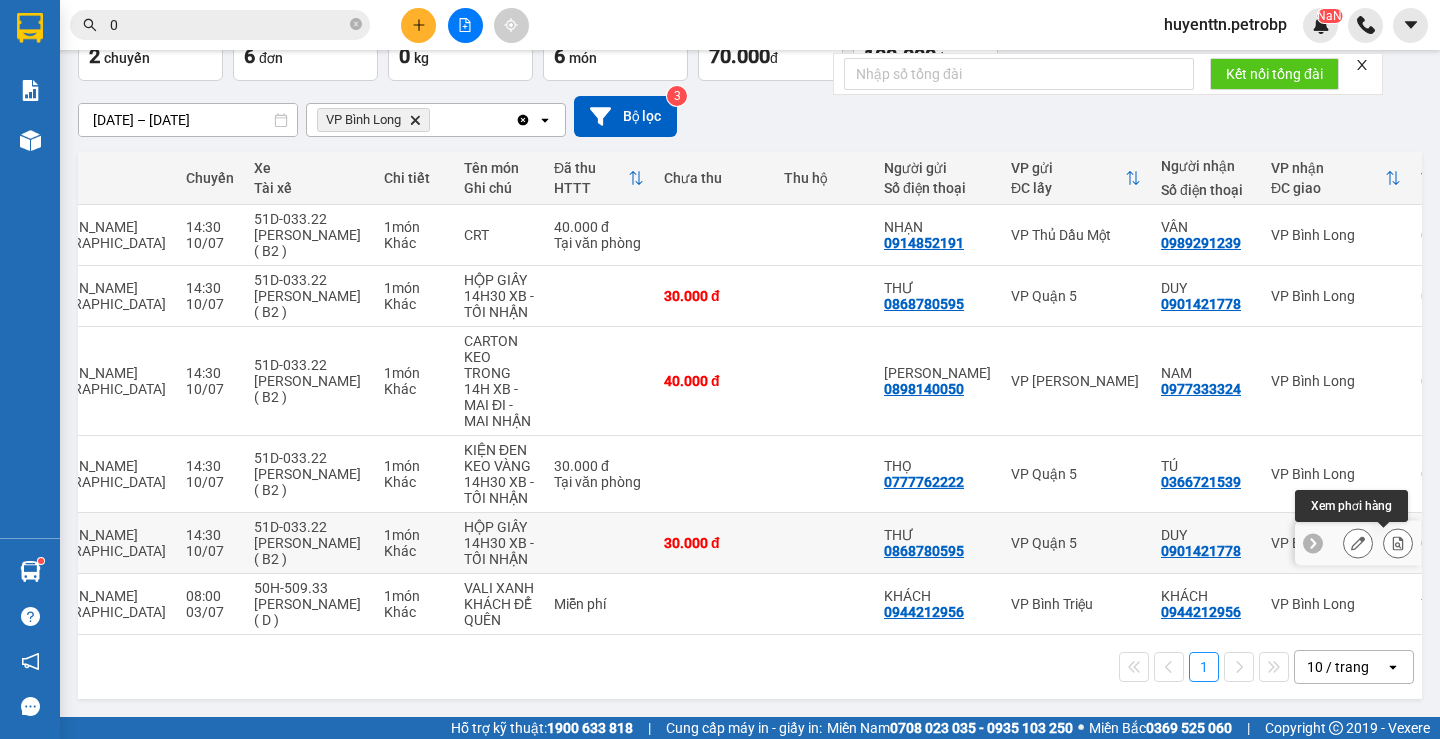 click 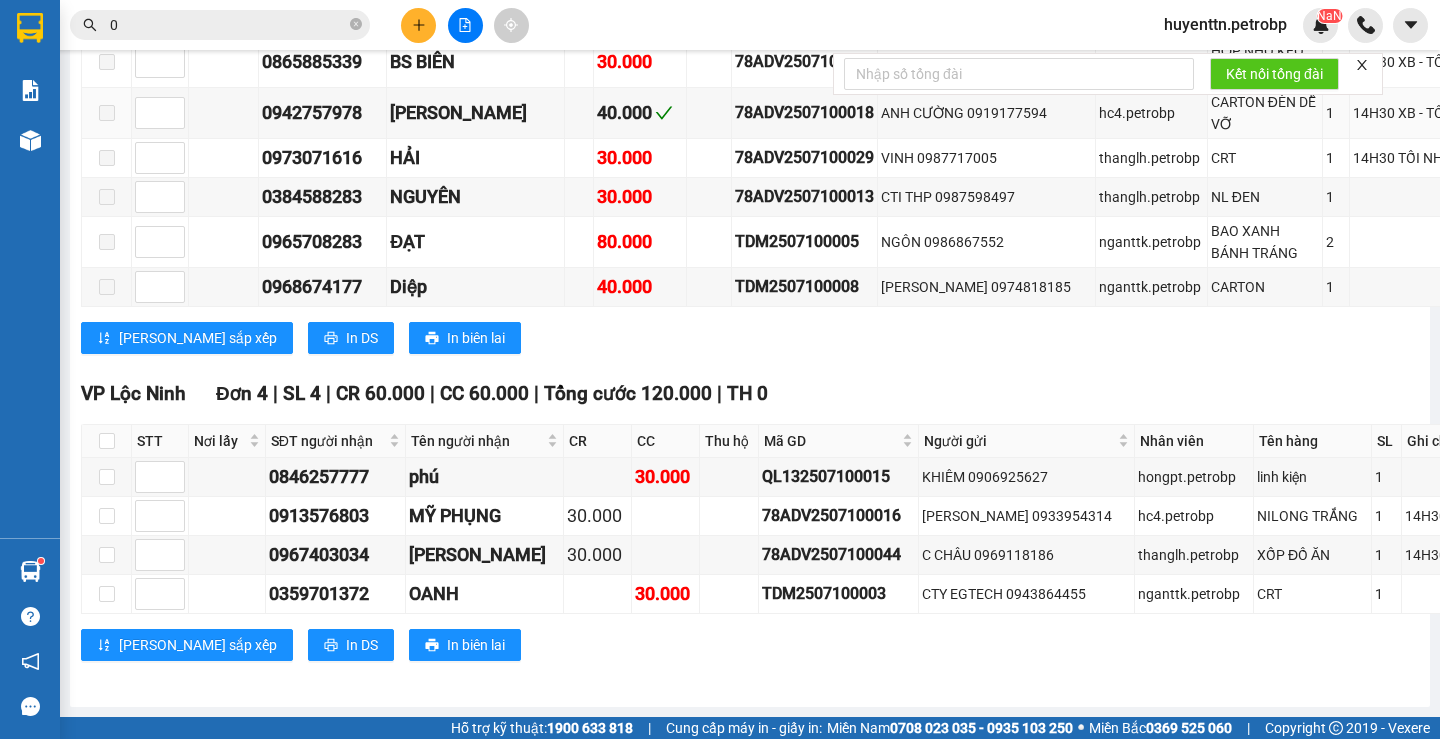 scroll, scrollTop: 1100, scrollLeft: 0, axis: vertical 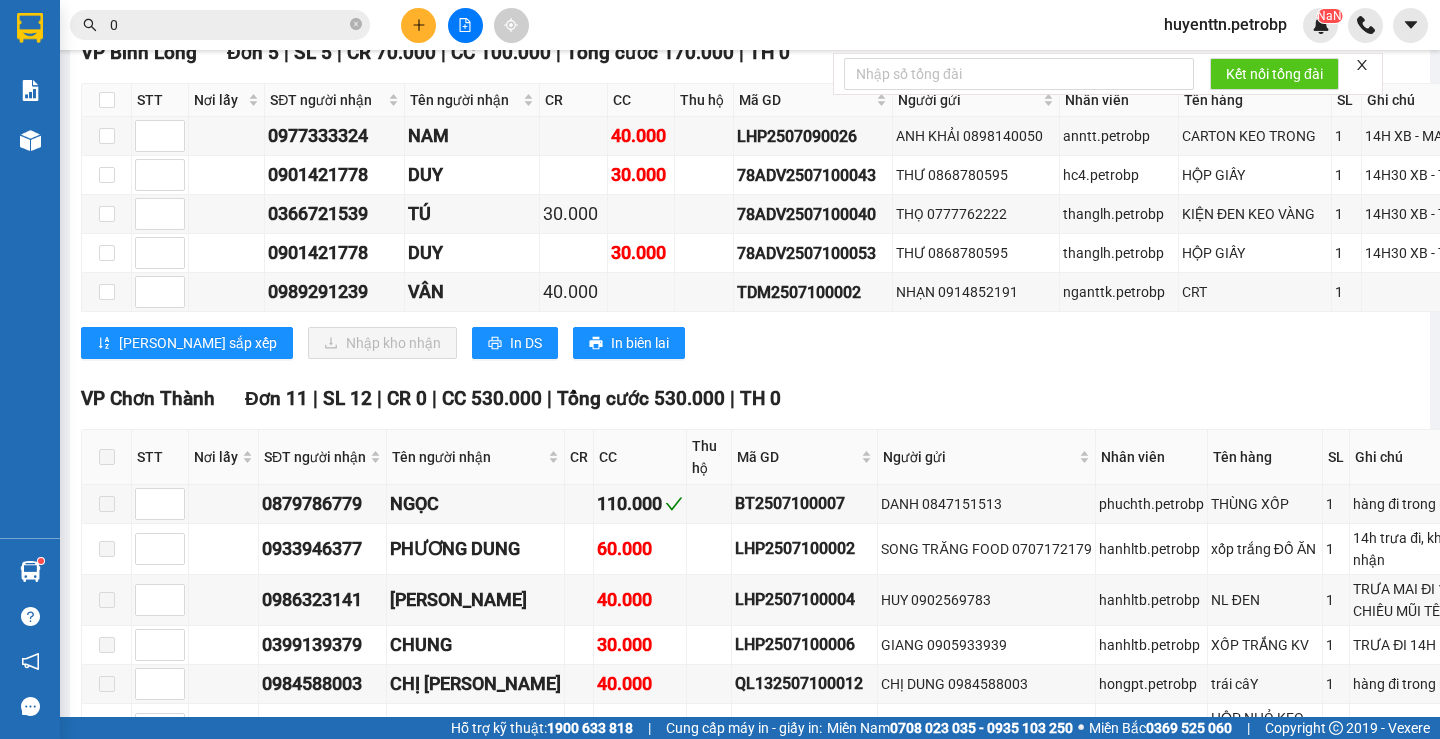 click at bounding box center (107, 100) 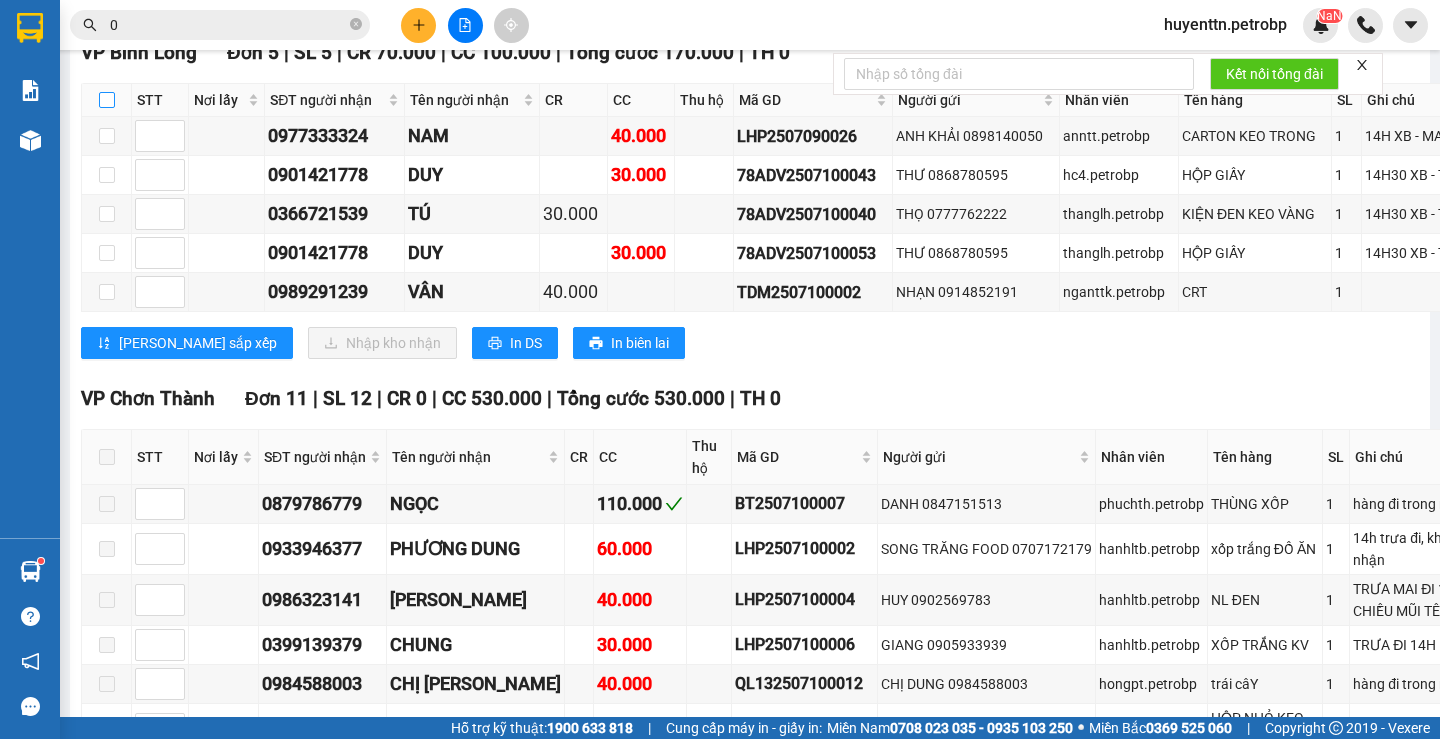 click at bounding box center [107, 100] 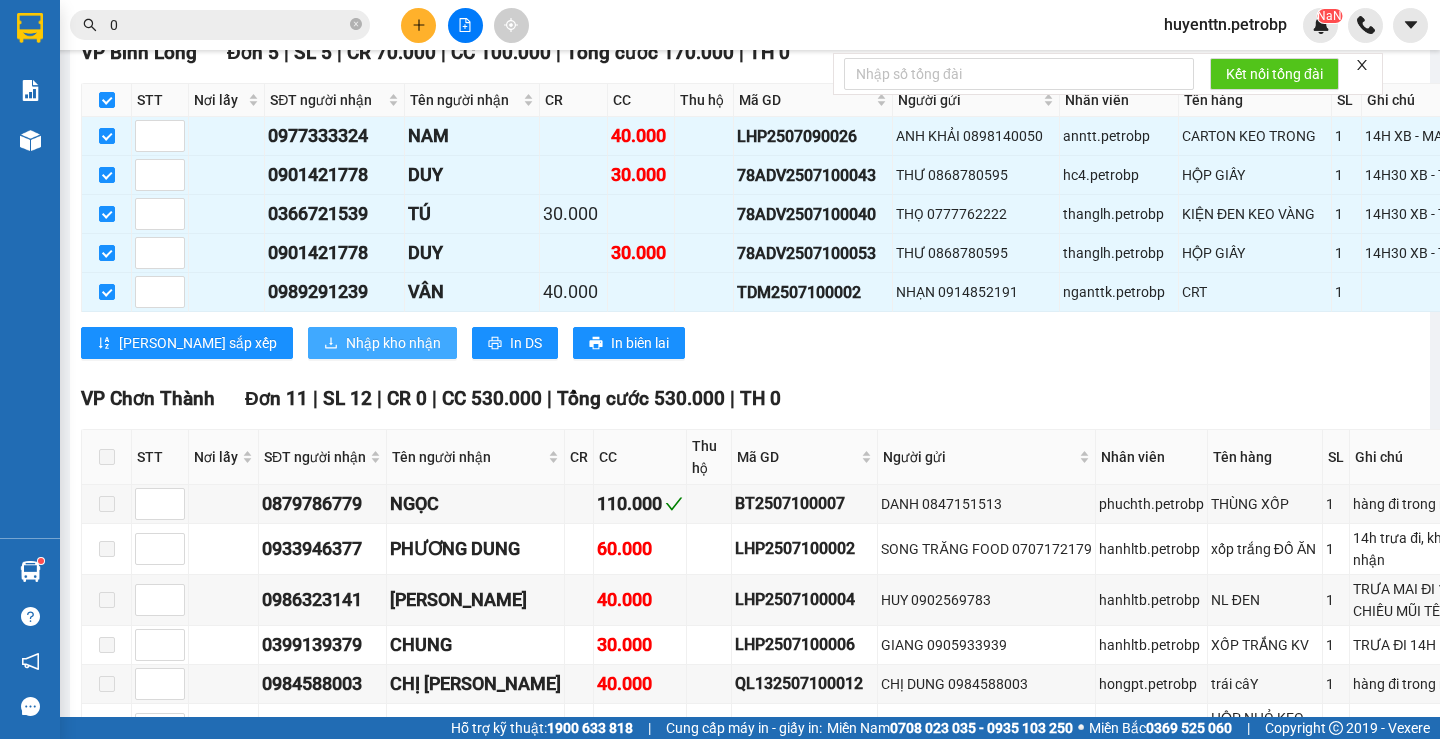 click on "Nhập kho nhận" at bounding box center [382, 343] 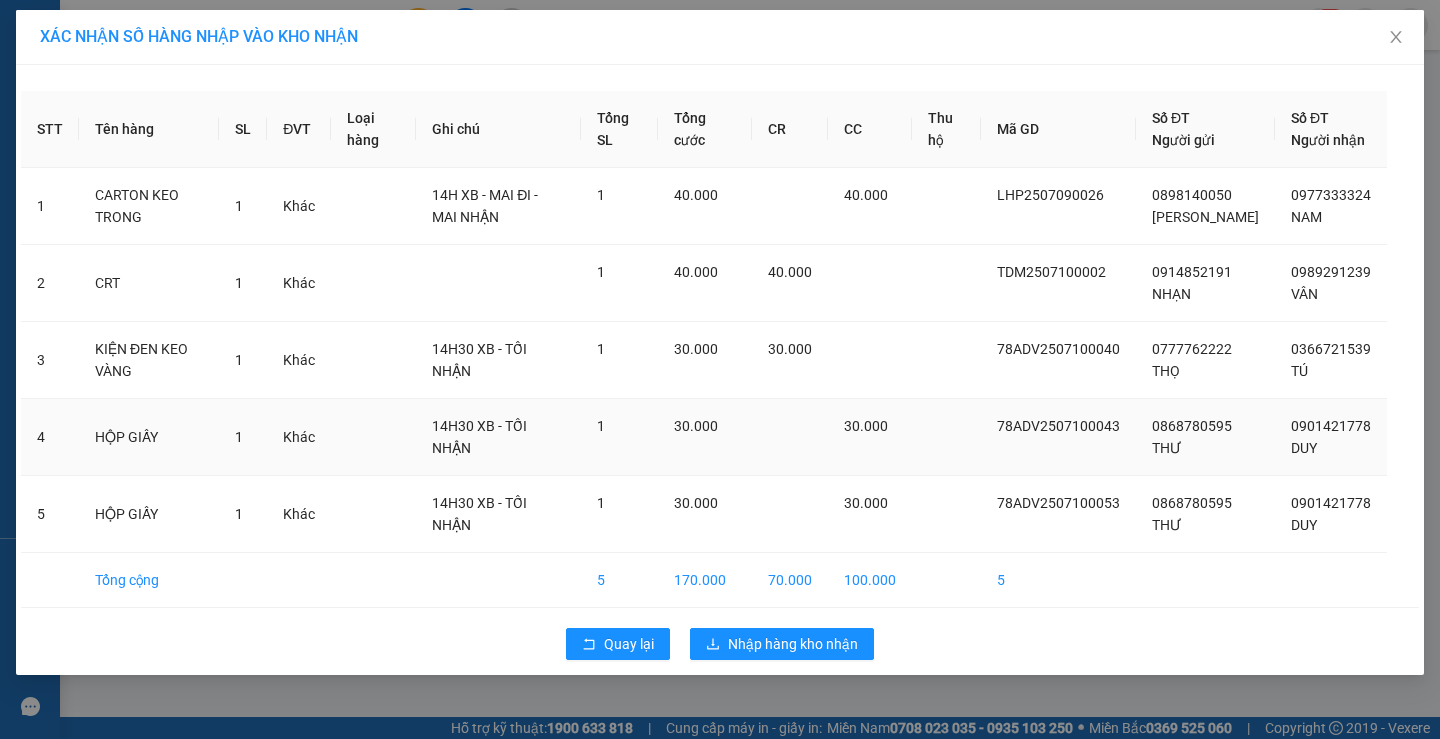 scroll, scrollTop: 0, scrollLeft: 0, axis: both 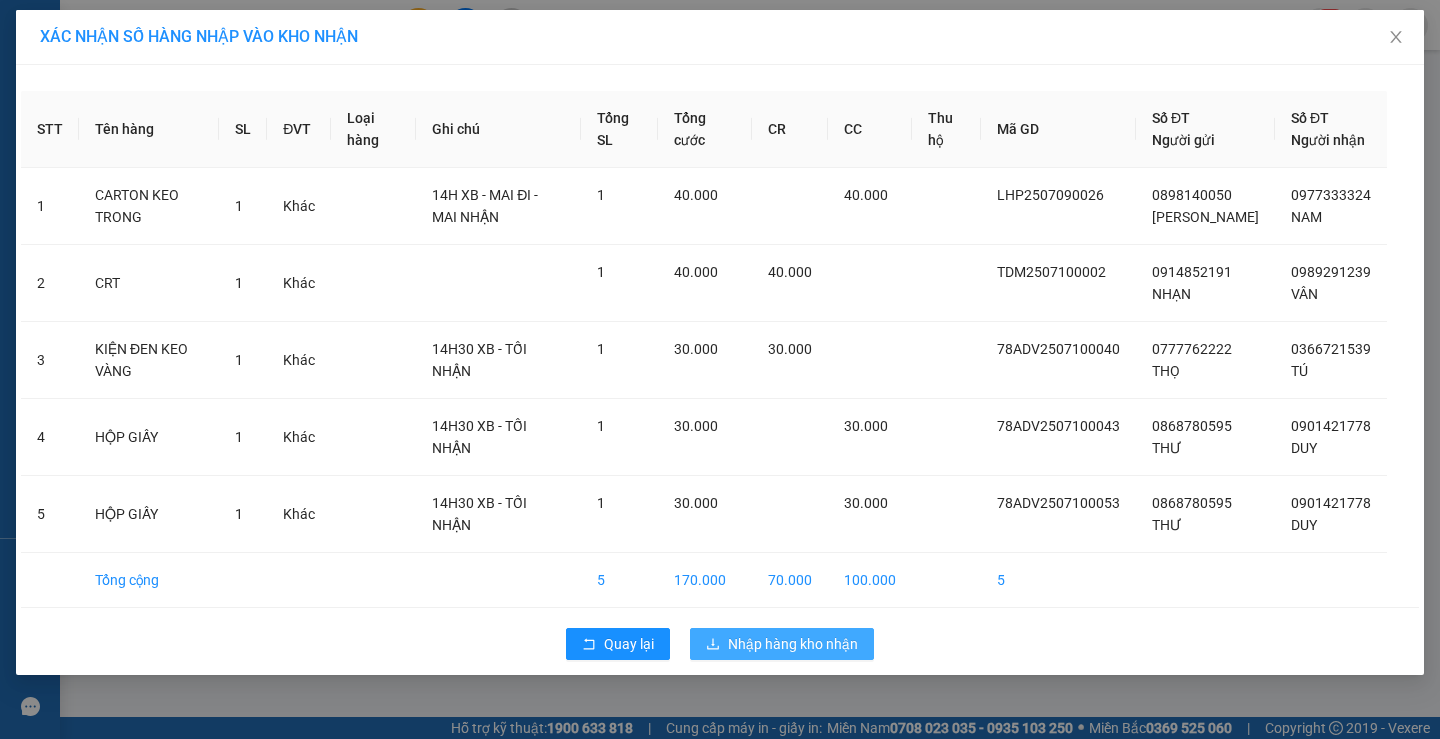 click on "Nhập hàng kho nhận" at bounding box center (782, 644) 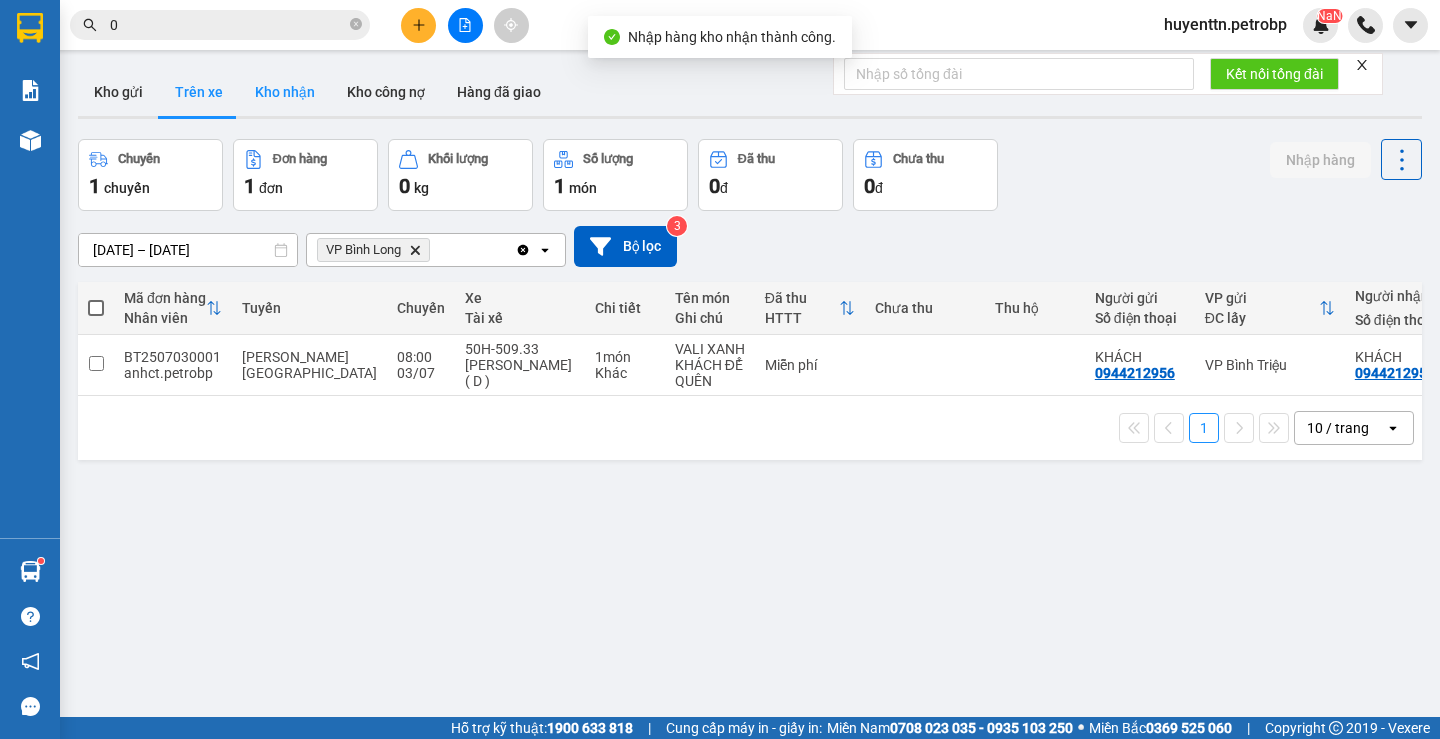 click on "Kho nhận" at bounding box center [285, 92] 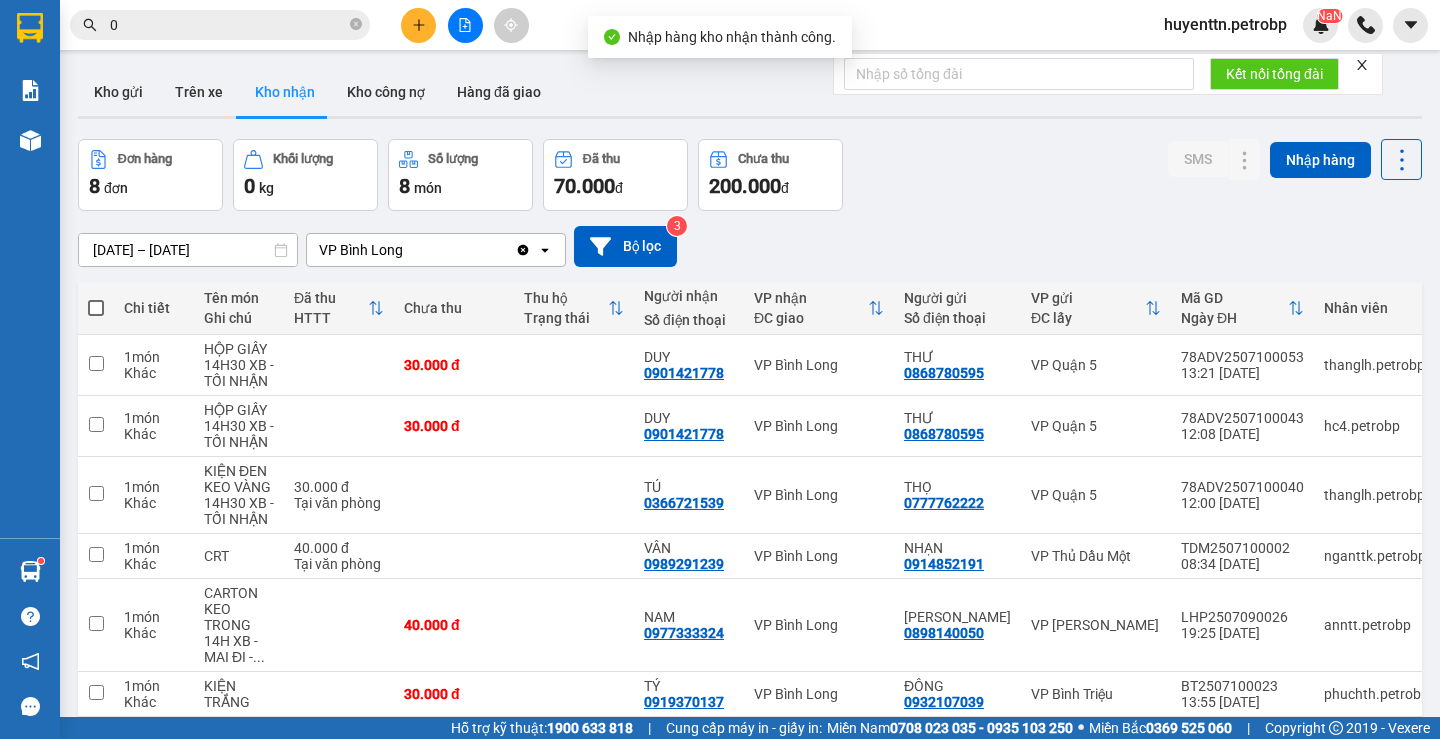 scroll, scrollTop: 196, scrollLeft: 0, axis: vertical 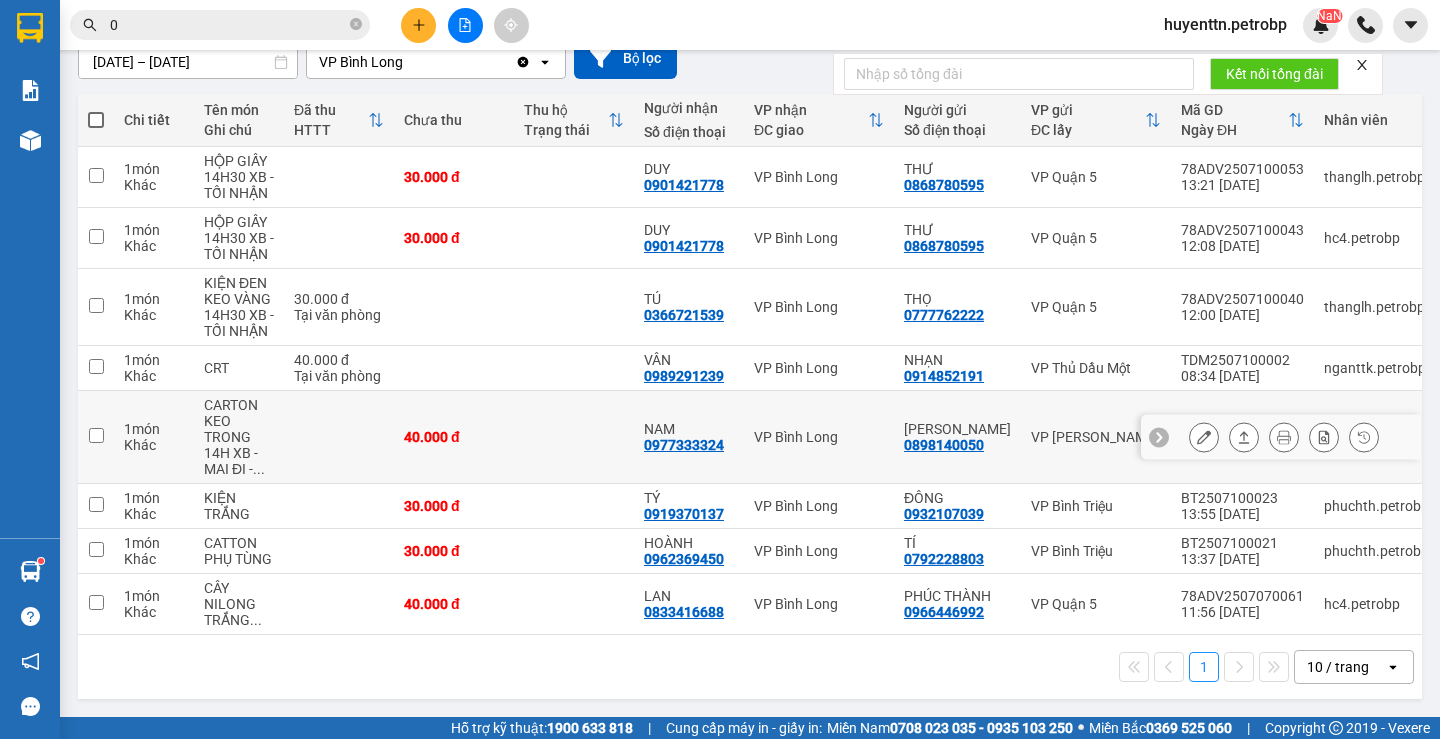 click on "0977333324" at bounding box center (684, 445) 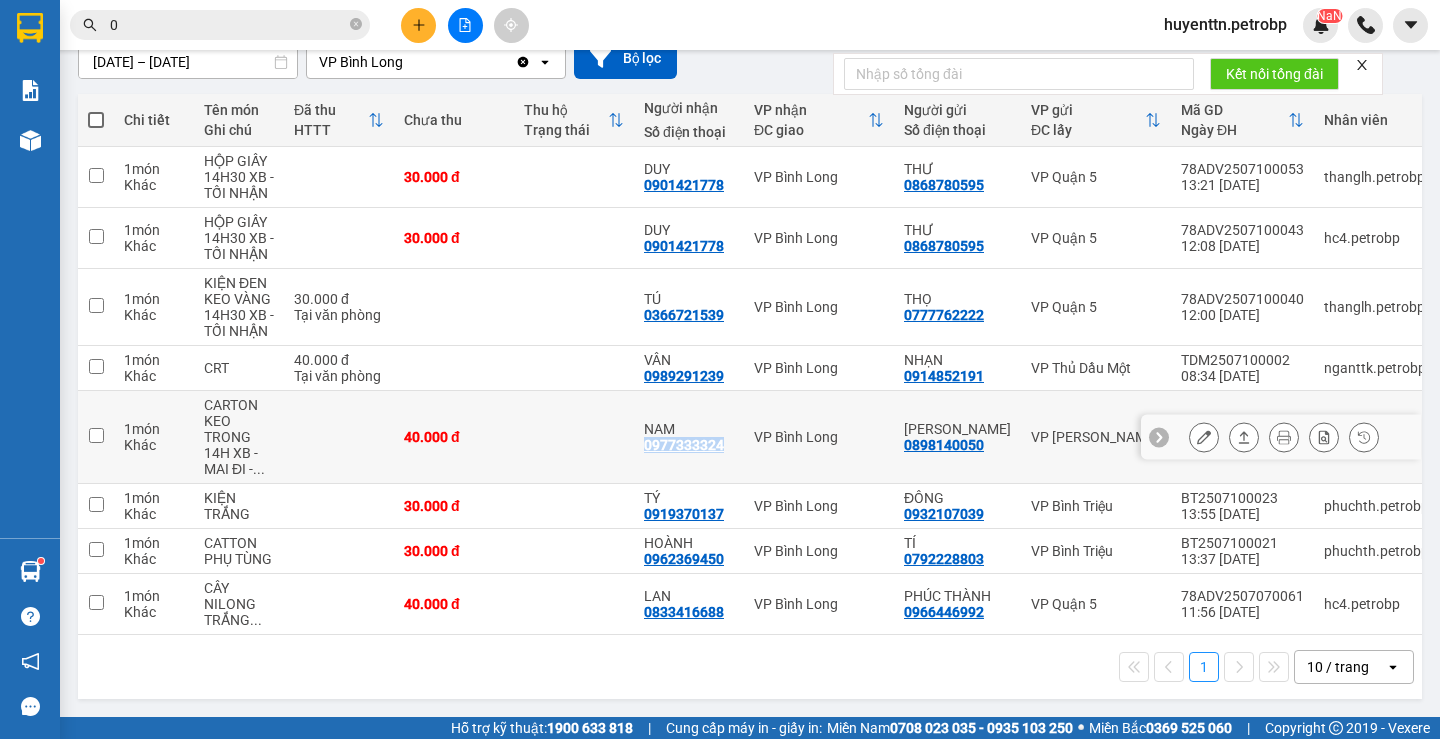 click on "0977333324" at bounding box center (684, 445) 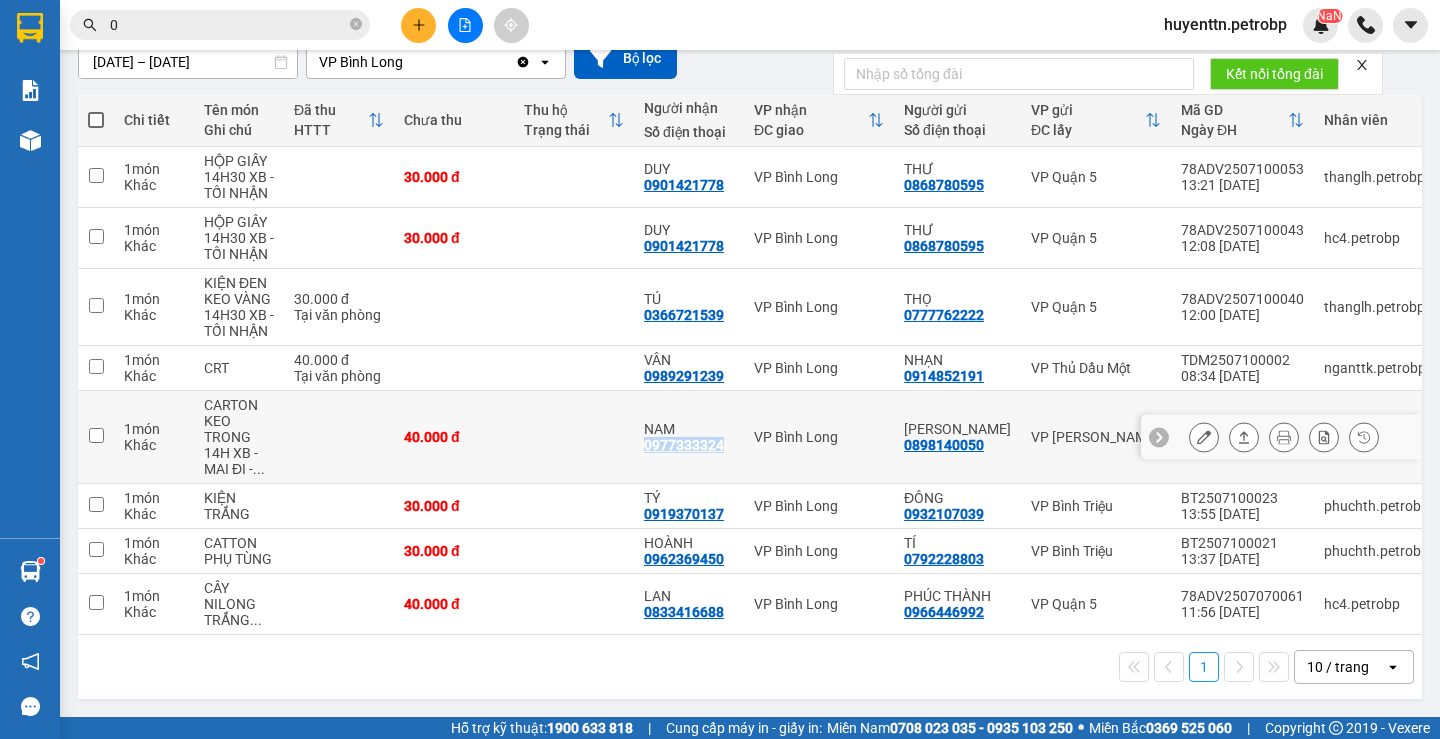 copy on "0977333324" 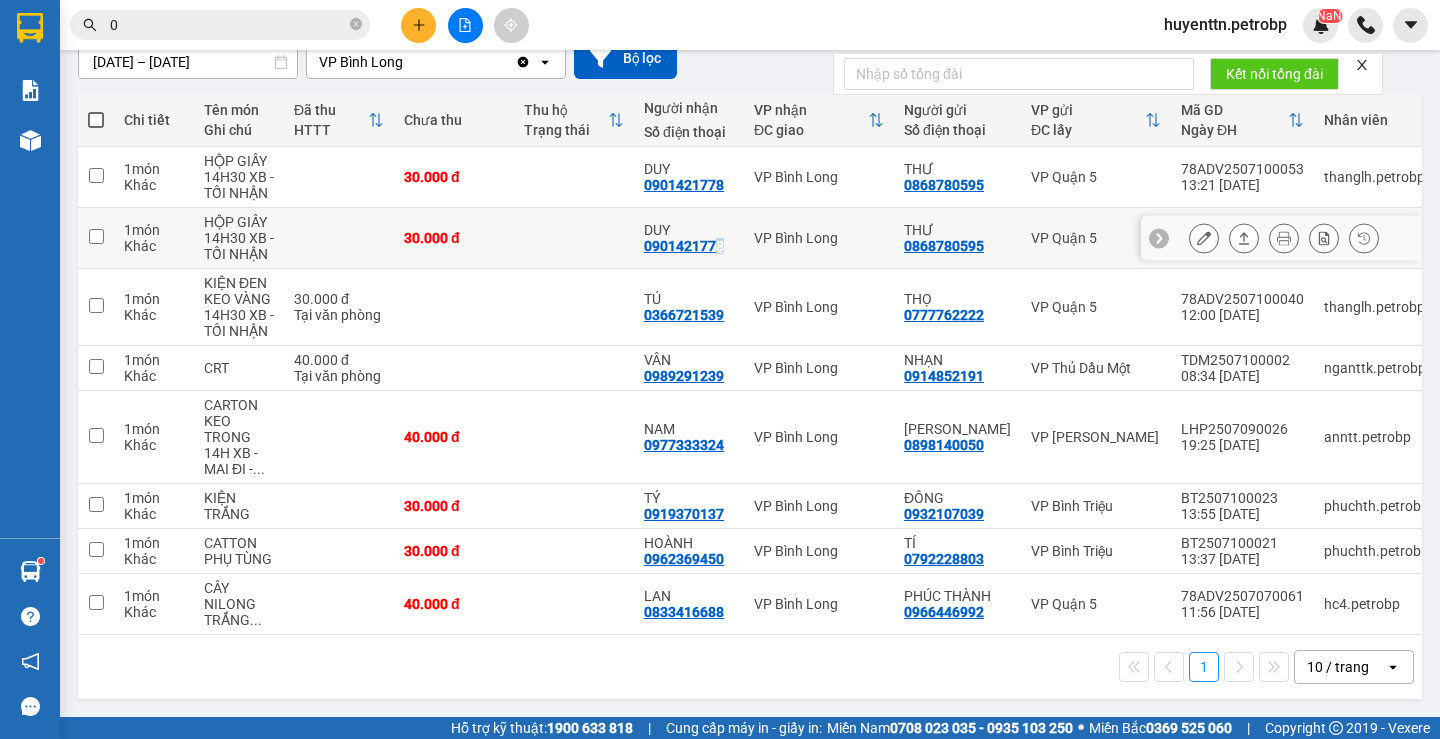 click on "DUY  0901421778" at bounding box center [689, 238] 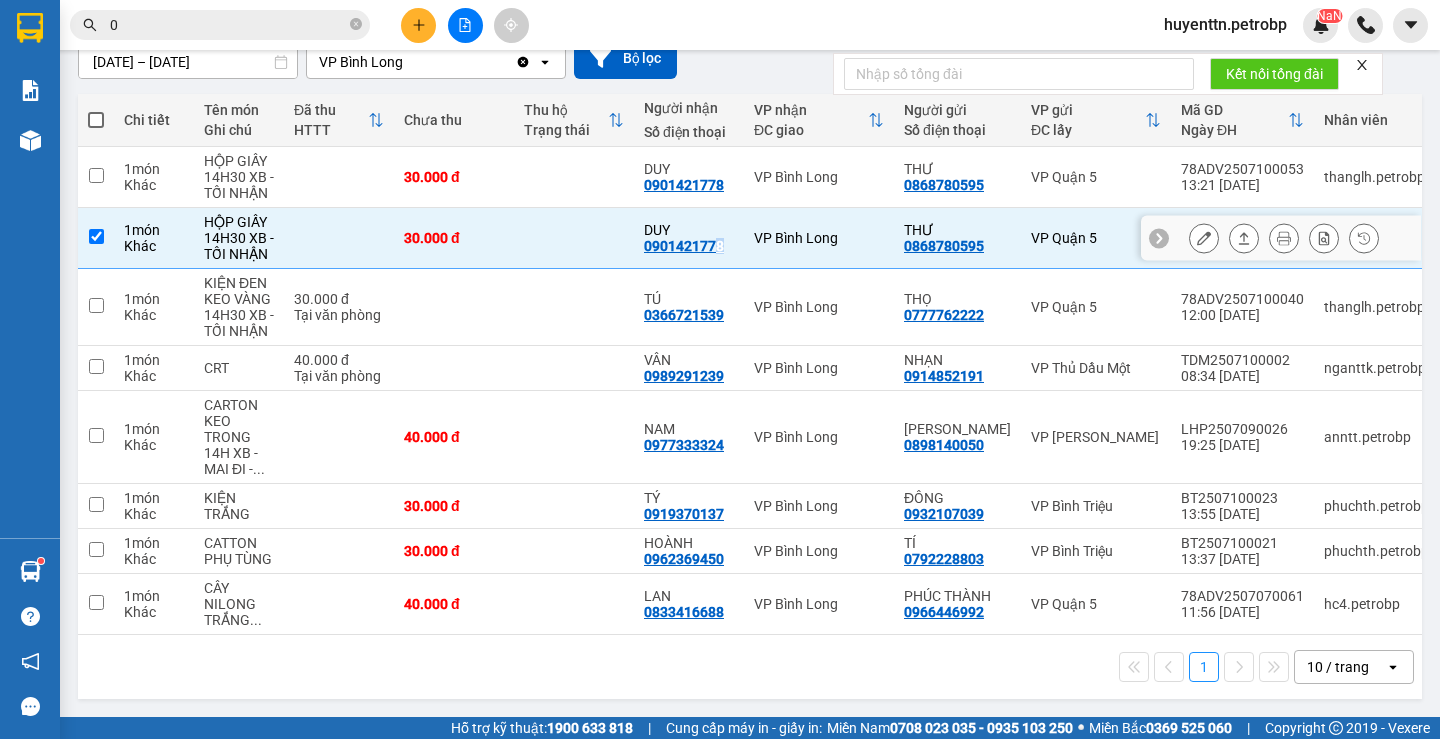 click on "0901421778" at bounding box center [684, 246] 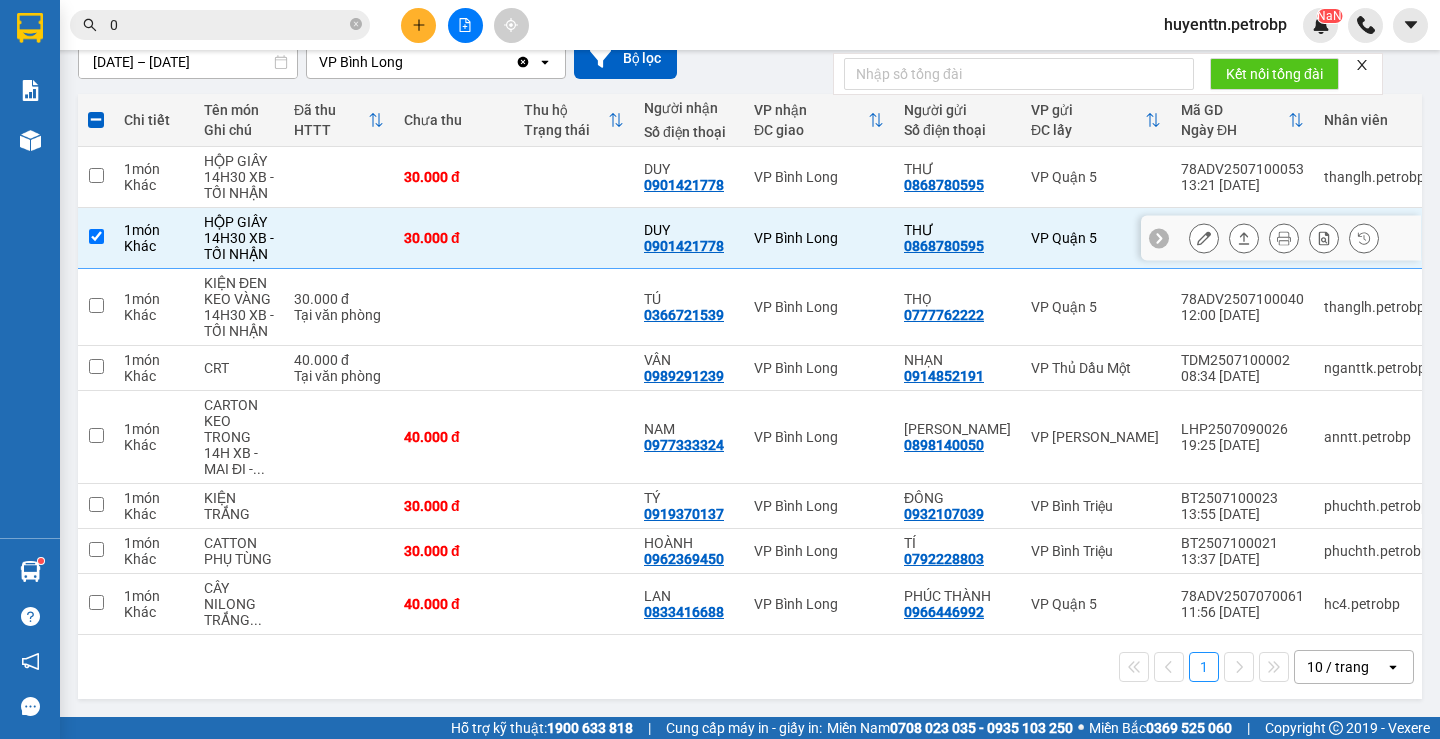 click on "0901421778" at bounding box center (684, 246) 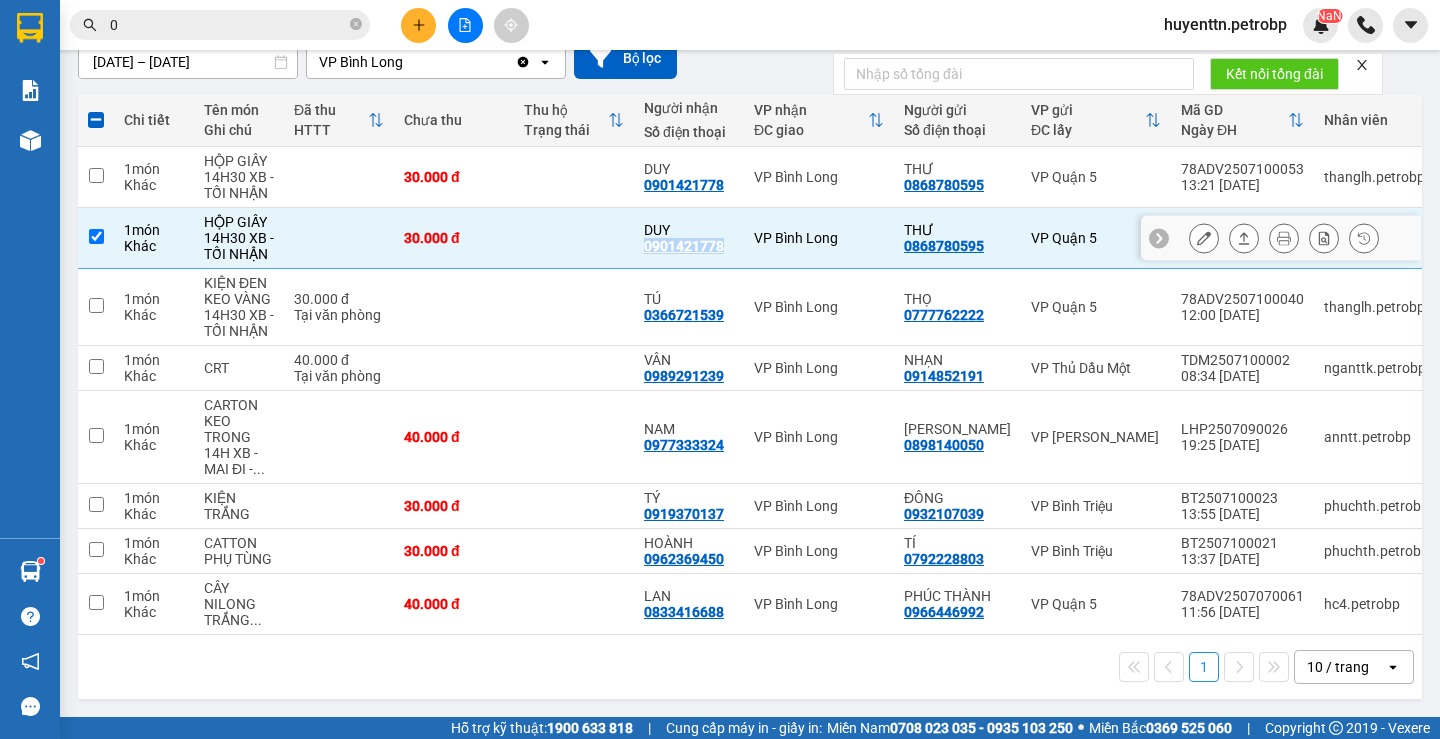 click on "0901421778" at bounding box center (684, 246) 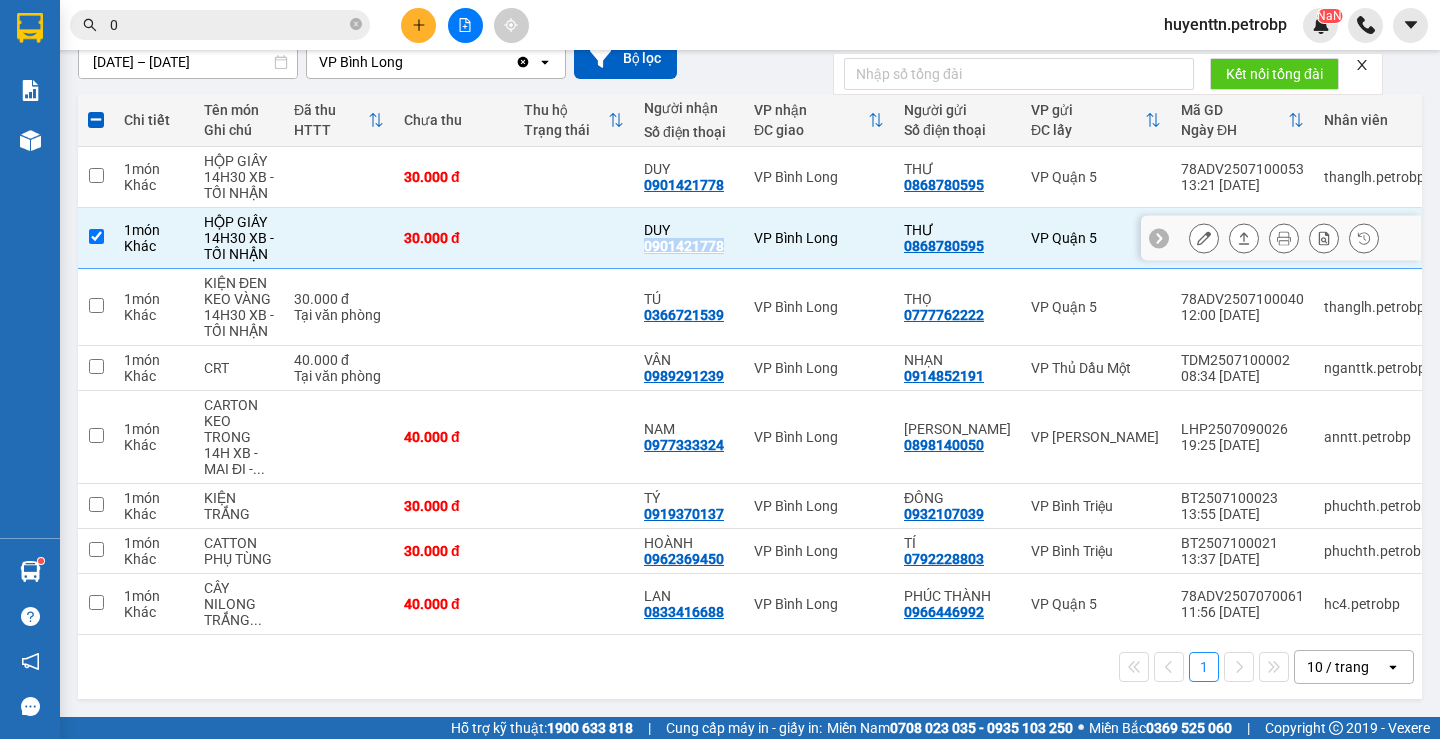 click at bounding box center (96, 236) 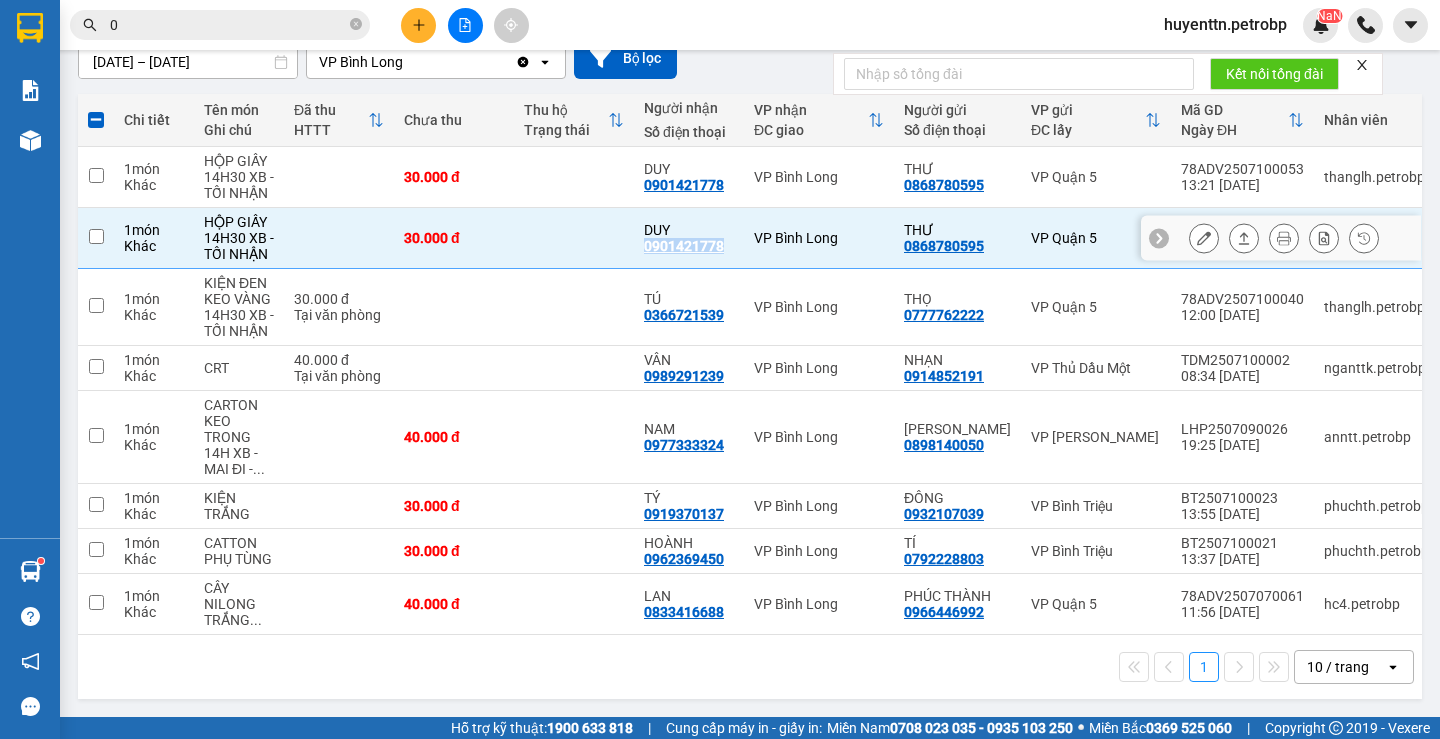 checkbox on "false" 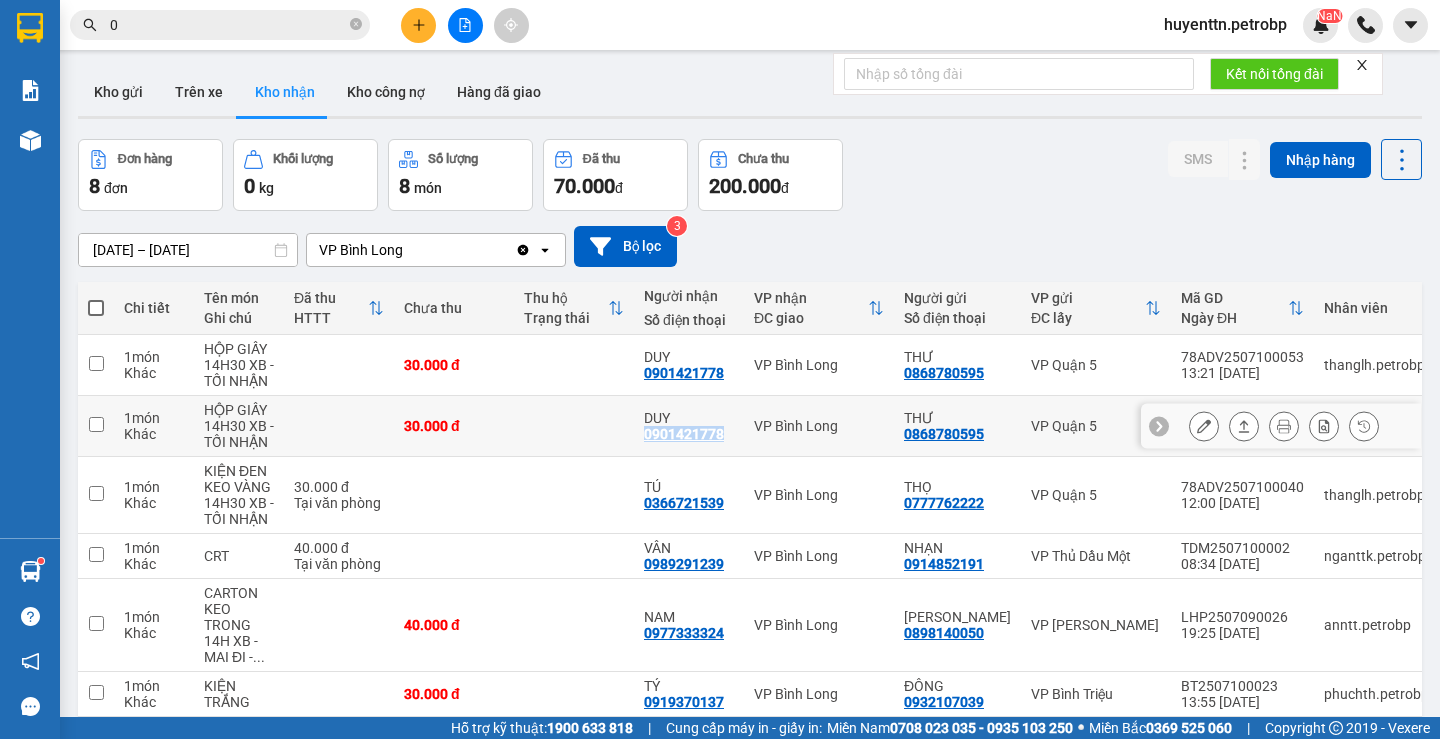 scroll, scrollTop: 196, scrollLeft: 0, axis: vertical 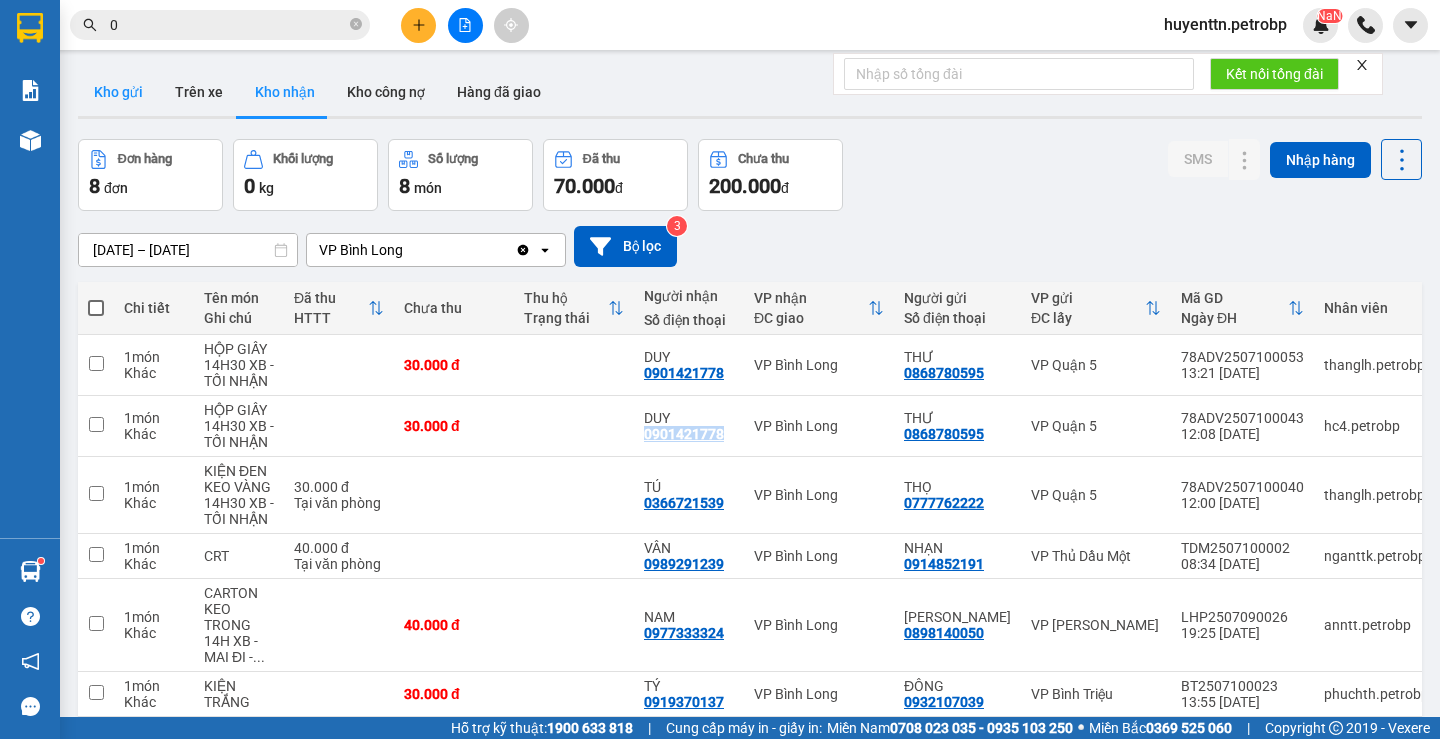 click on "Kho gửi" at bounding box center (118, 92) 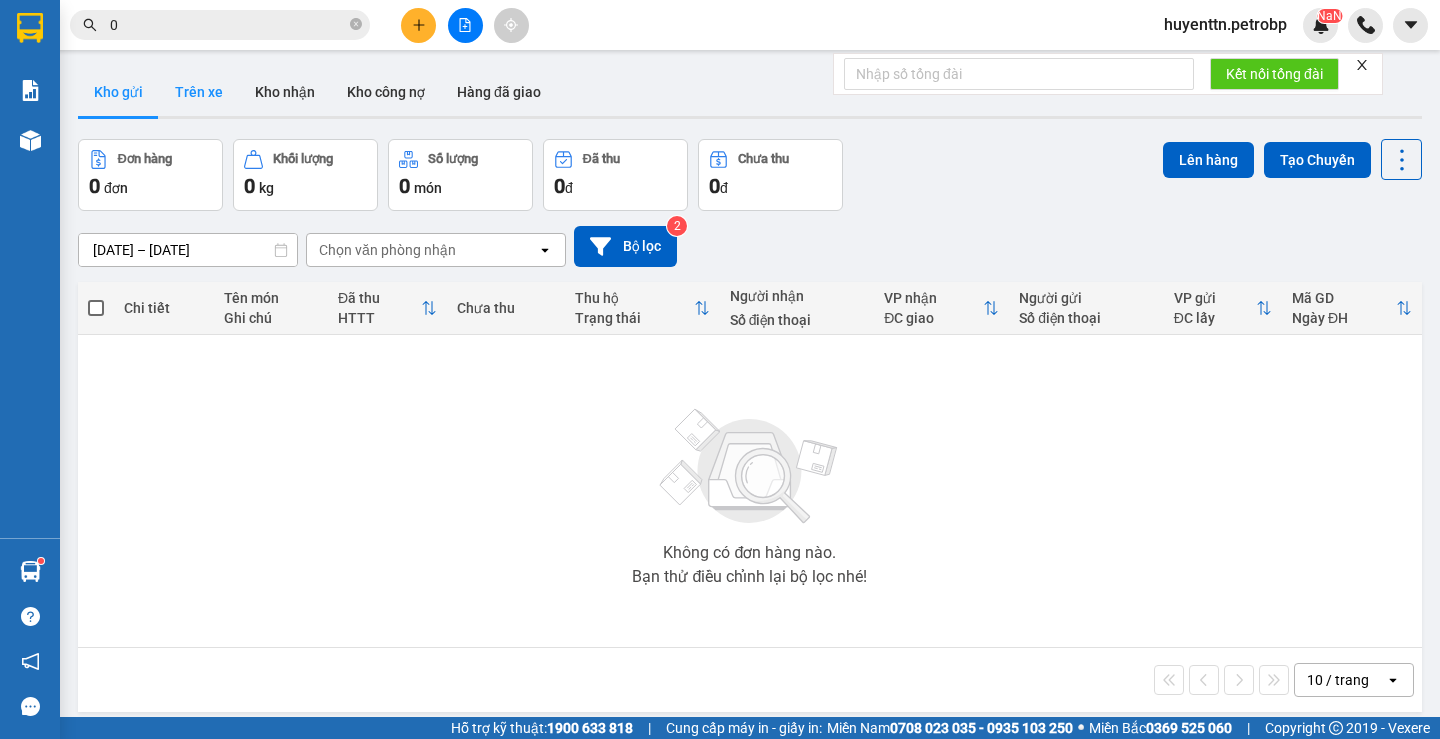 click on "Trên xe" at bounding box center [199, 92] 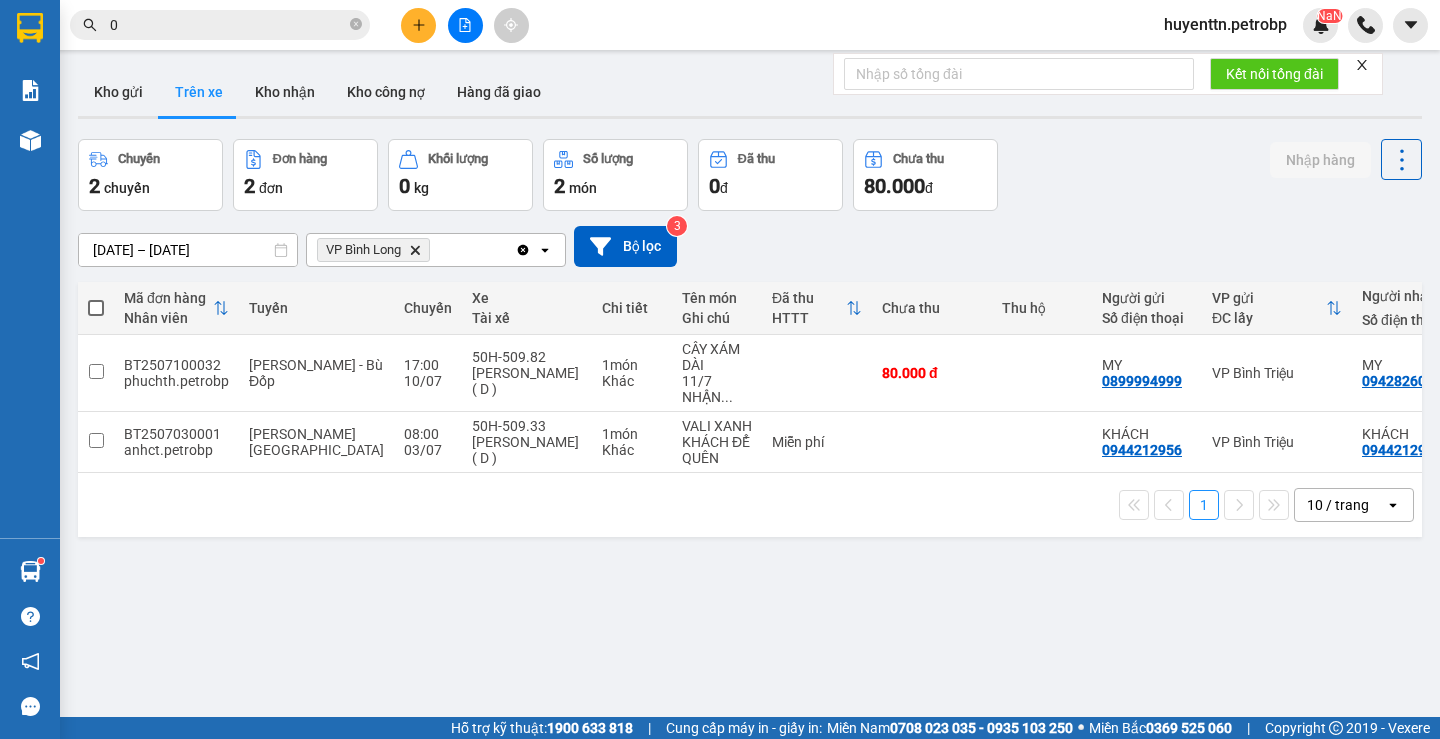 drag, startPoint x: 785, startPoint y: 481, endPoint x: 960, endPoint y: 481, distance: 175 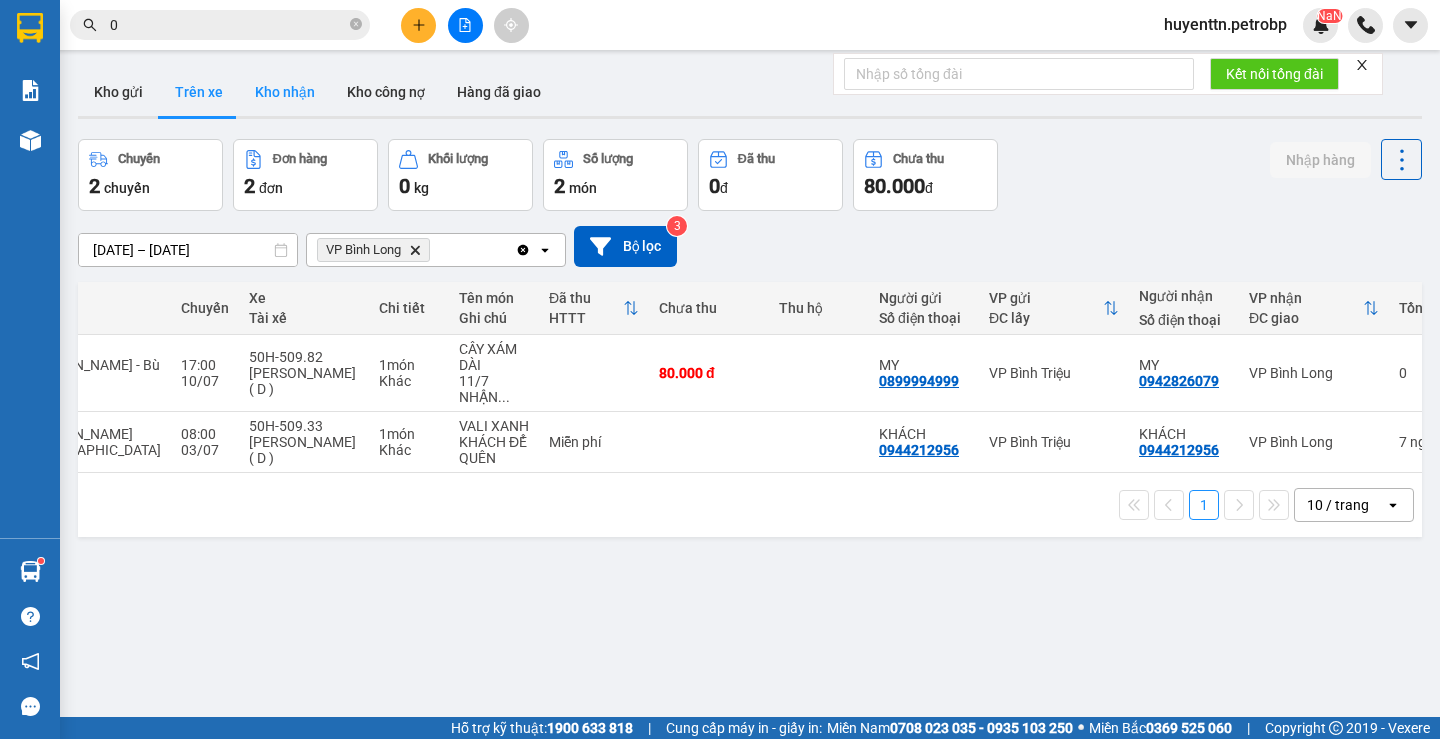 click on "Kho nhận" at bounding box center [285, 92] 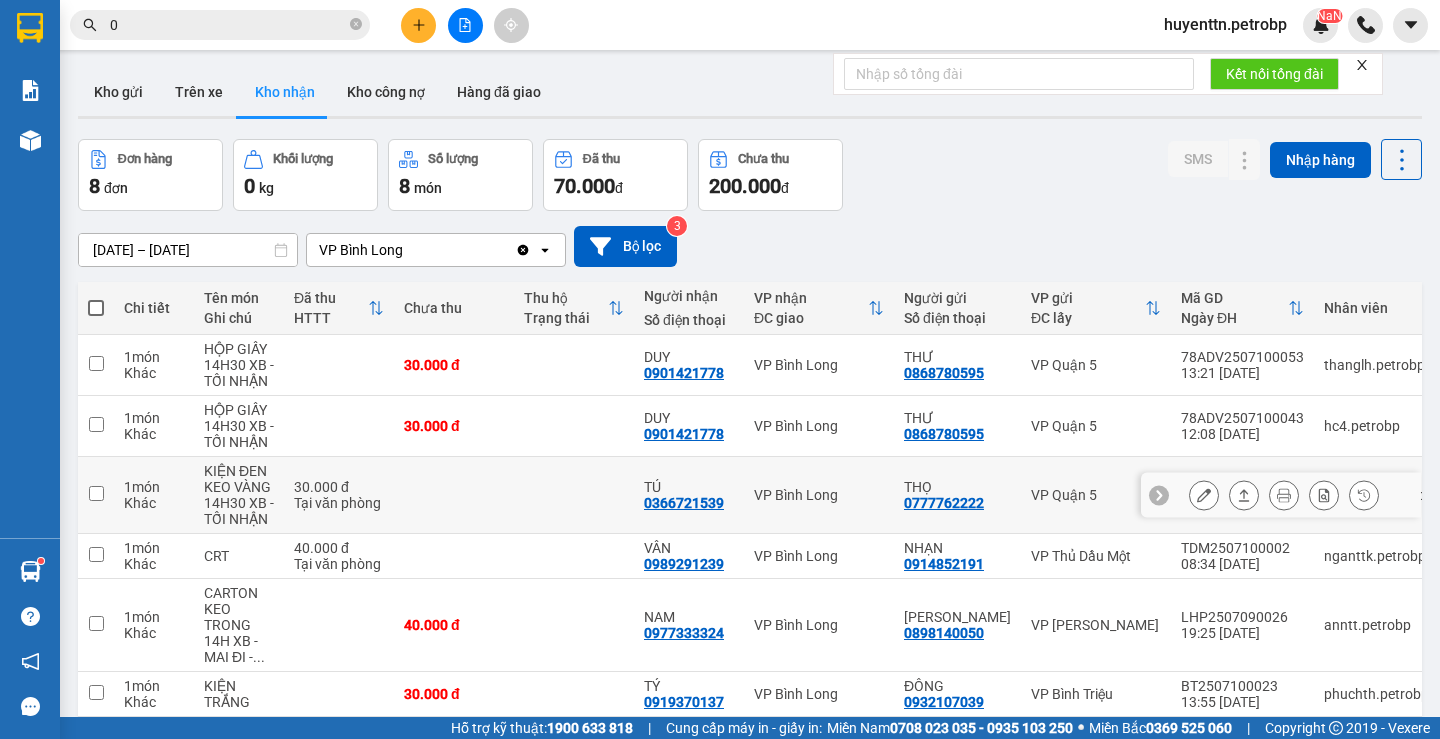 scroll, scrollTop: 196, scrollLeft: 0, axis: vertical 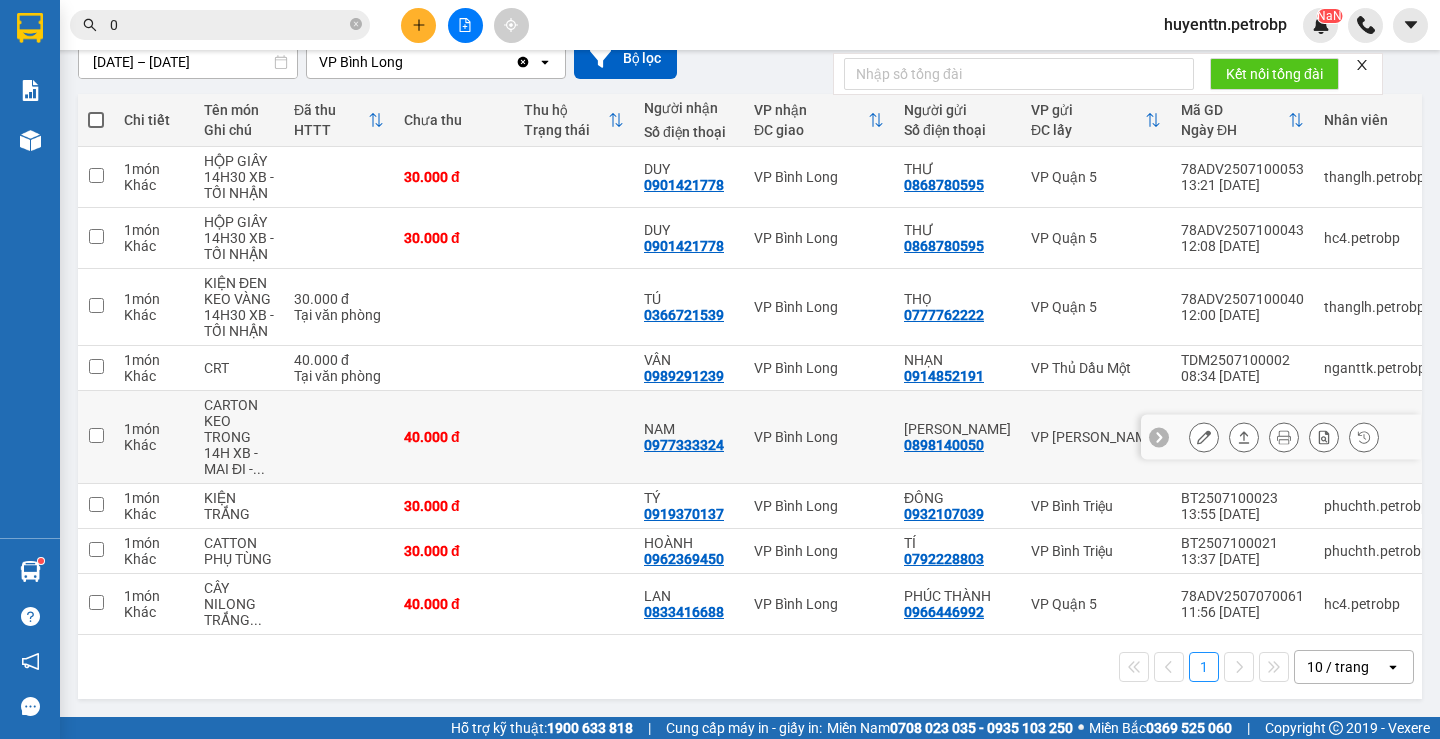 click at bounding box center [1204, 437] 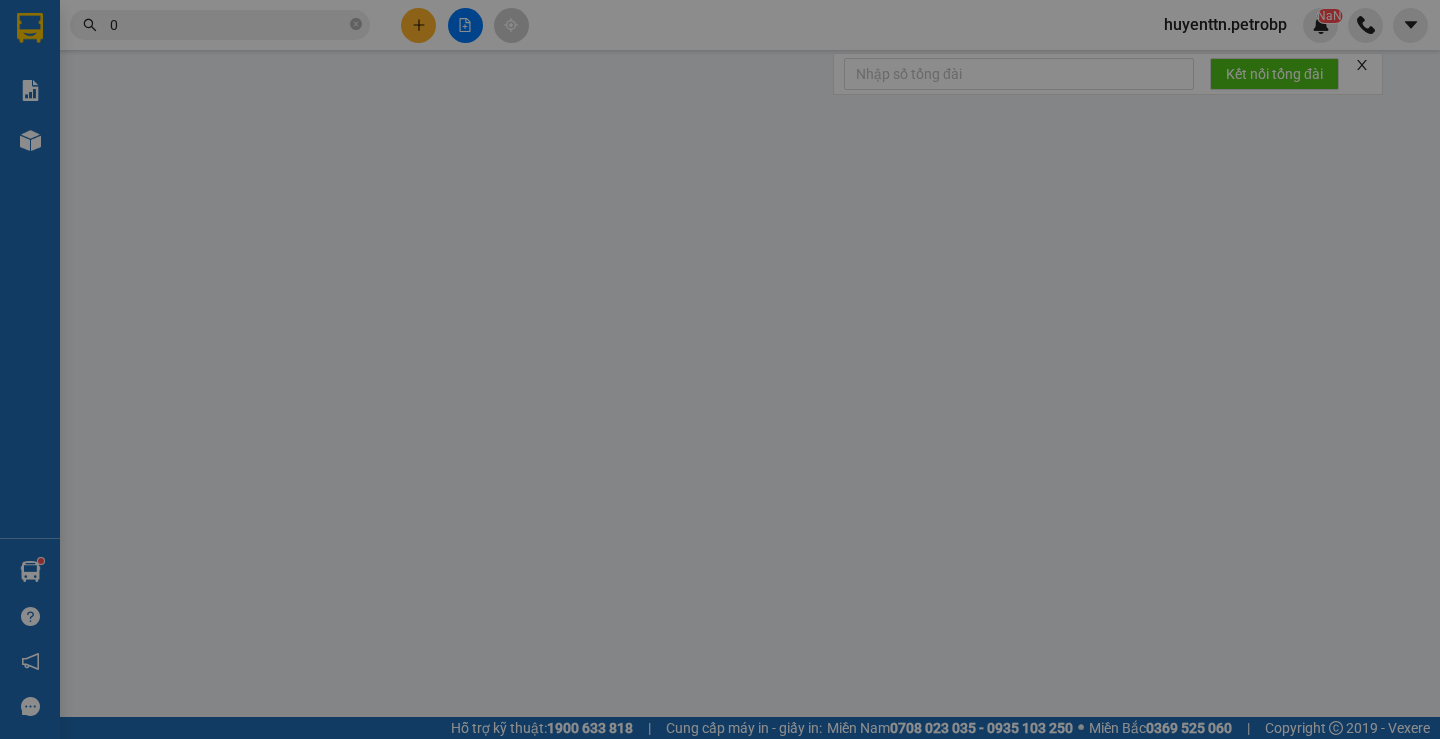 scroll, scrollTop: 0, scrollLeft: 0, axis: both 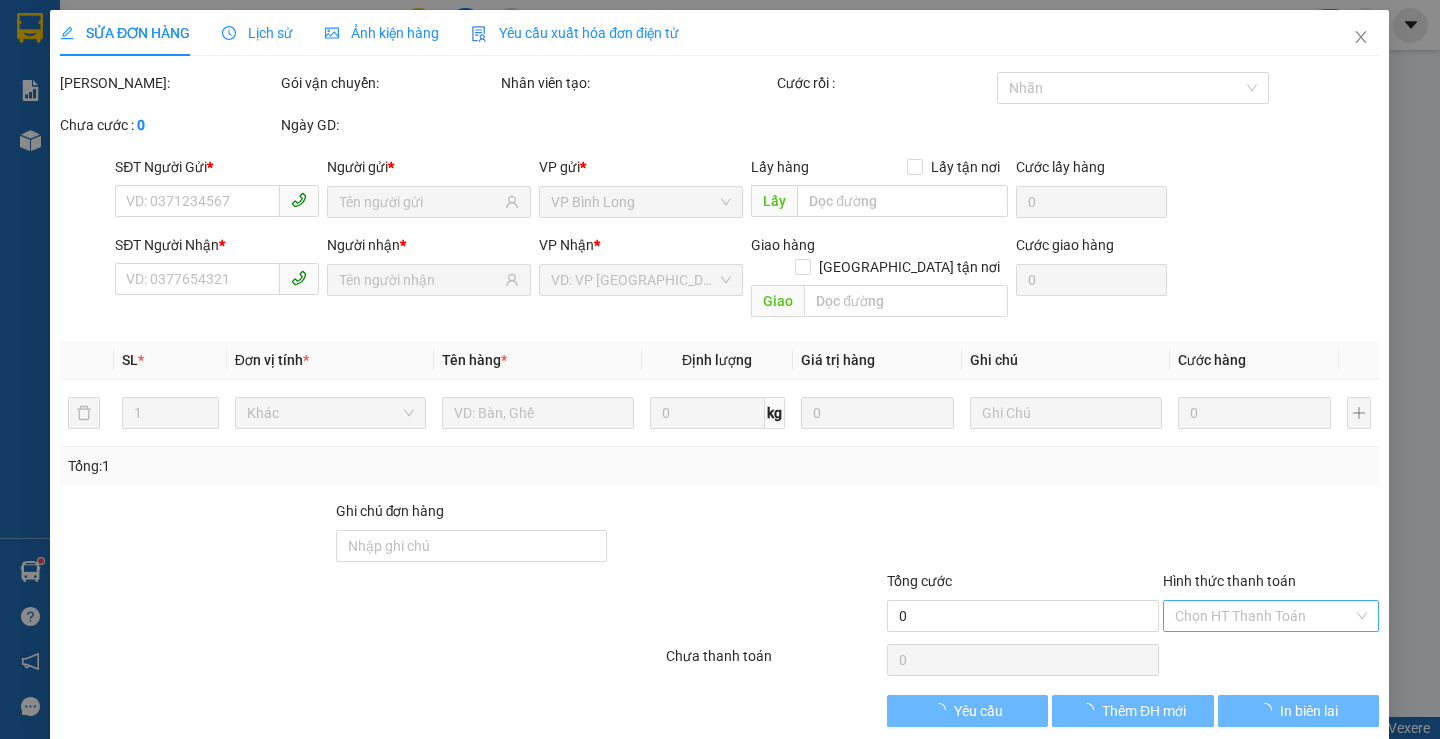type on "0898140050" 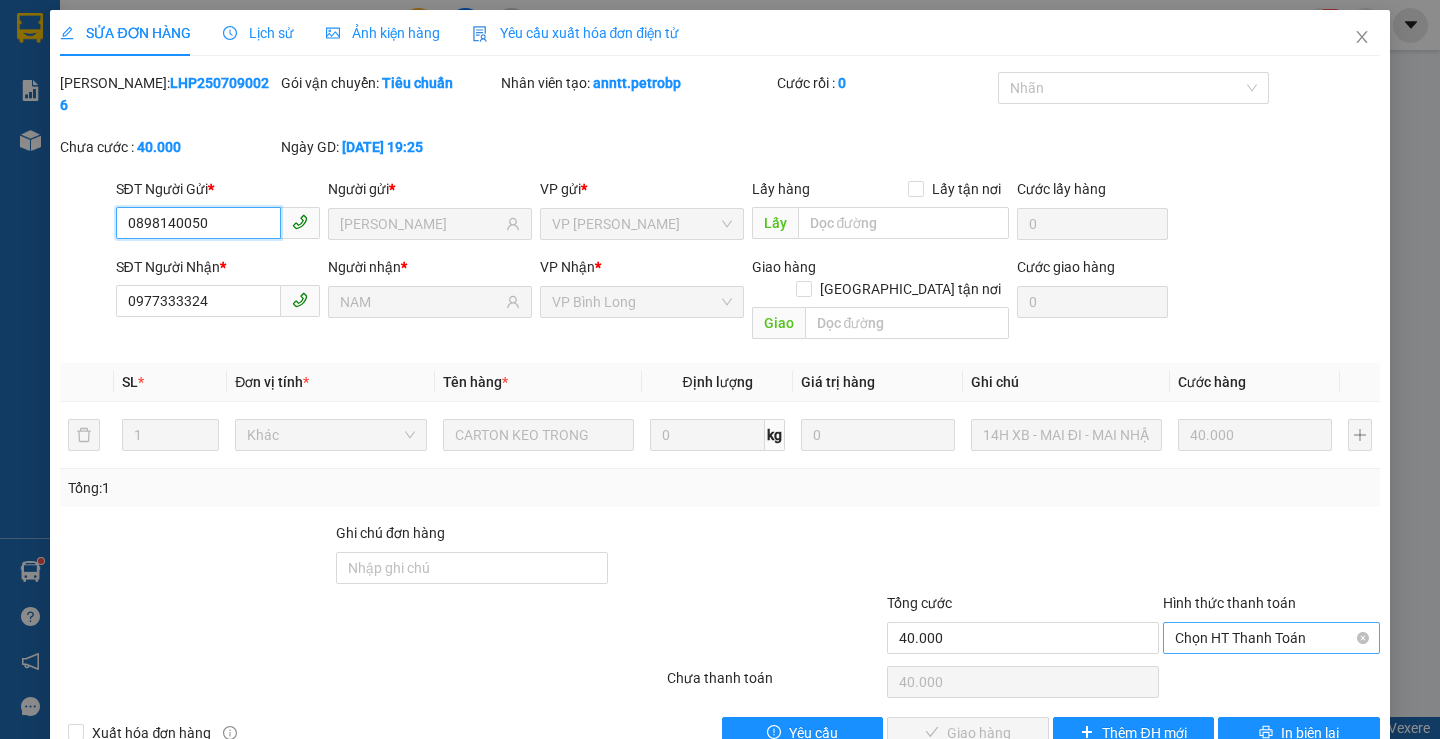 click on "Chọn HT Thanh Toán" at bounding box center [1271, 638] 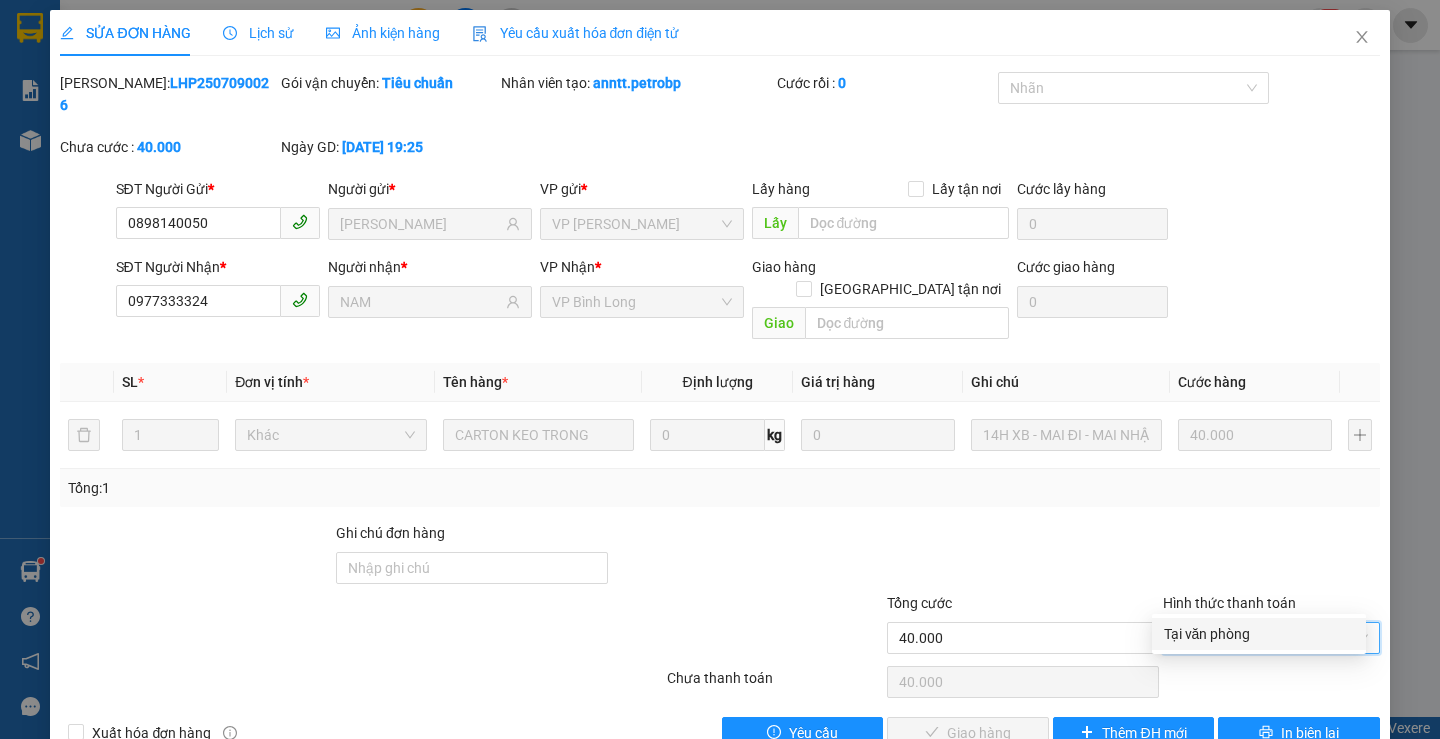 click on "Tại văn phòng" at bounding box center (1259, 634) 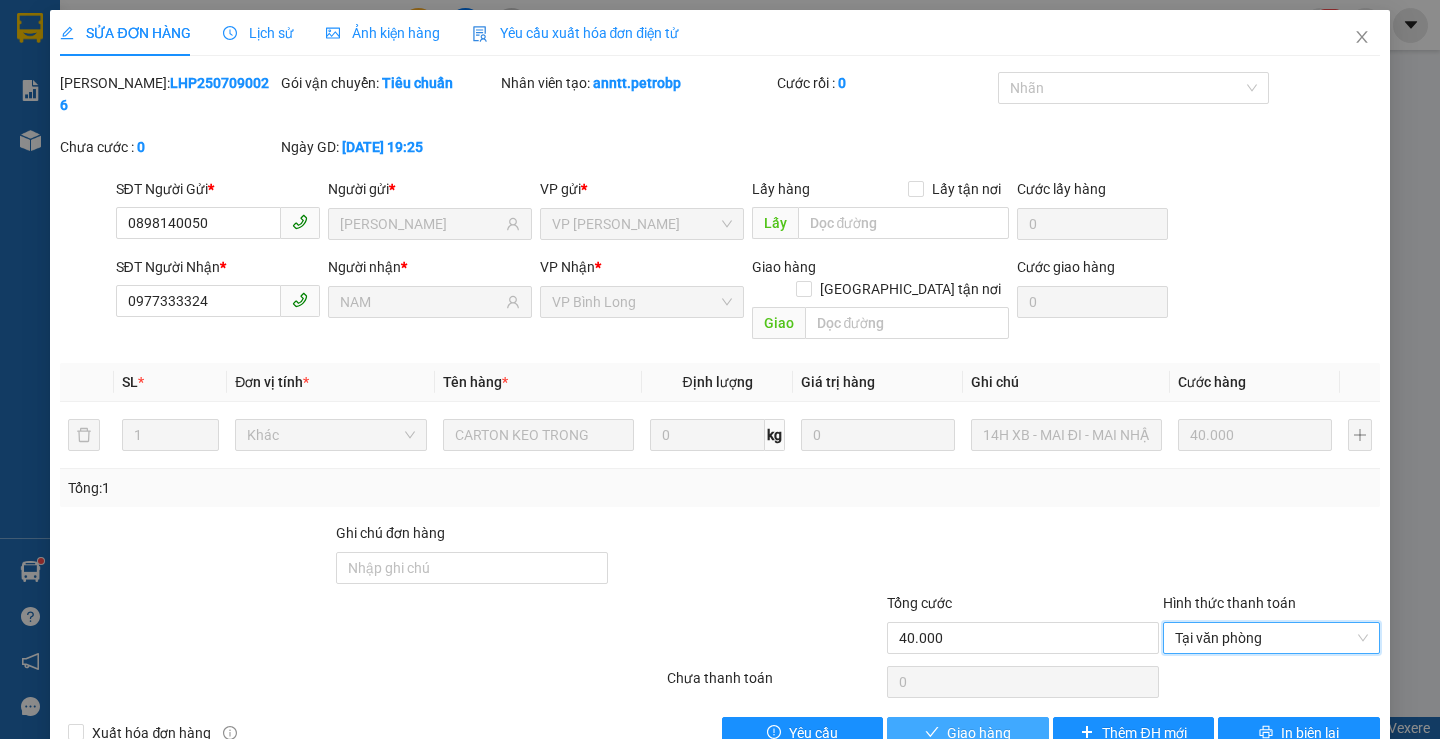 click on "Giao hàng" at bounding box center [979, 733] 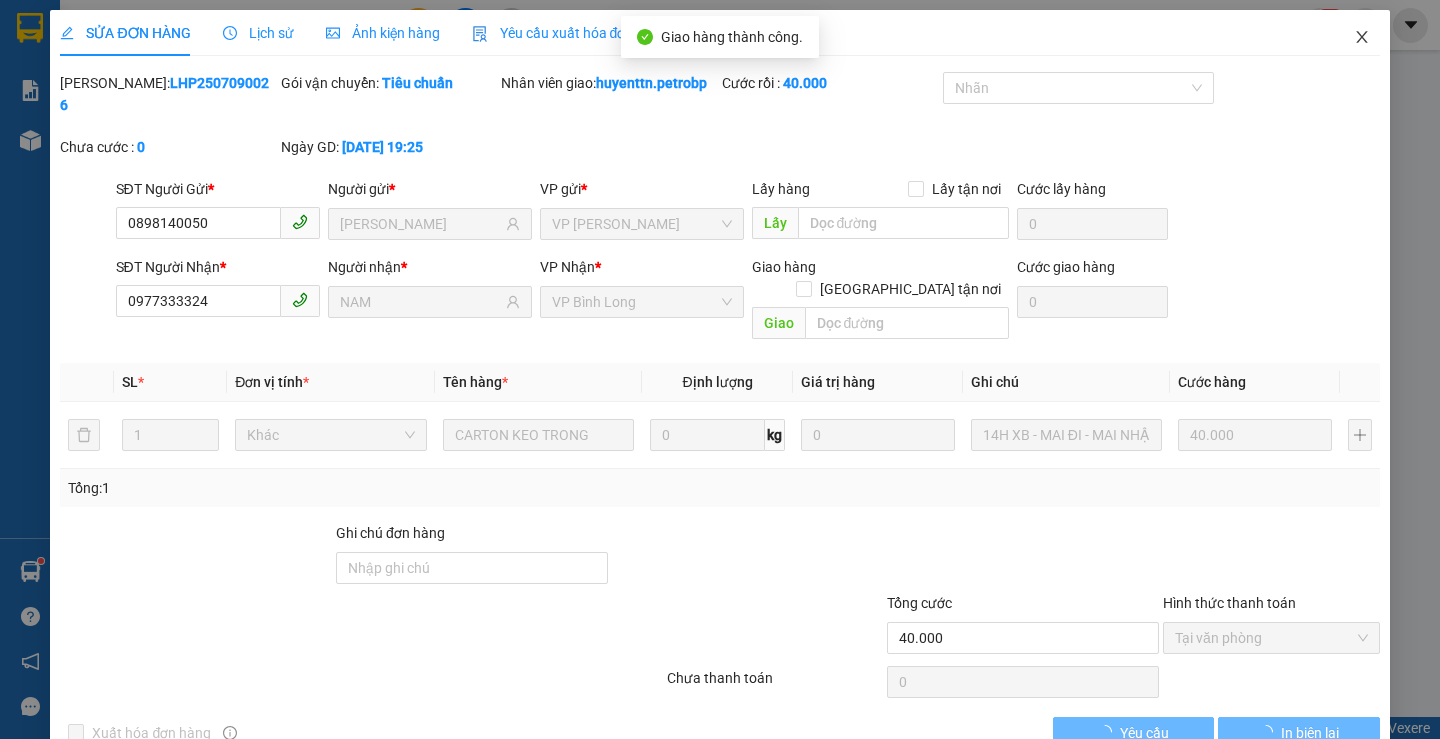 click 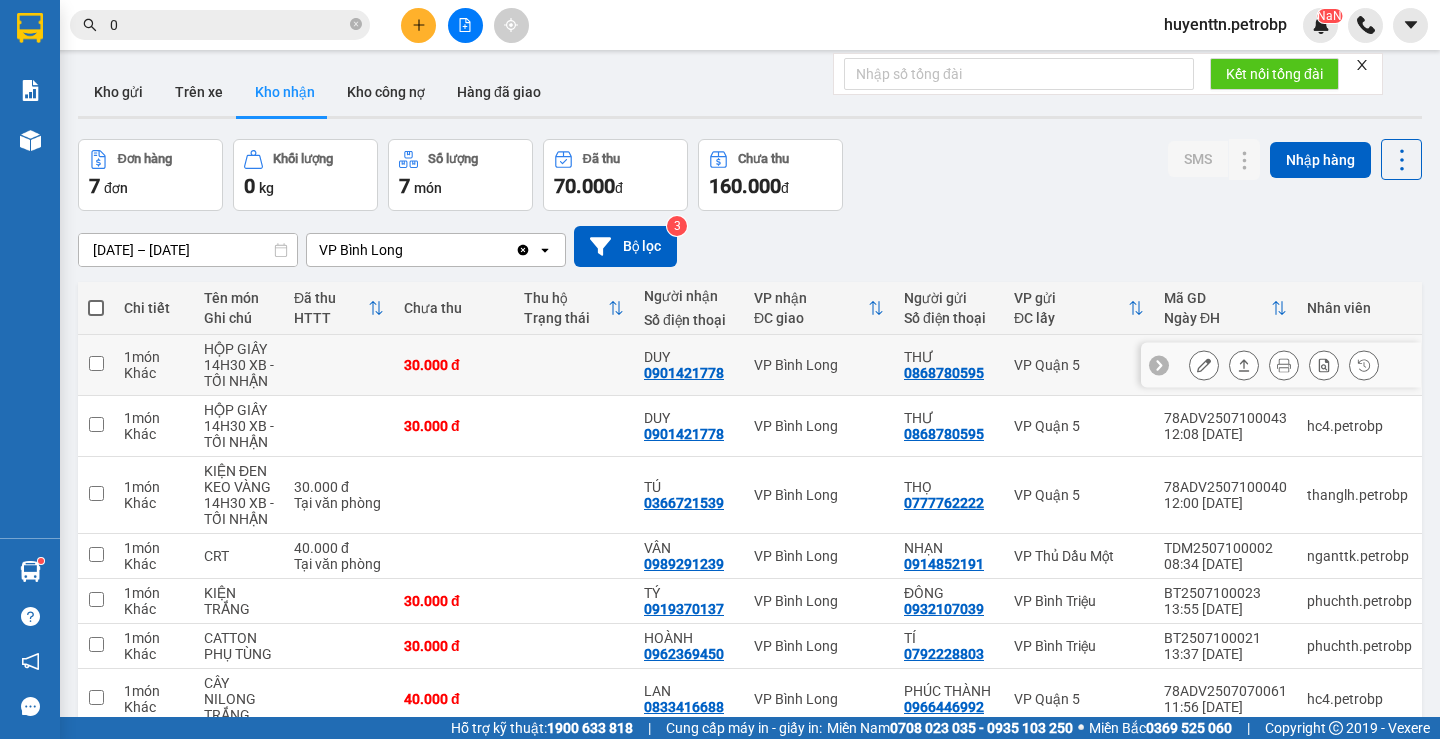scroll, scrollTop: 103, scrollLeft: 0, axis: vertical 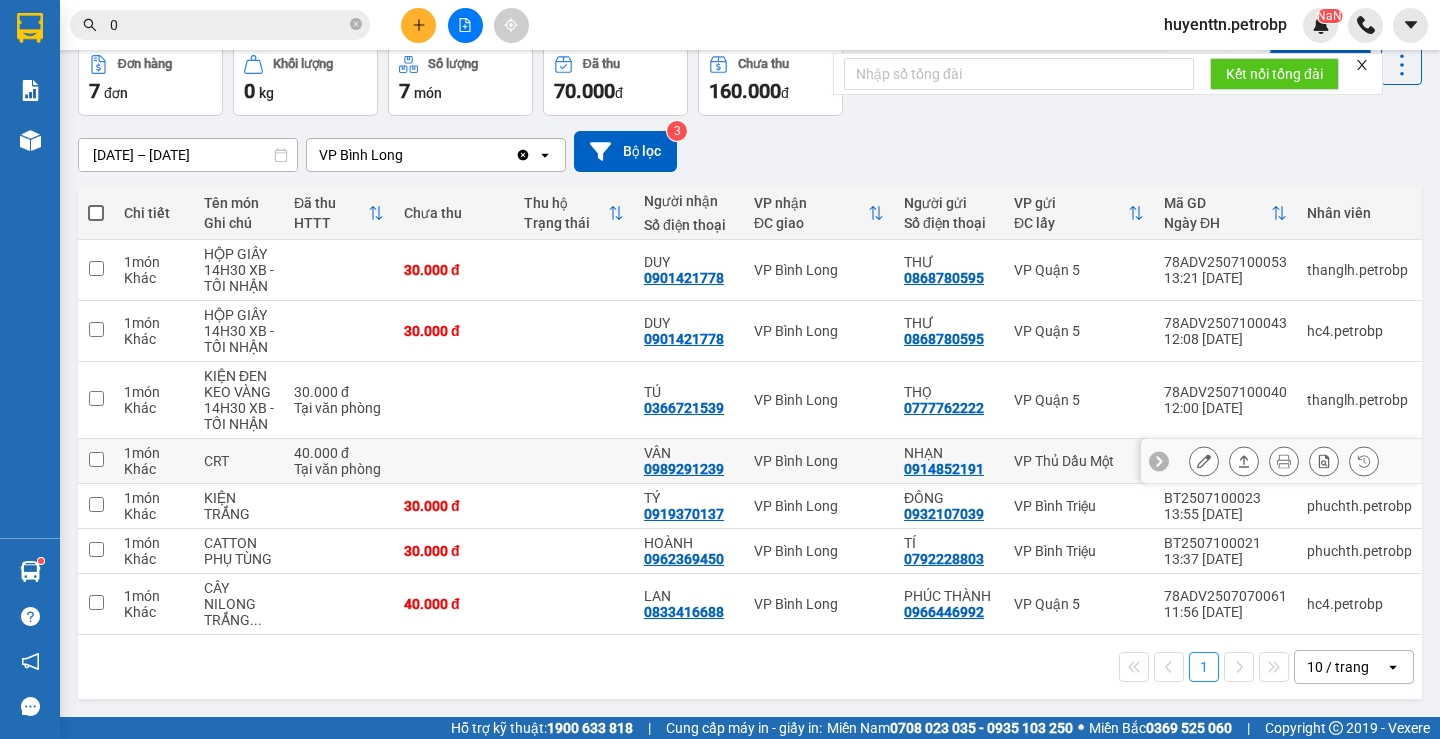 click at bounding box center [1204, 461] 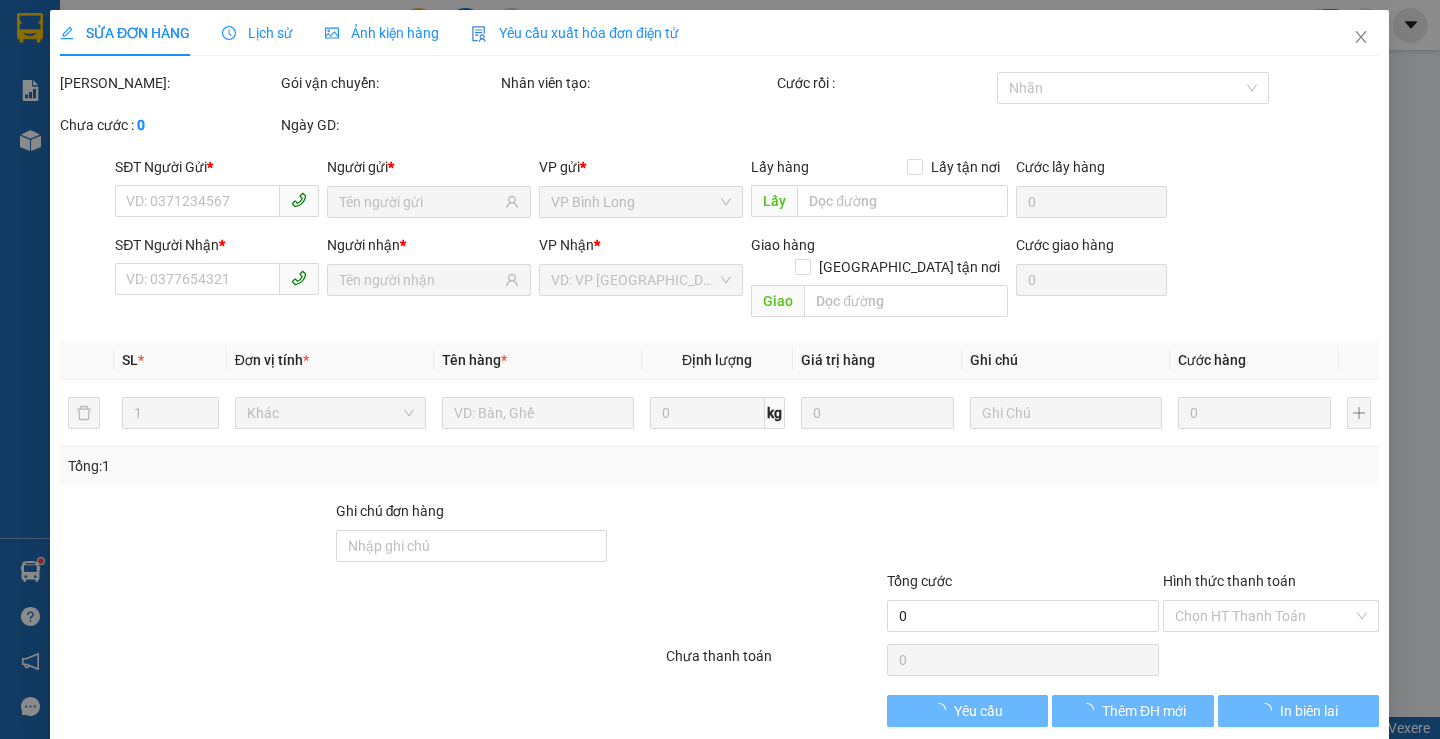 scroll, scrollTop: 0, scrollLeft: 0, axis: both 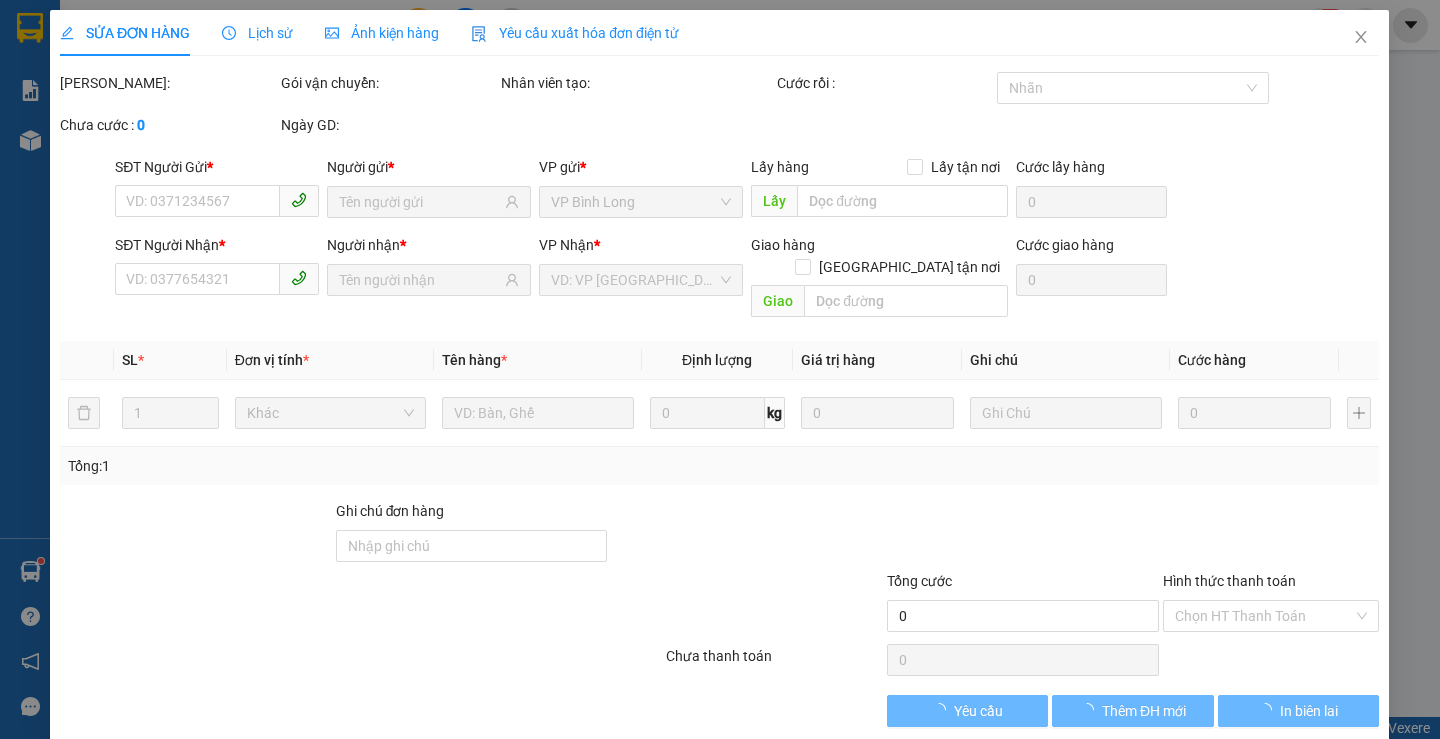 type on "0914852191" 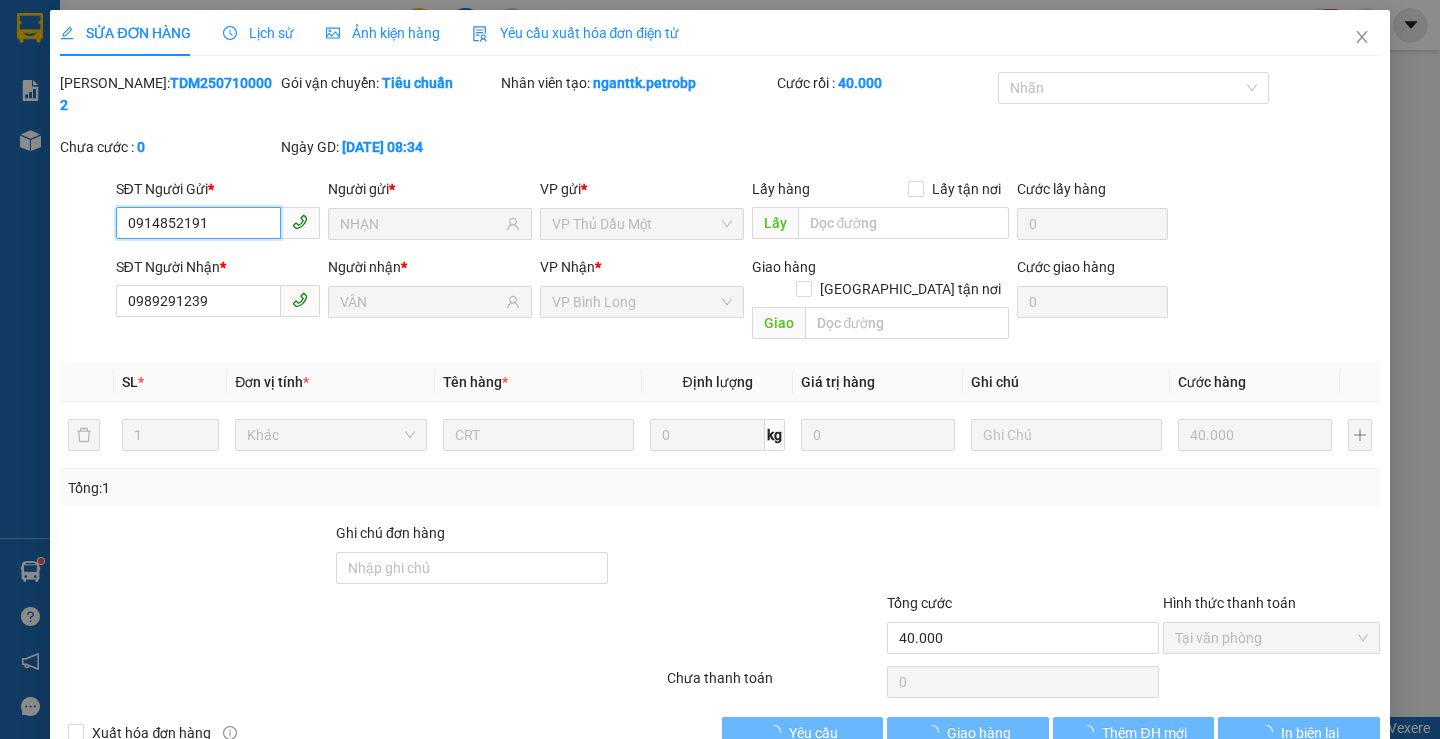 click on "Tại văn phòng" at bounding box center [1271, 638] 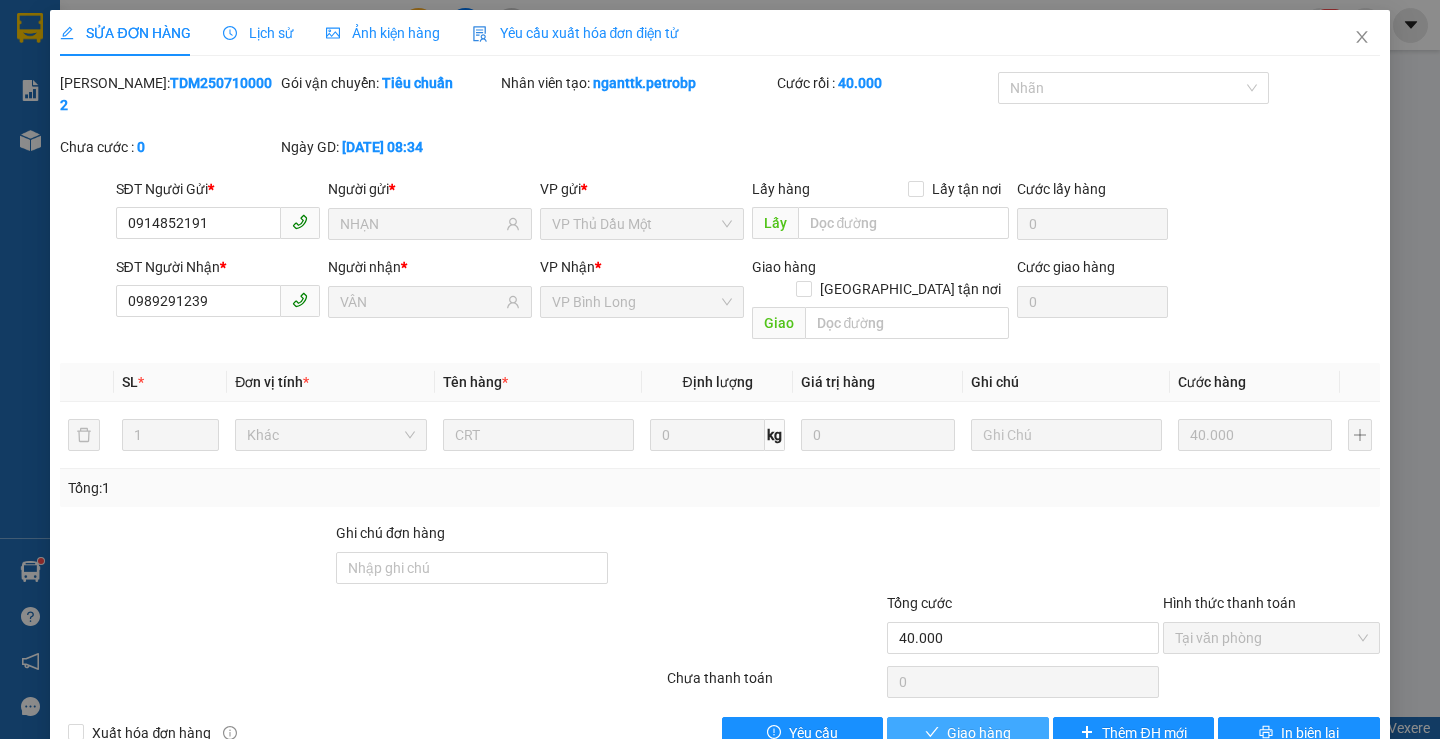 click on "Giao hàng" at bounding box center [979, 733] 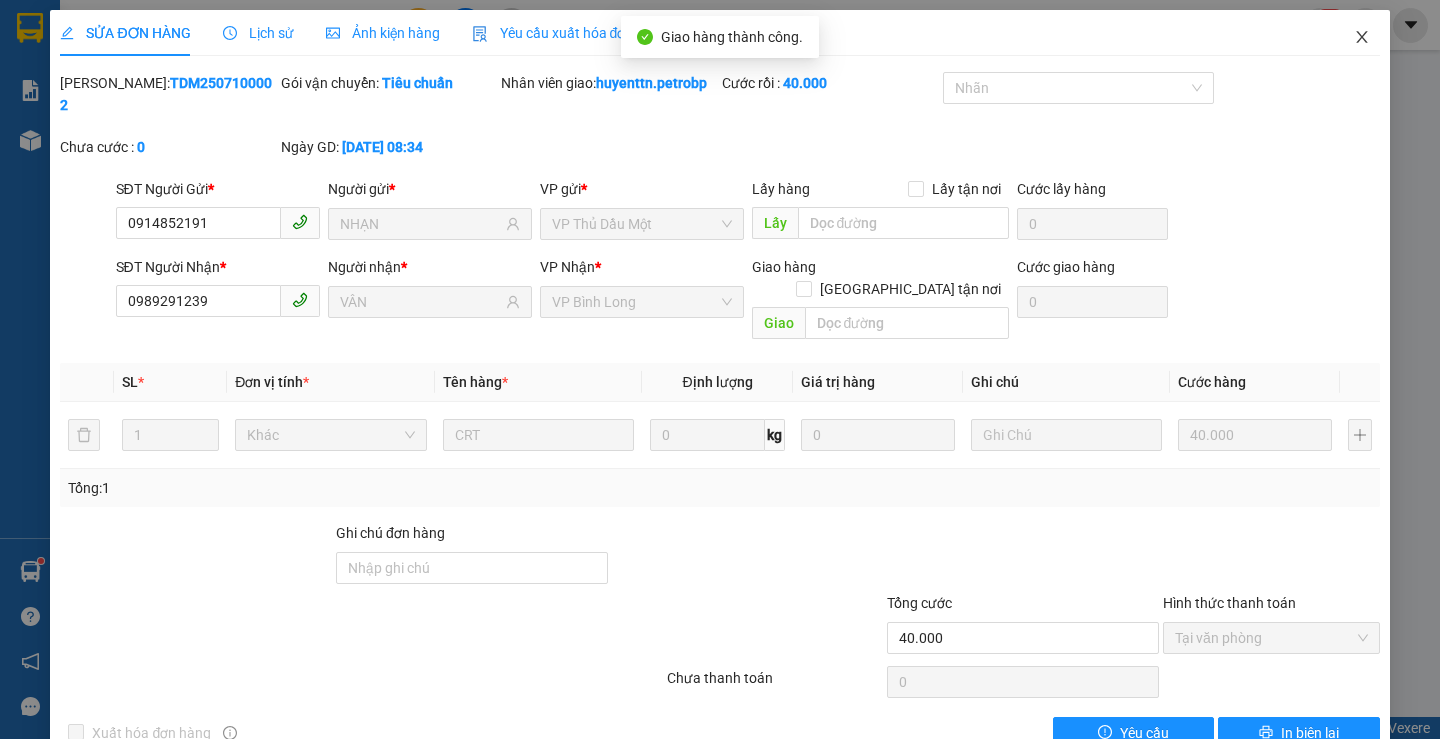 click at bounding box center [1362, 38] 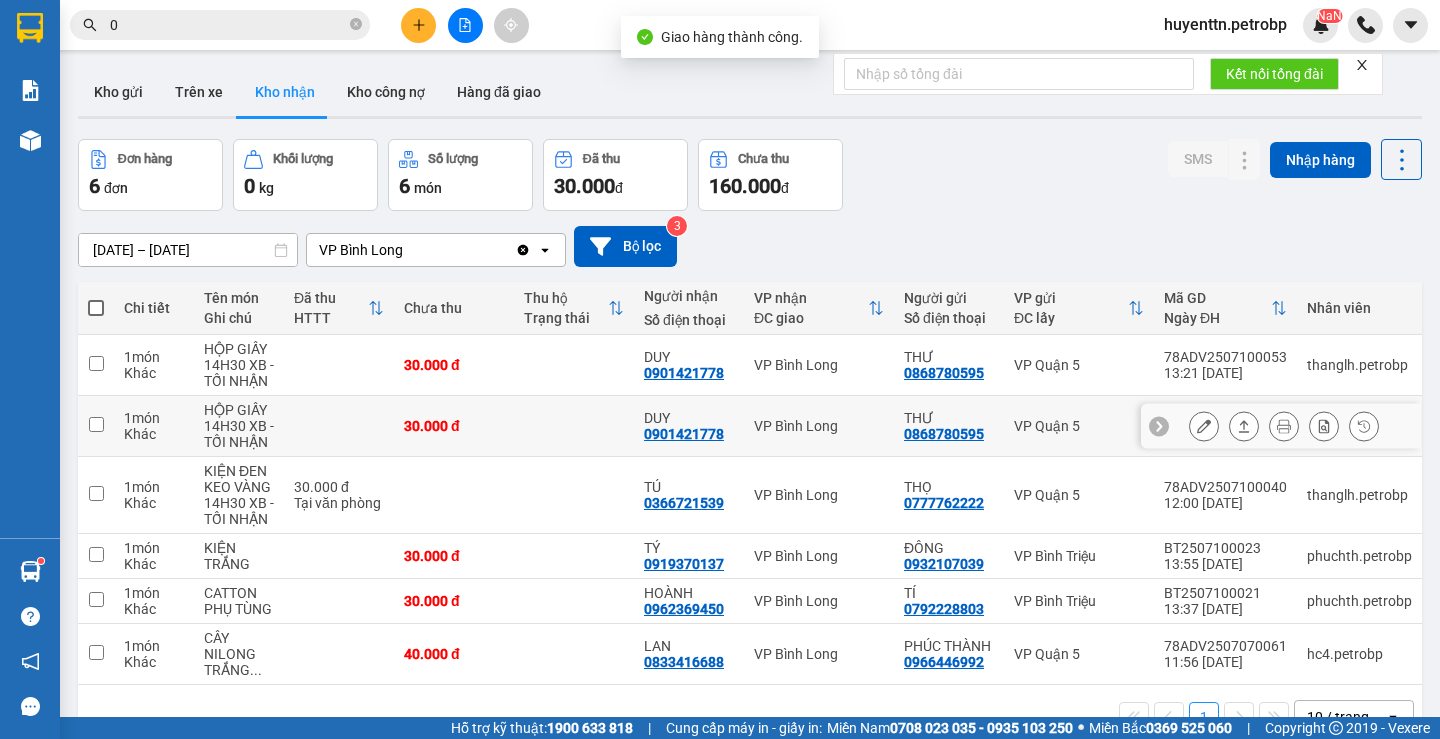 scroll, scrollTop: 92, scrollLeft: 0, axis: vertical 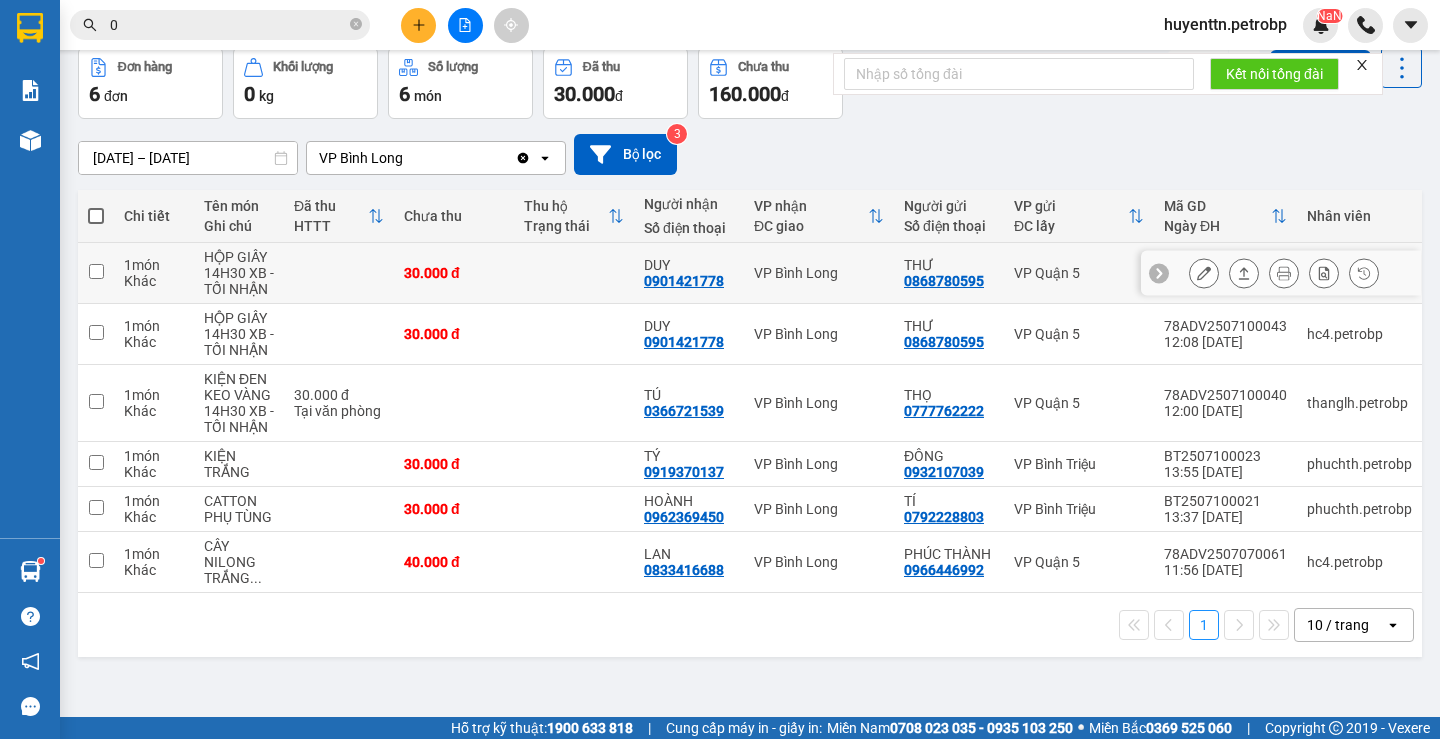 click at bounding box center [1204, 273] 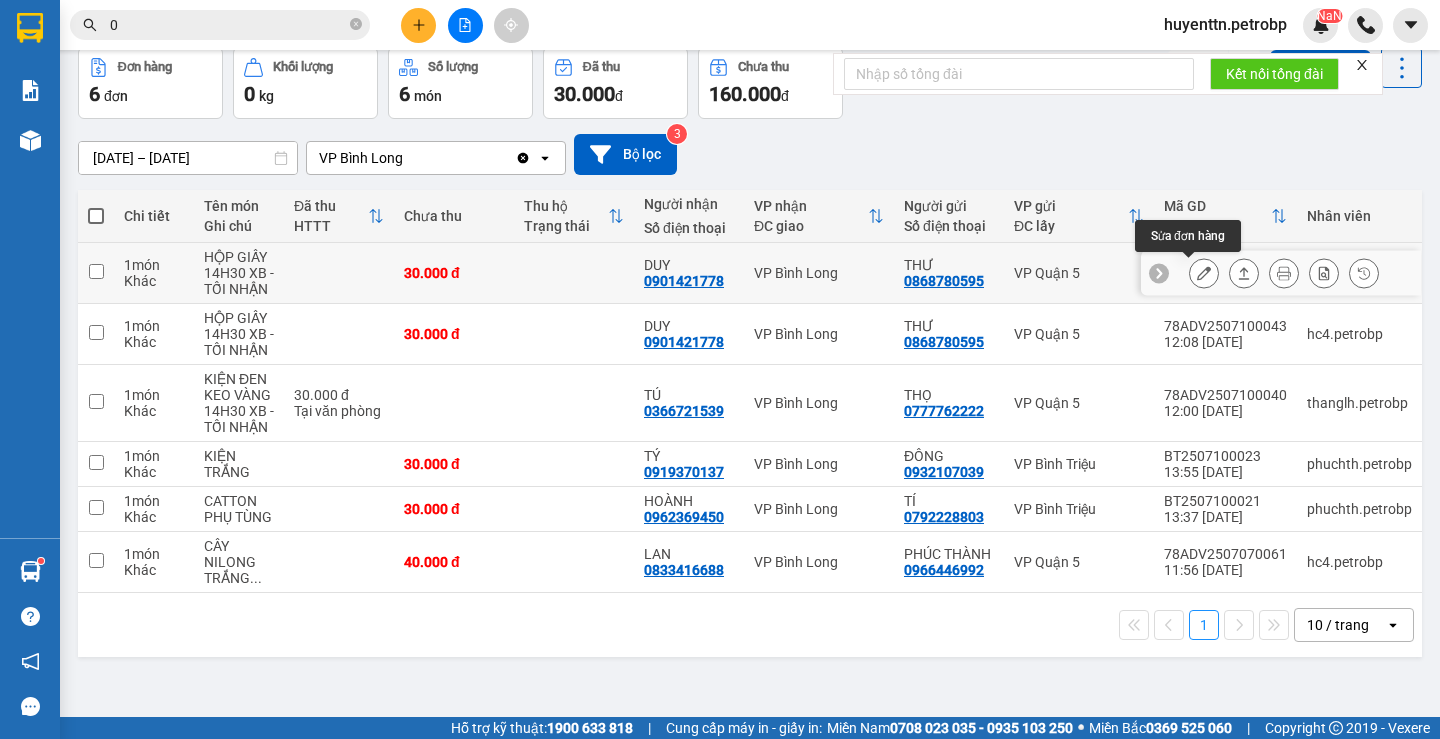 click at bounding box center [1204, 273] 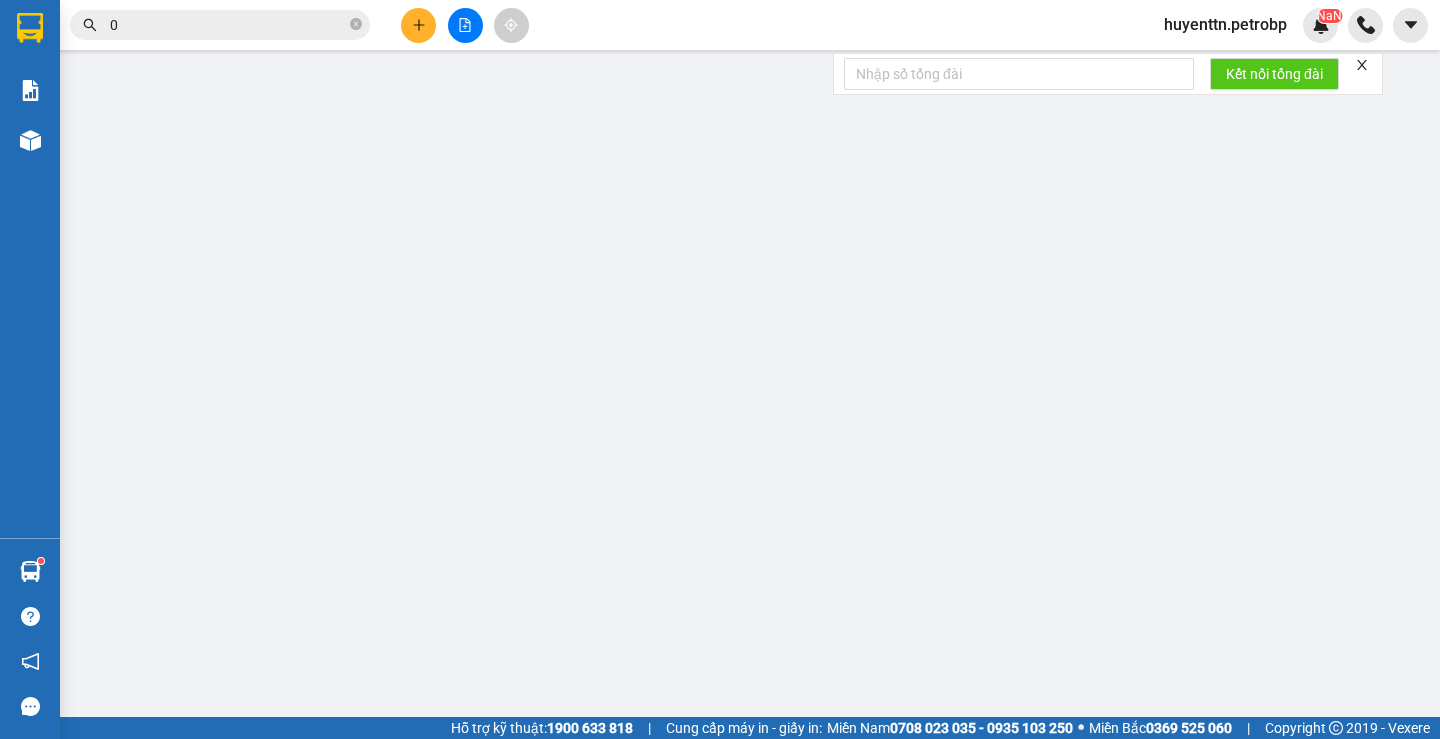 scroll, scrollTop: 0, scrollLeft: 0, axis: both 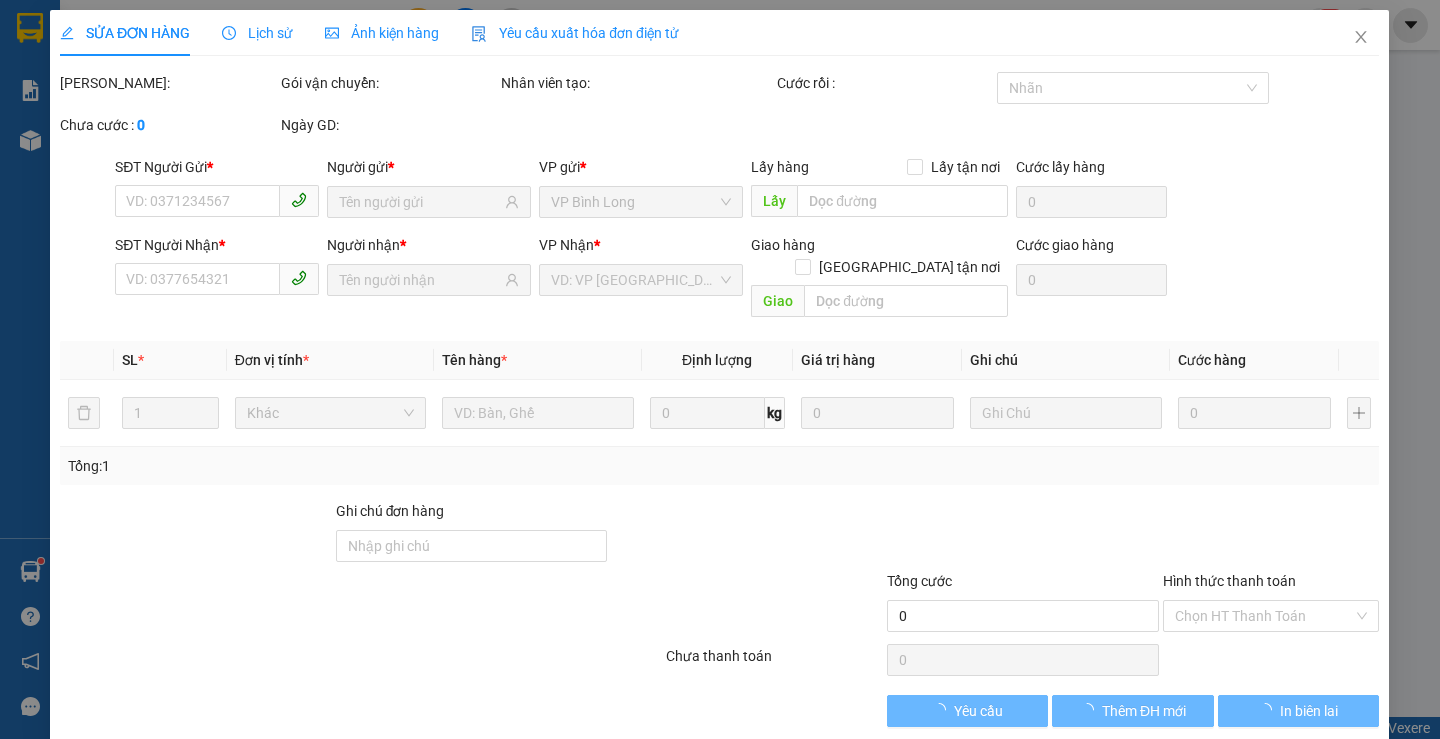 click on "SĐT Người Nhận  * VD: 0377654321 Người nhận  * VP Nhận  * VD: VP [GEOGRAPHIC_DATA] Giao hàng Giao tận nơi Giao Cước giao hàng 0" at bounding box center (748, 280) 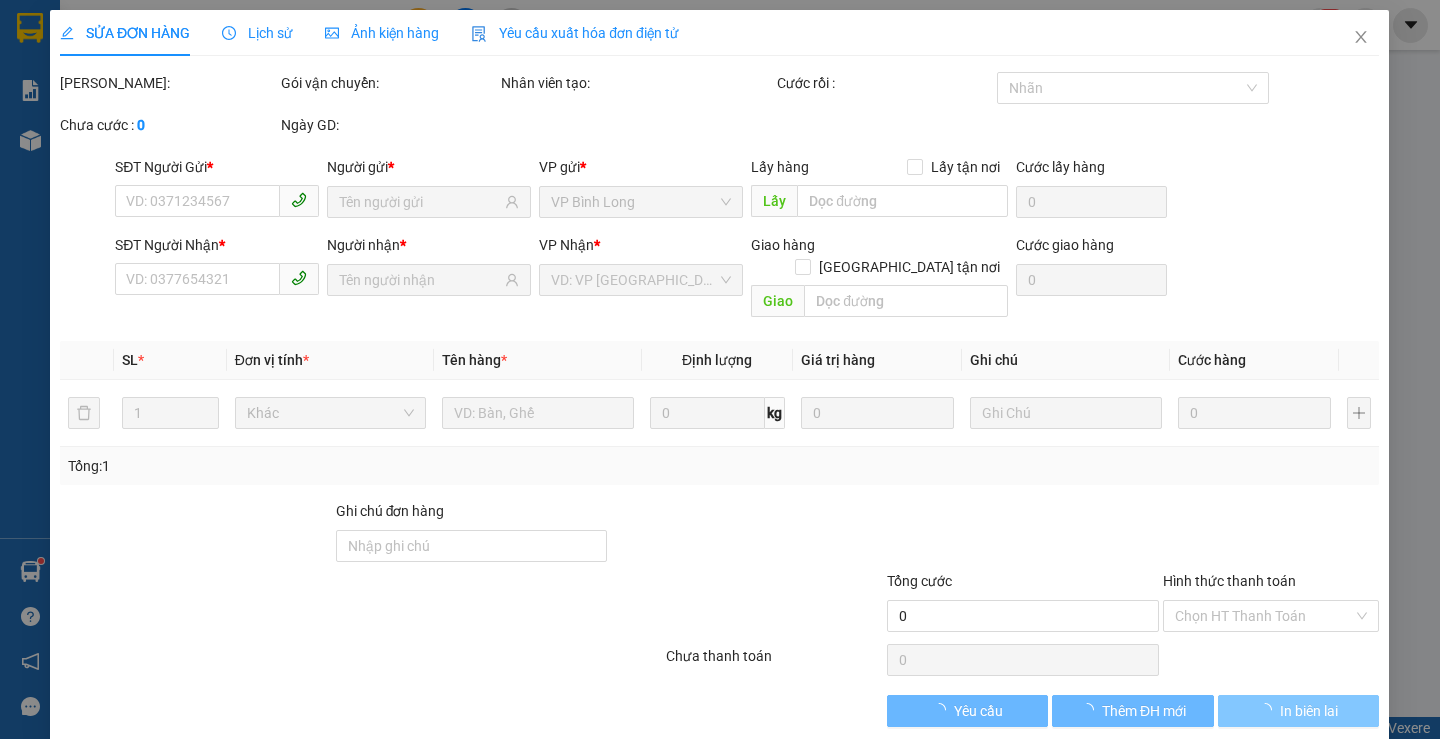 type on "0868780595" 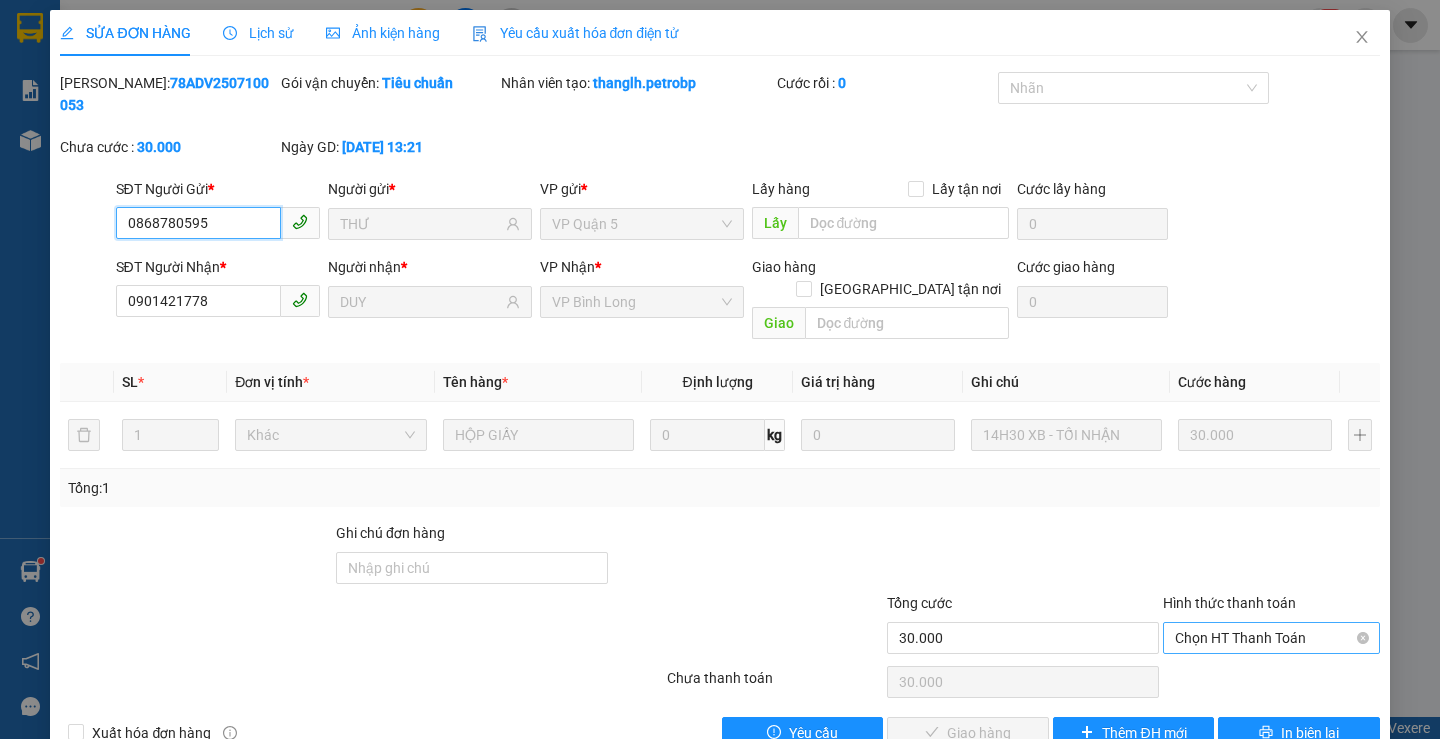 click on "Chọn HT Thanh Toán" at bounding box center [1271, 638] 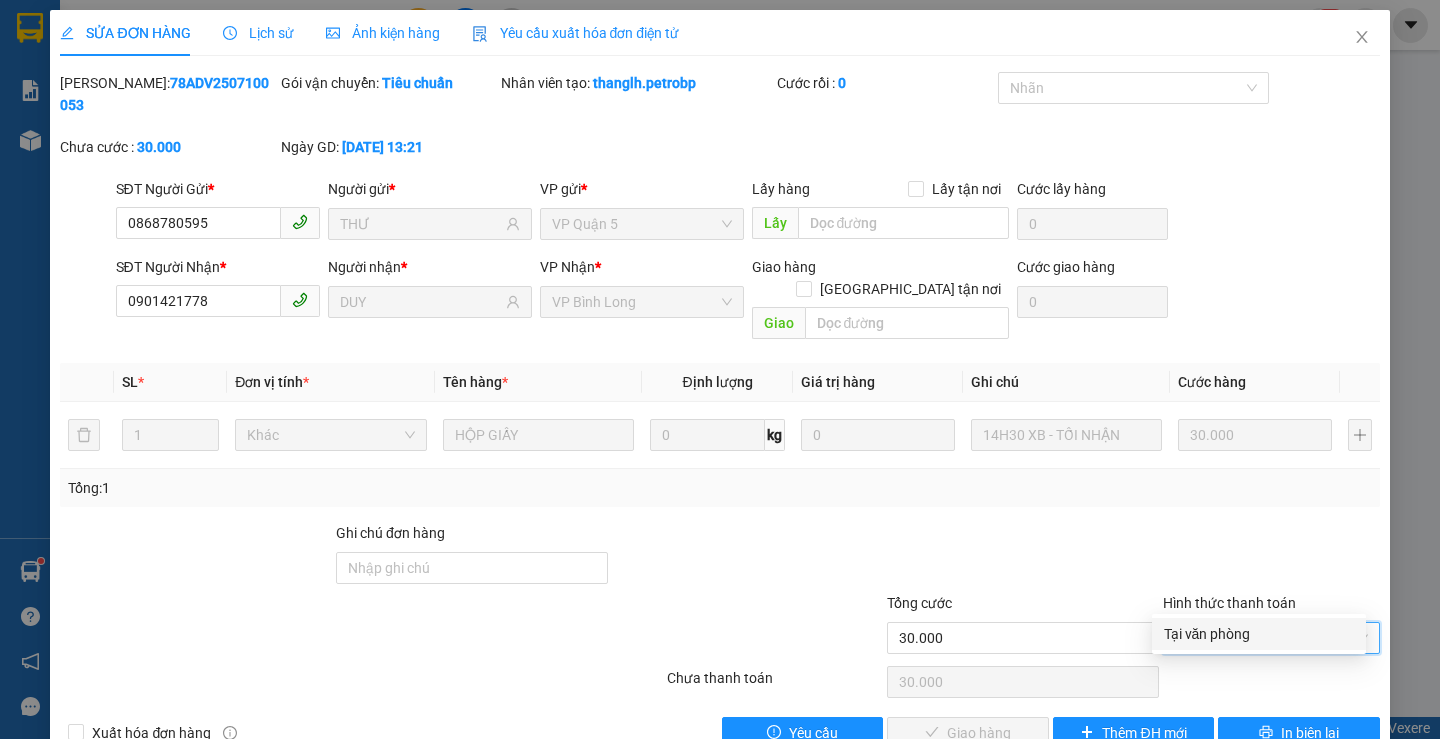 click on "Tại văn phòng" at bounding box center [1259, 634] 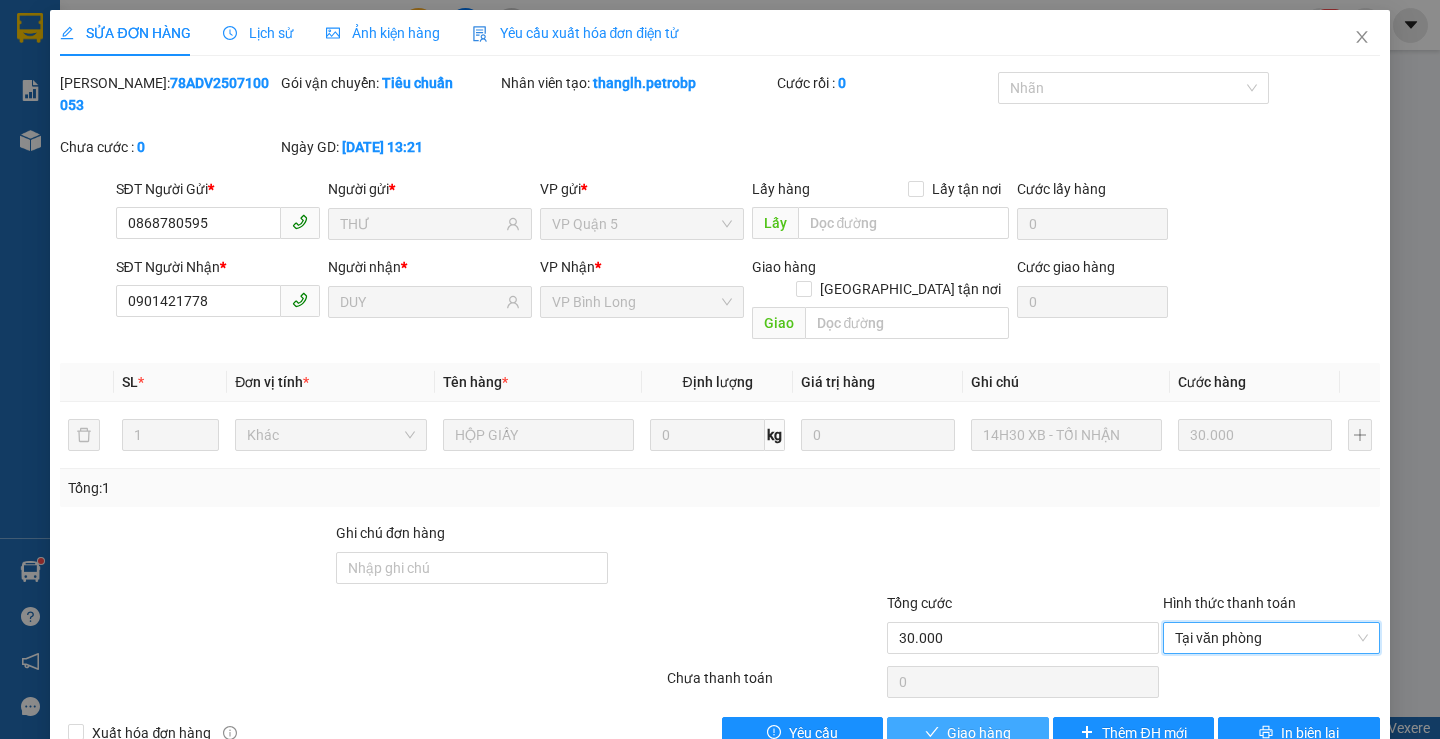 click on "Giao hàng" at bounding box center [979, 733] 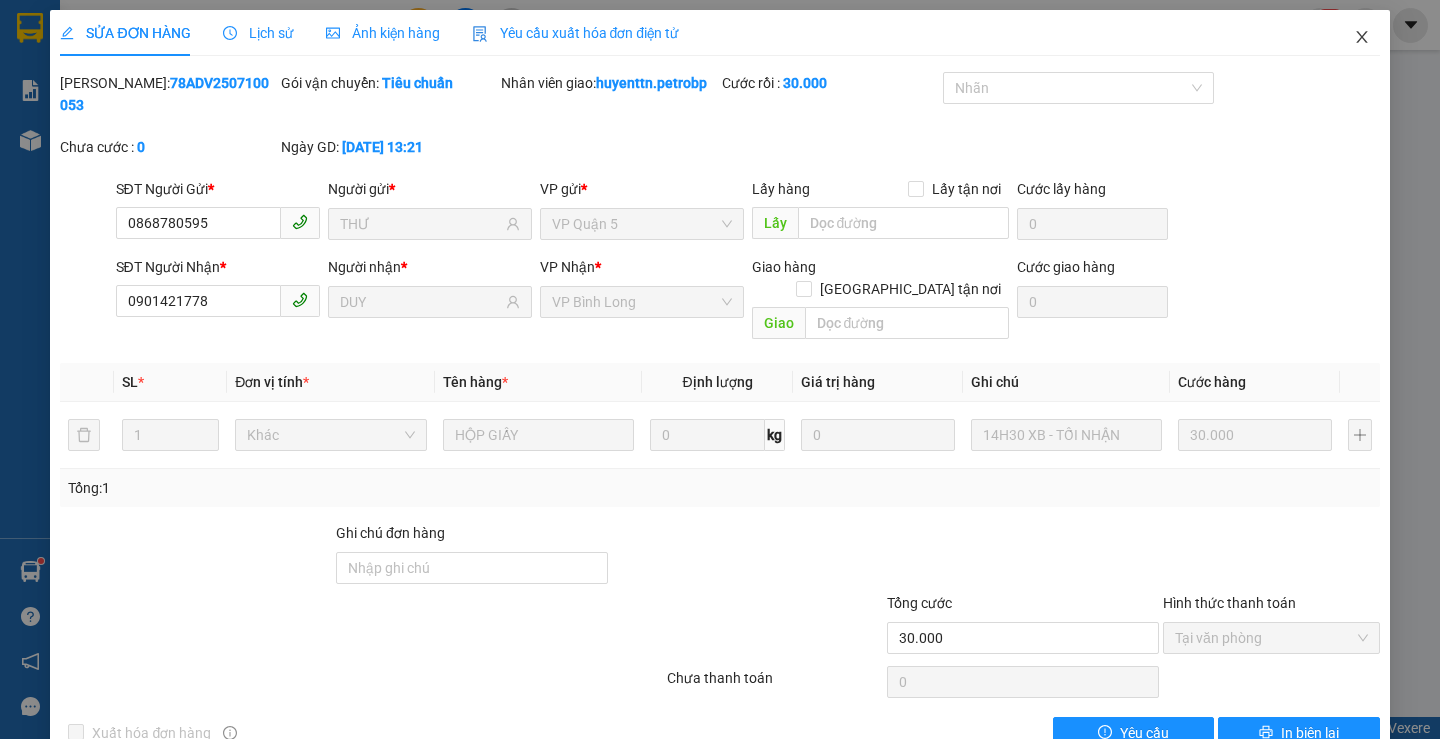 click at bounding box center (1362, 38) 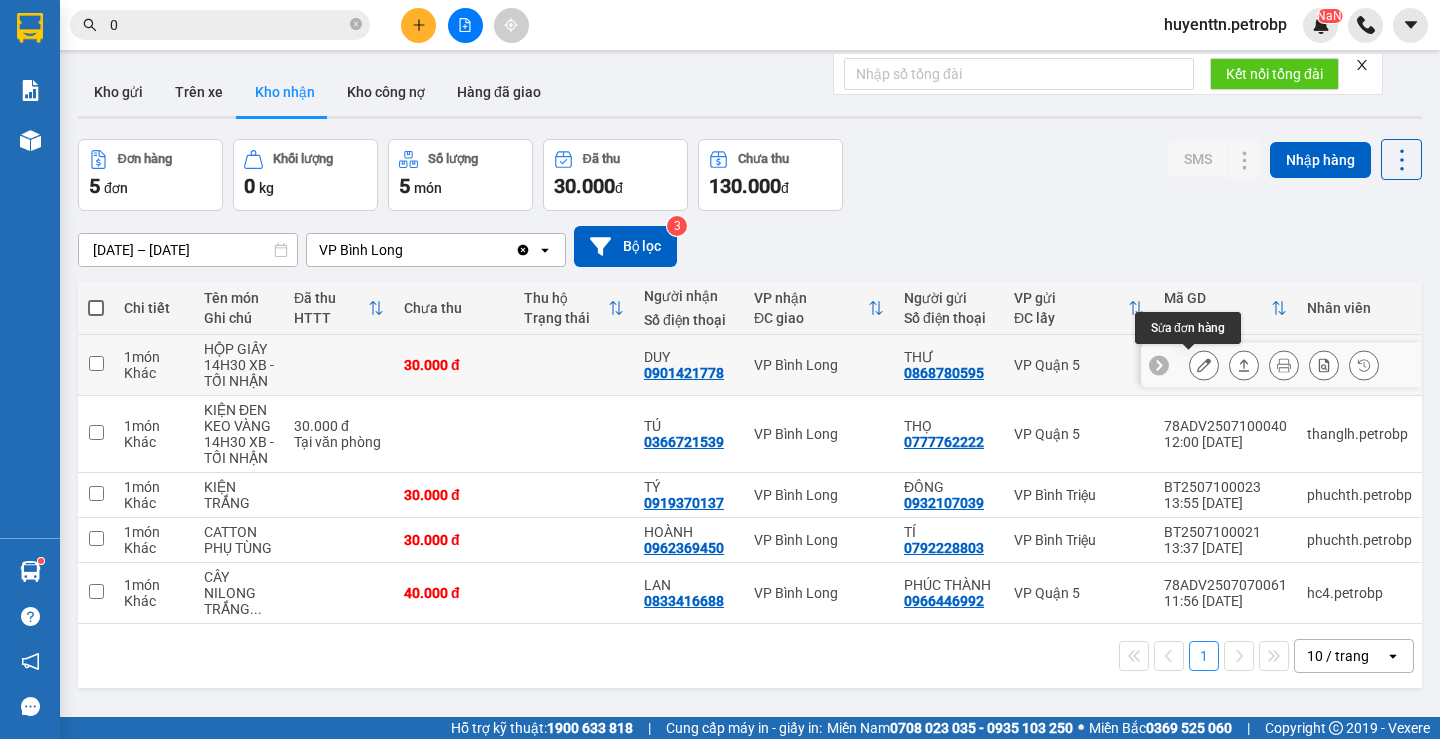 click at bounding box center (1204, 365) 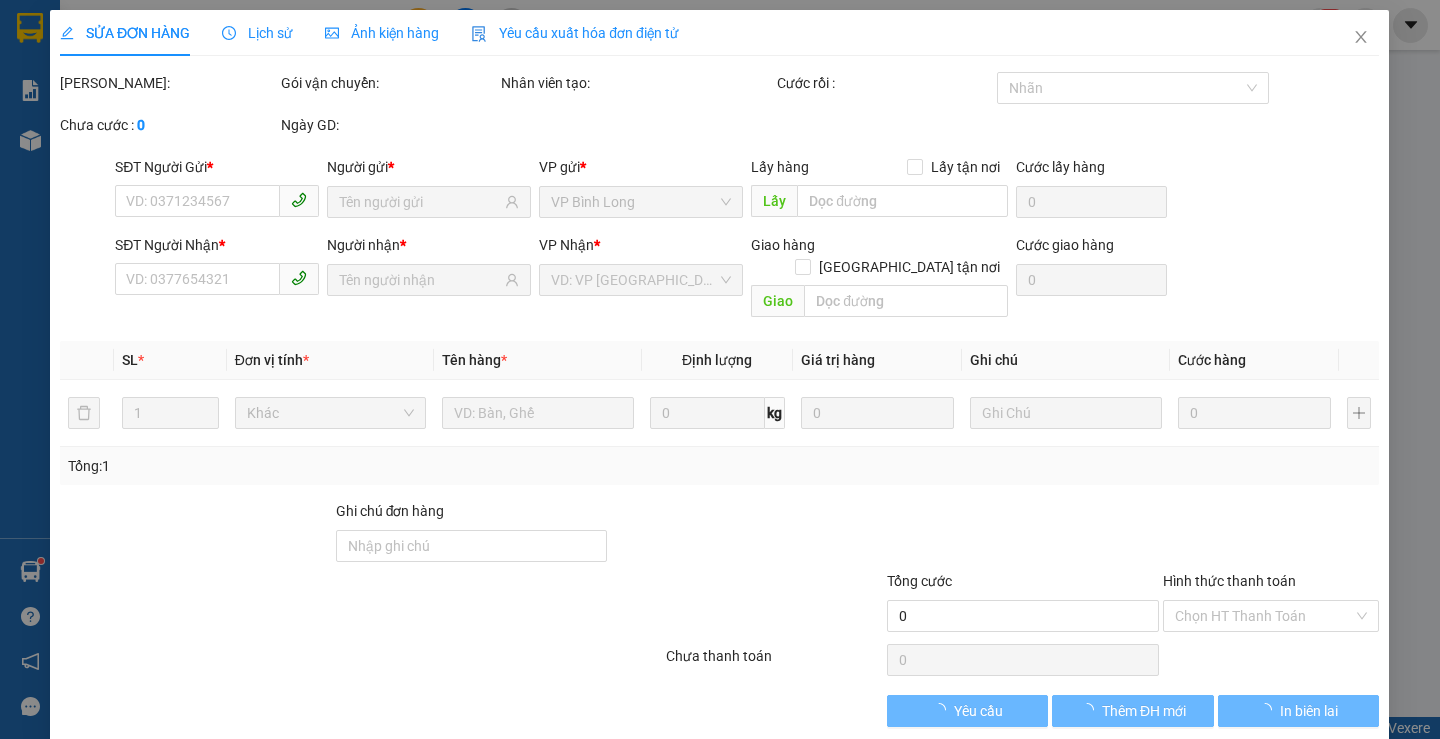 type on "0868780595" 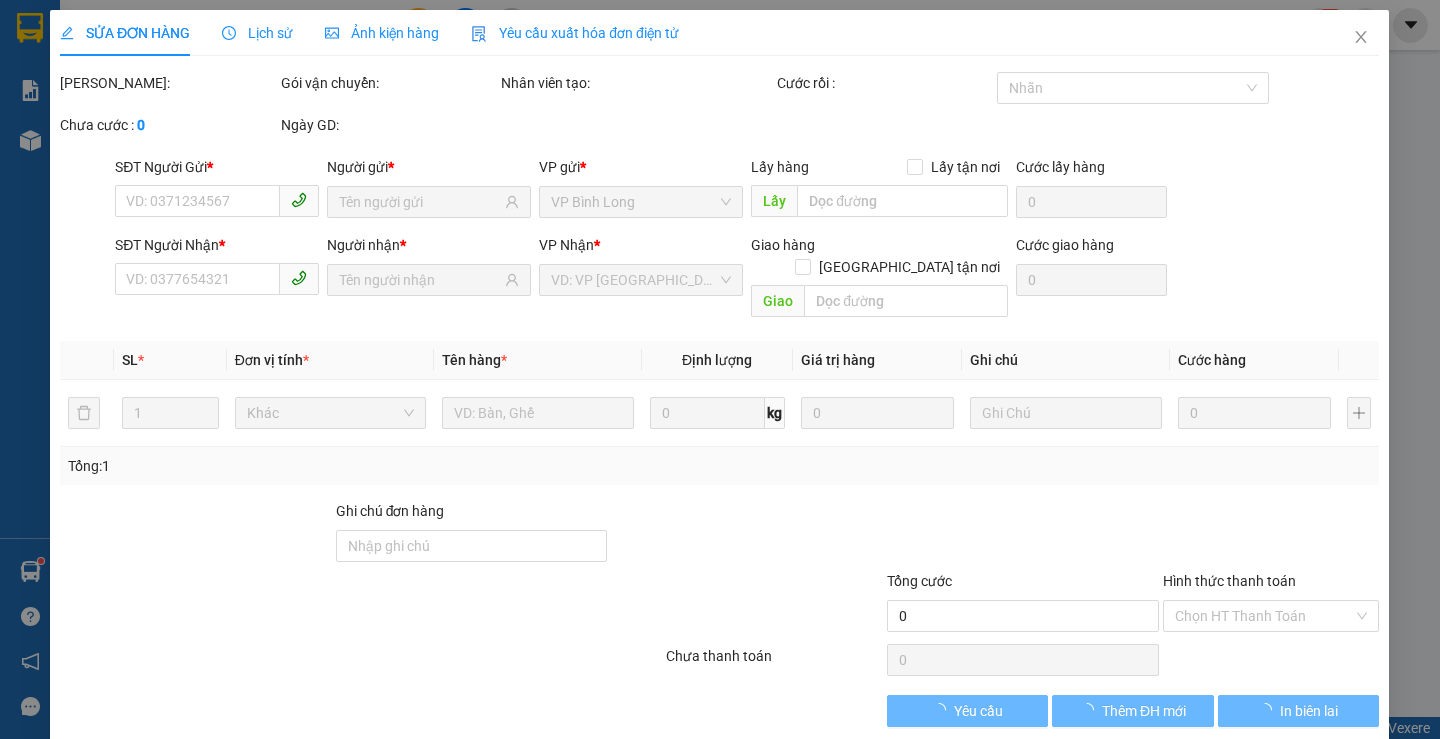 type on "THƯ" 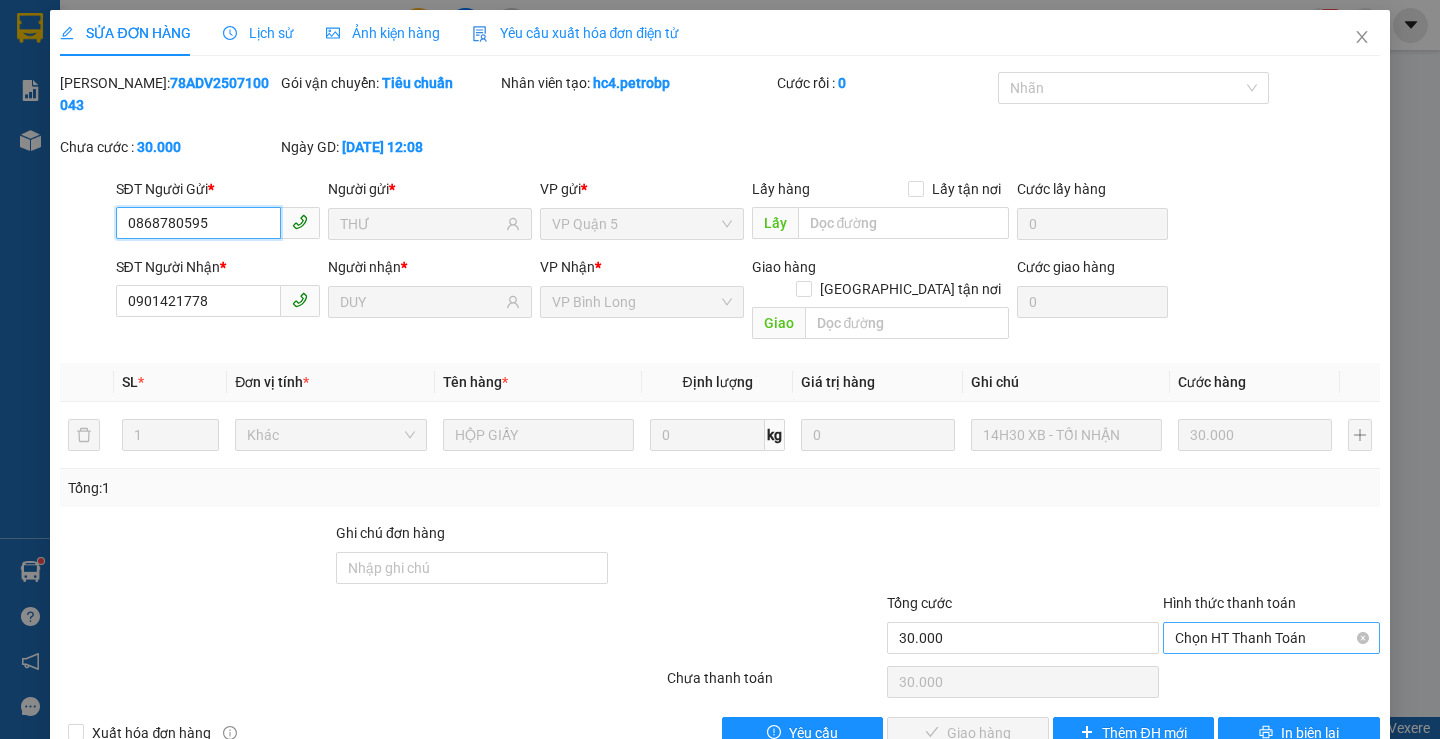 click on "Chọn HT Thanh Toán" at bounding box center [1271, 638] 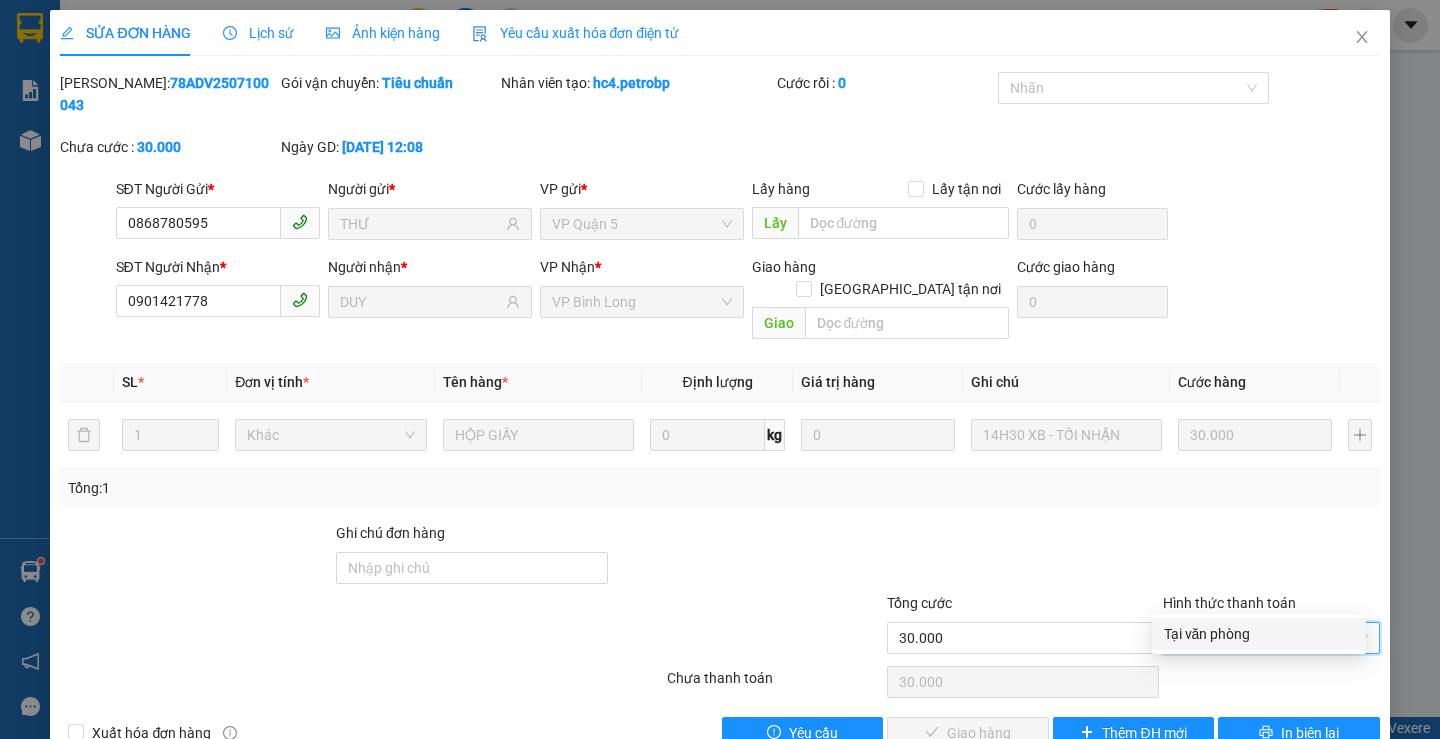 click on "Tại văn phòng" at bounding box center (1259, 634) 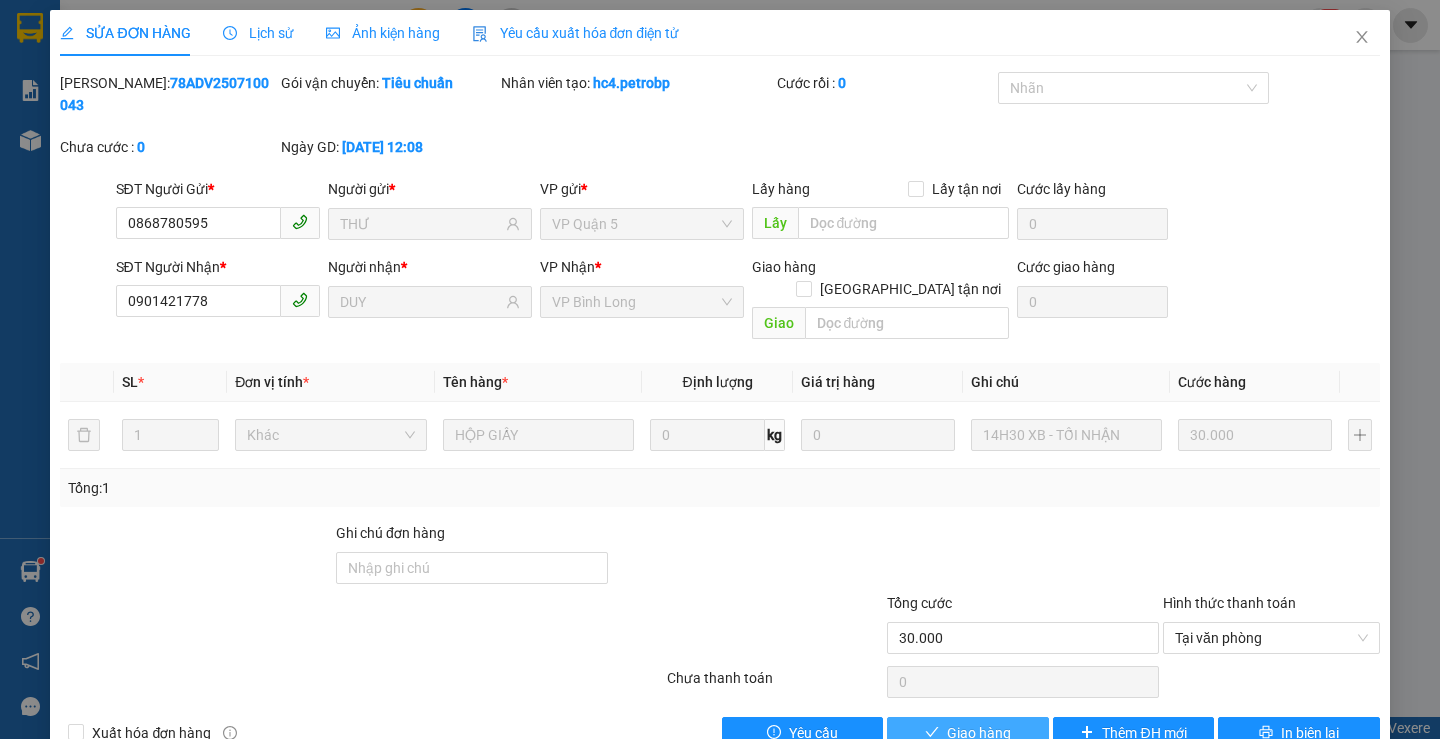 click on "Giao hàng" at bounding box center (967, 733) 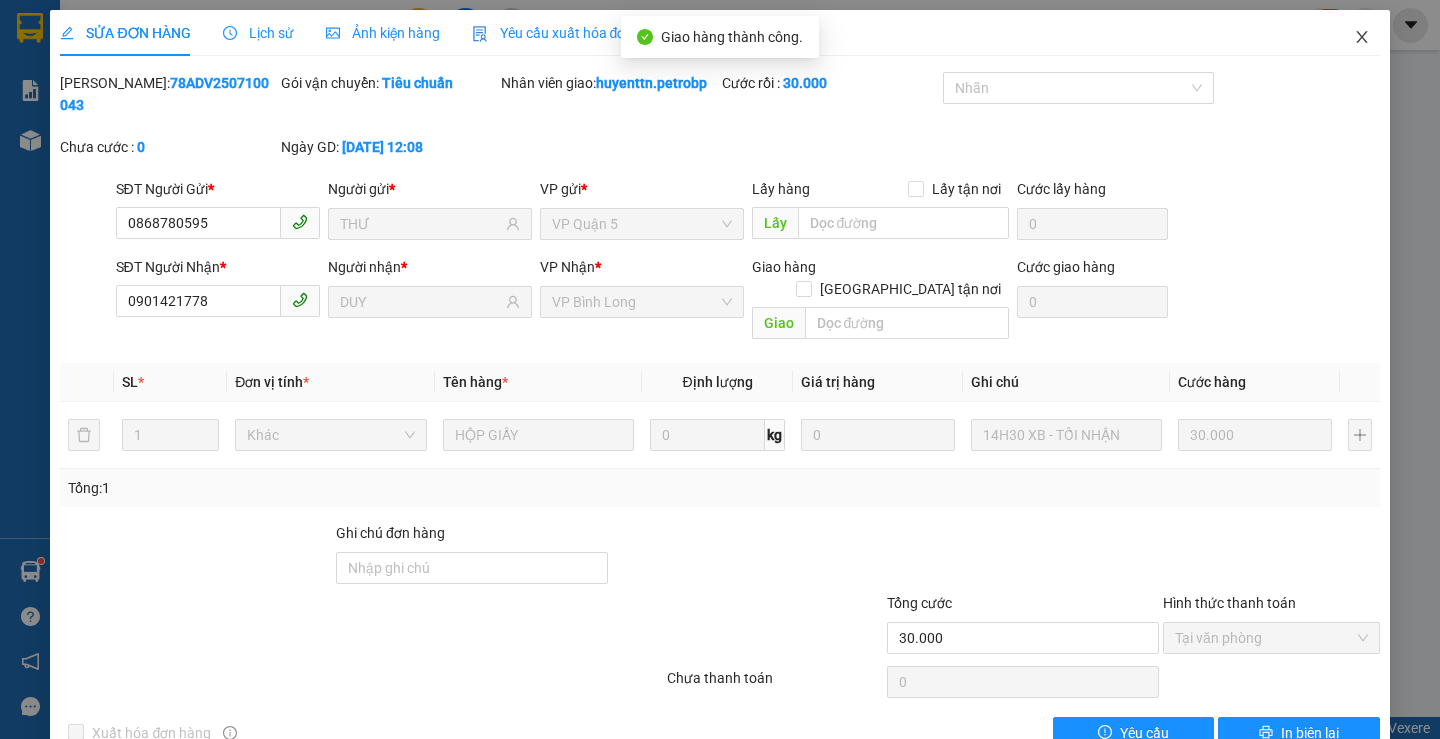 click 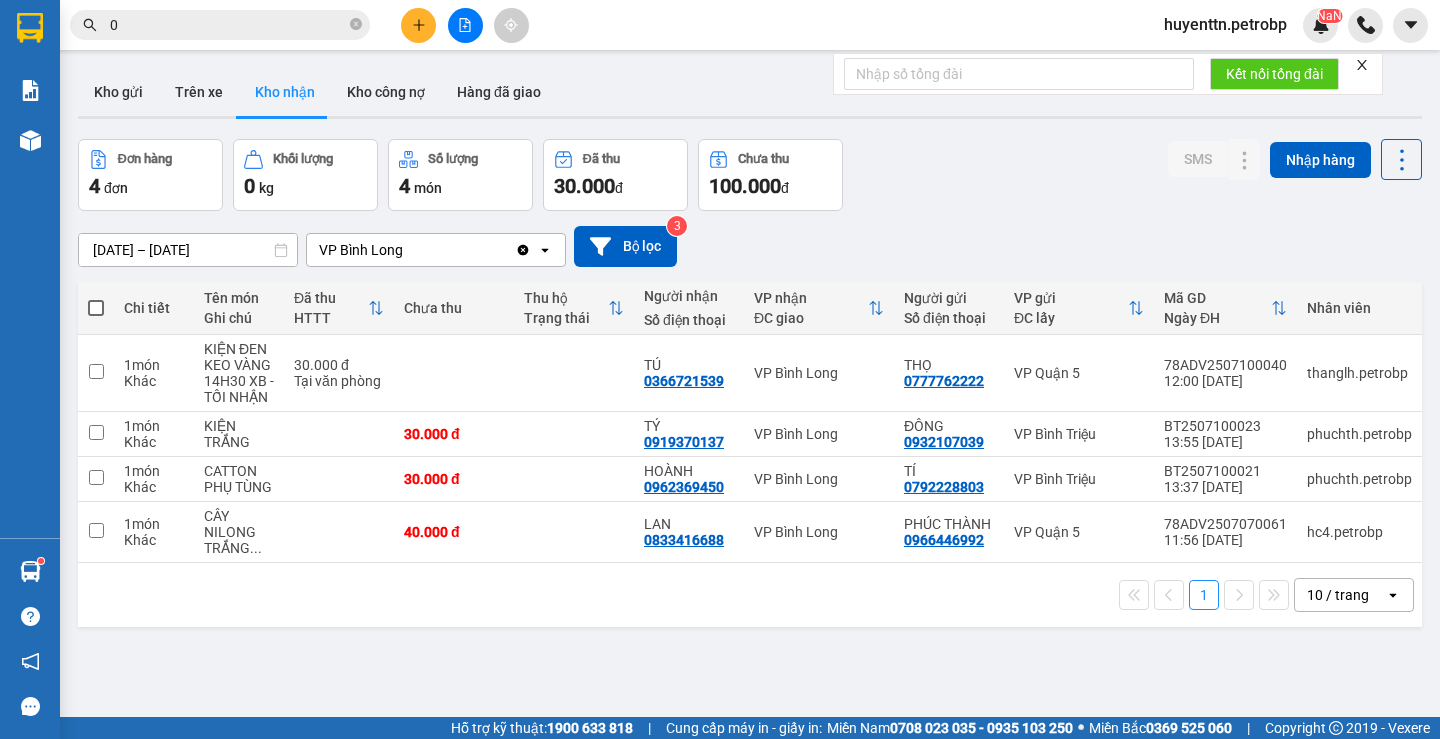 click on "Kho nhận" at bounding box center [285, 92] 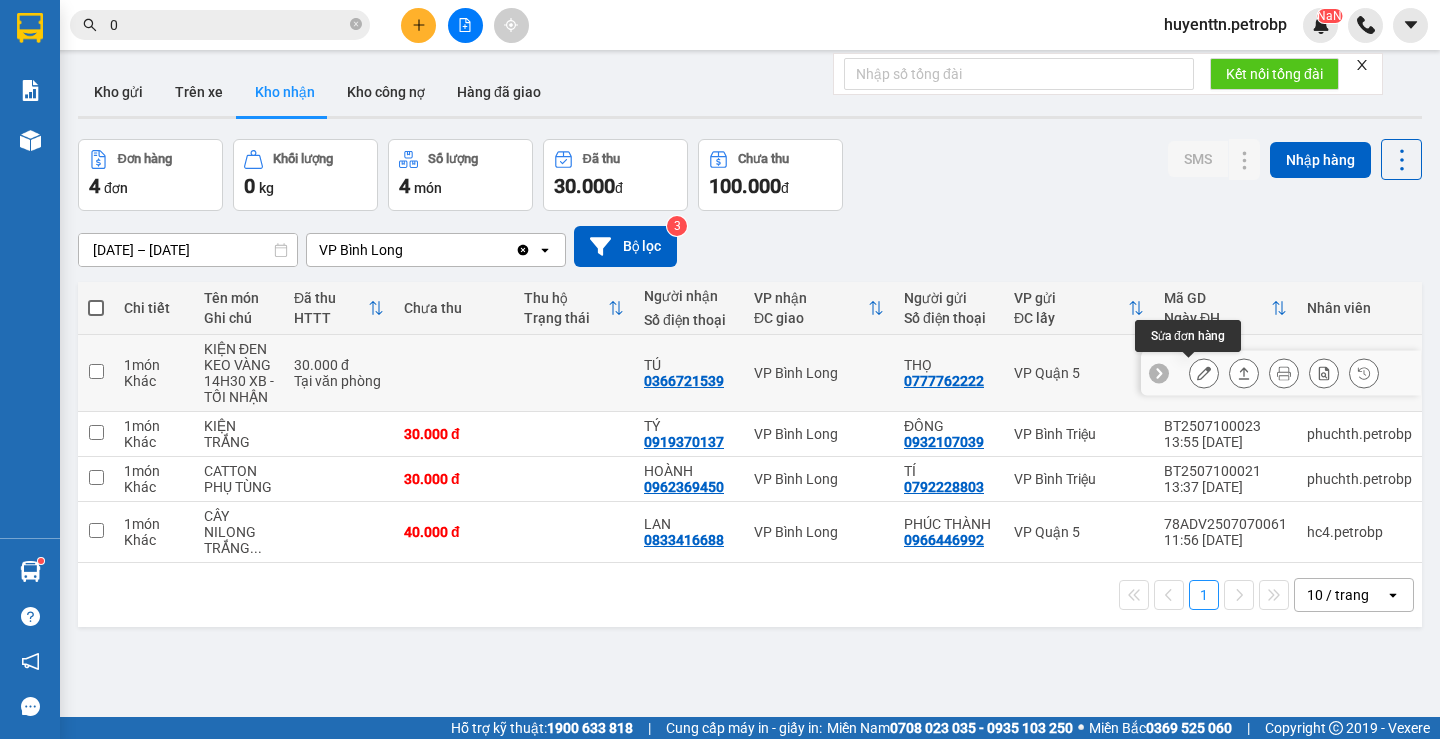 click at bounding box center [1204, 373] 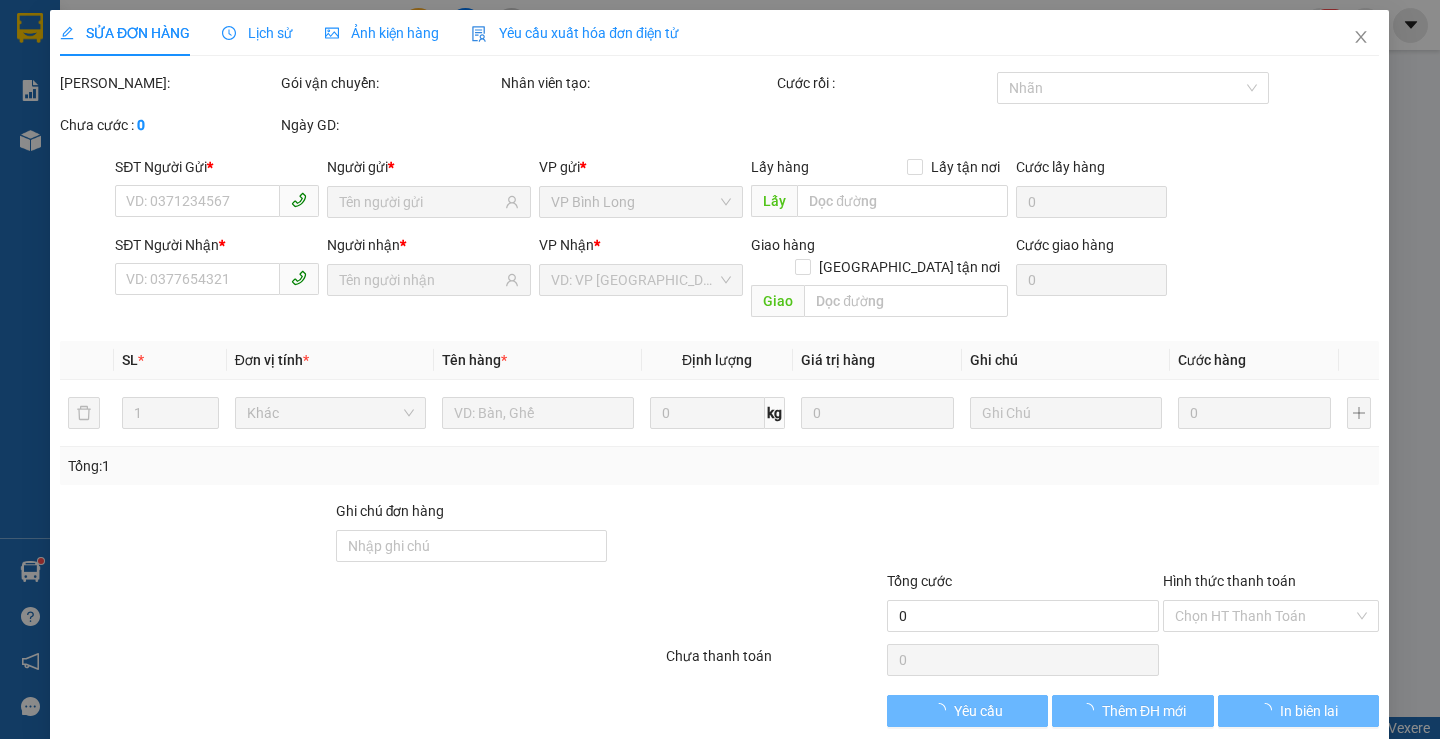 type on "0777762222" 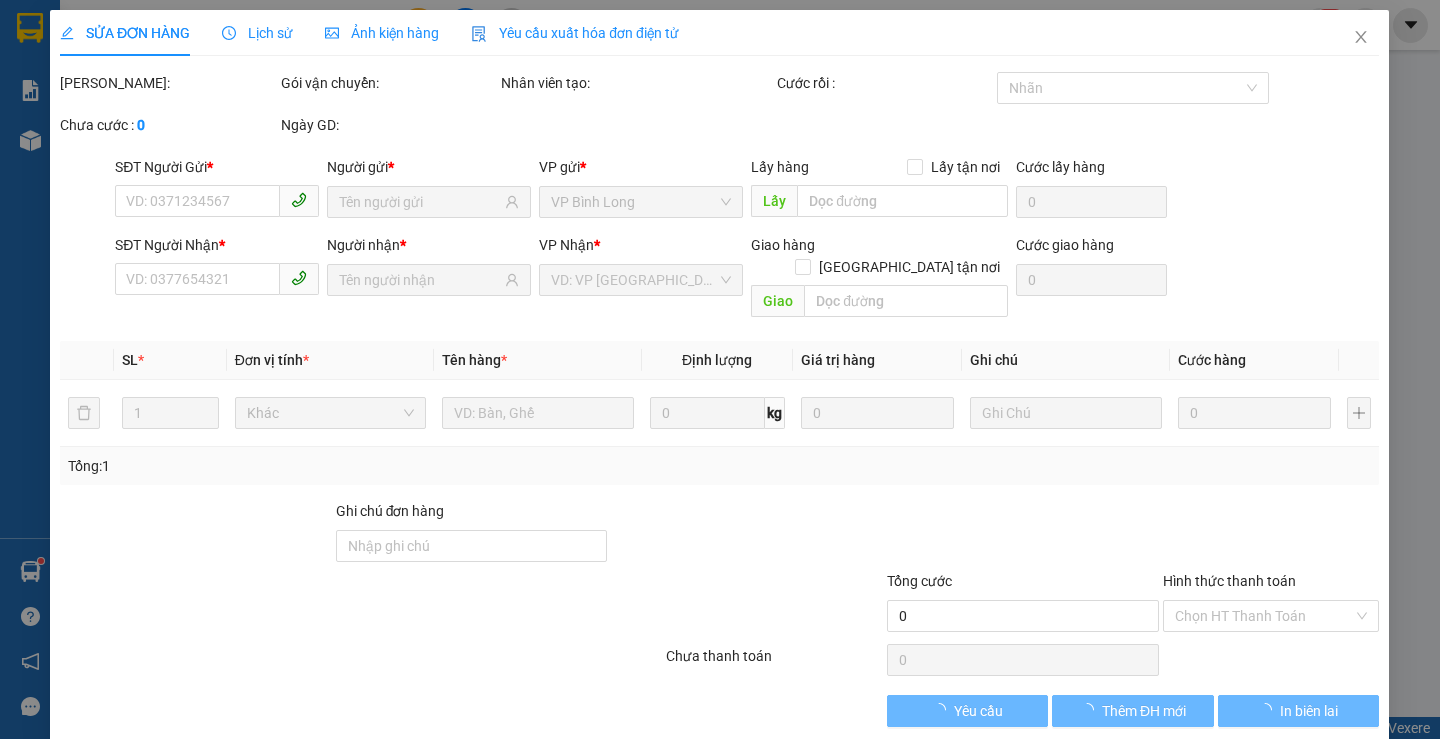 type on "THỌ" 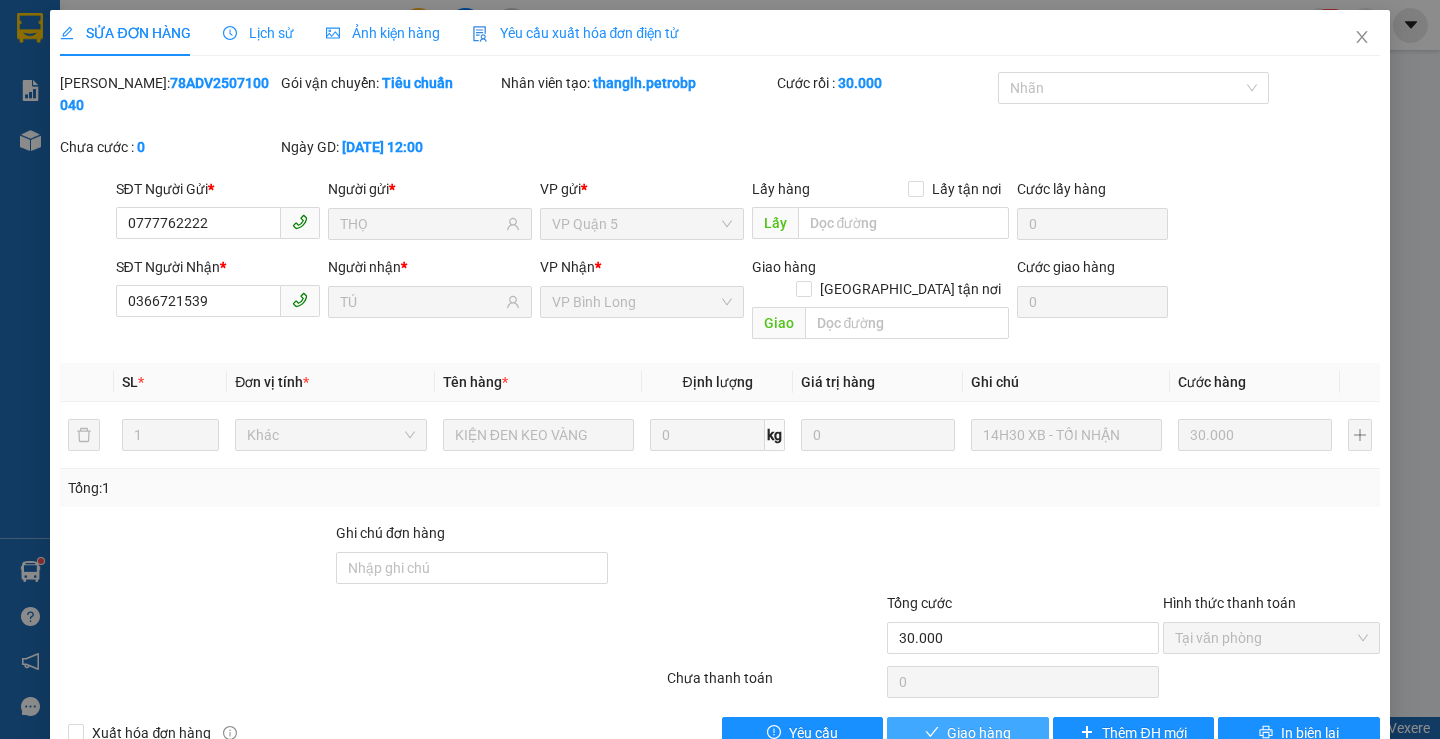 click on "Giao hàng" at bounding box center [979, 733] 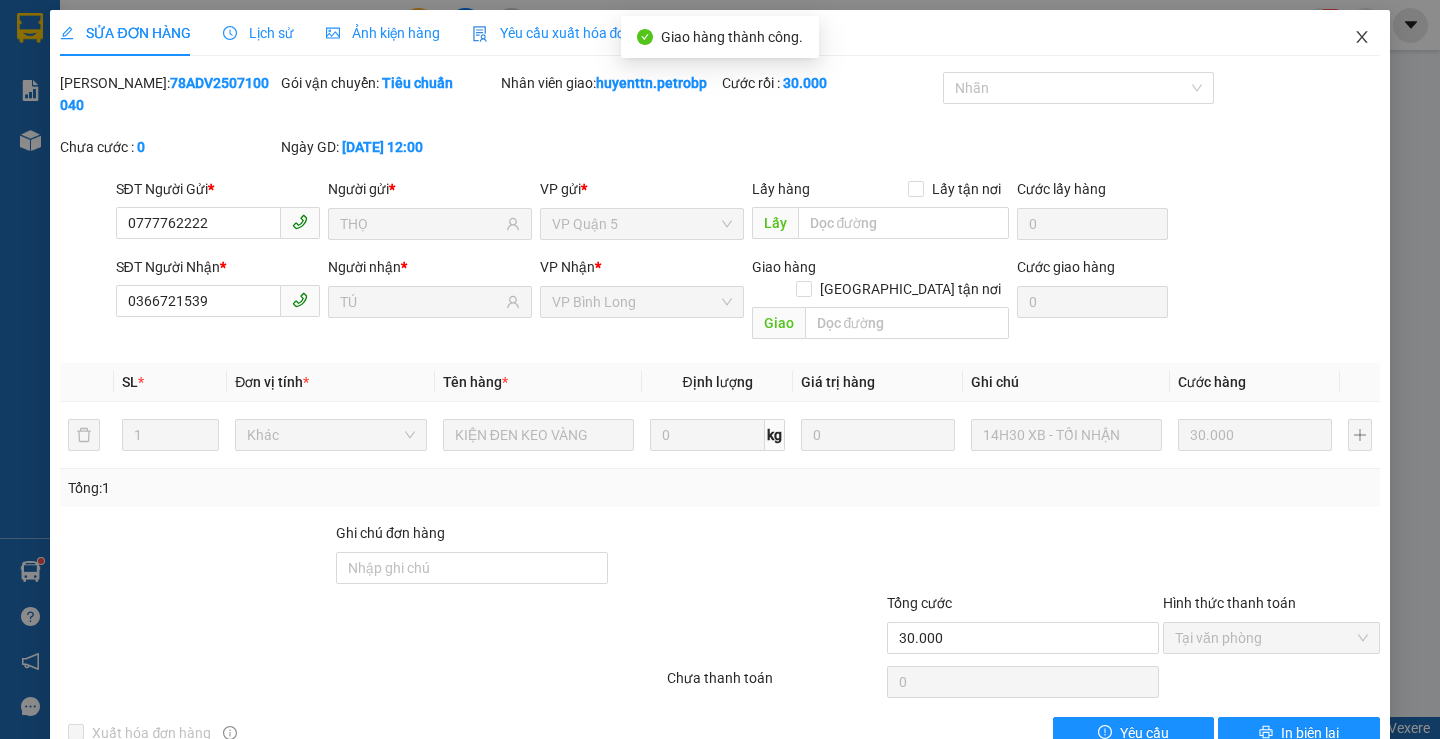 click at bounding box center (1362, 38) 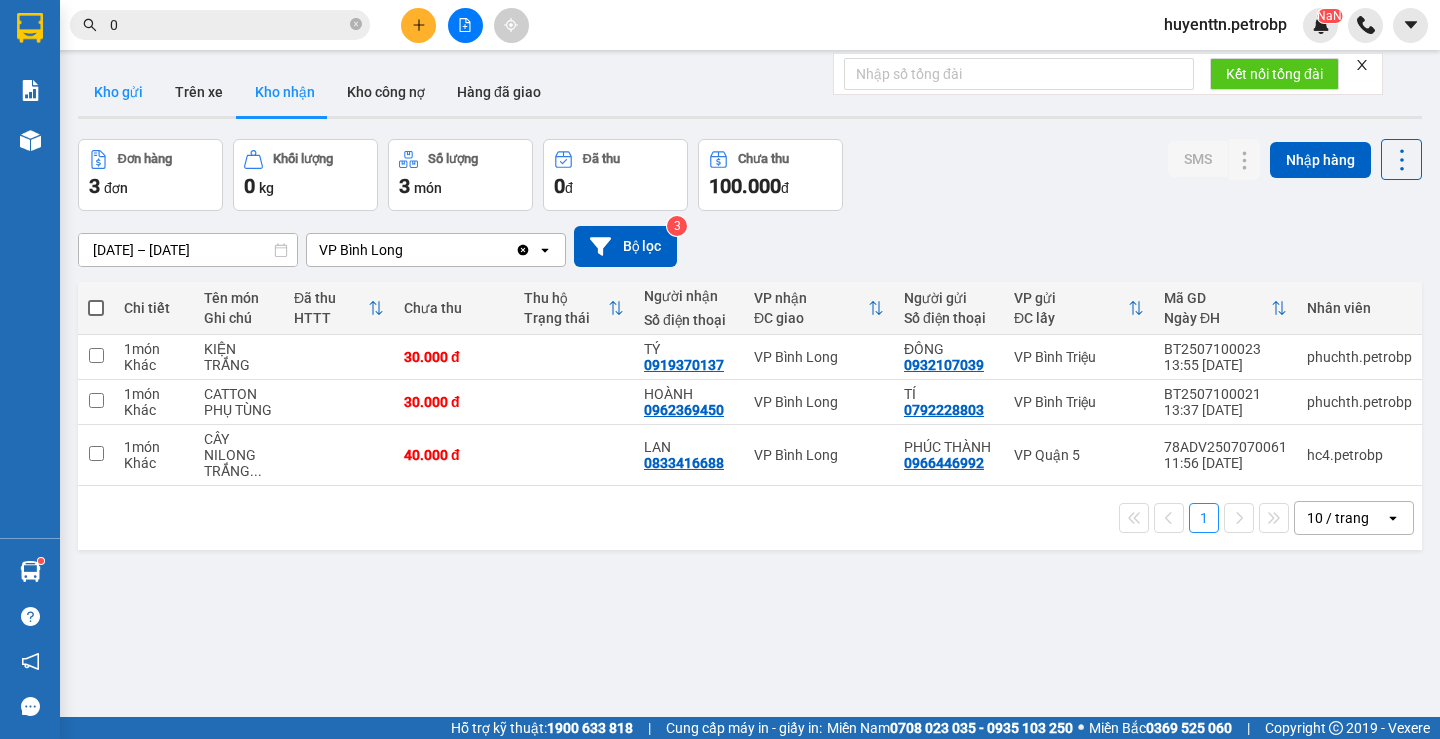 click on "Kho gửi" at bounding box center [118, 92] 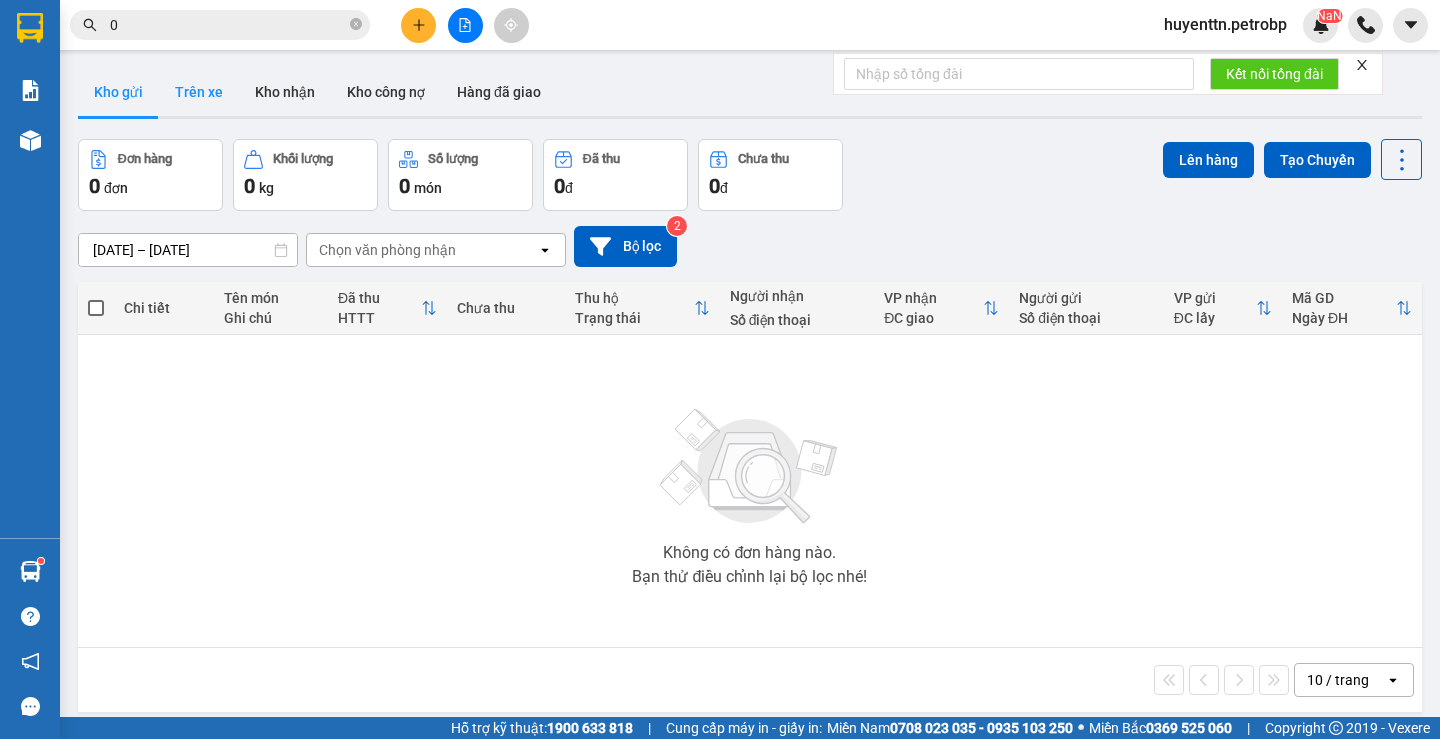 click on "Trên xe" at bounding box center (199, 92) 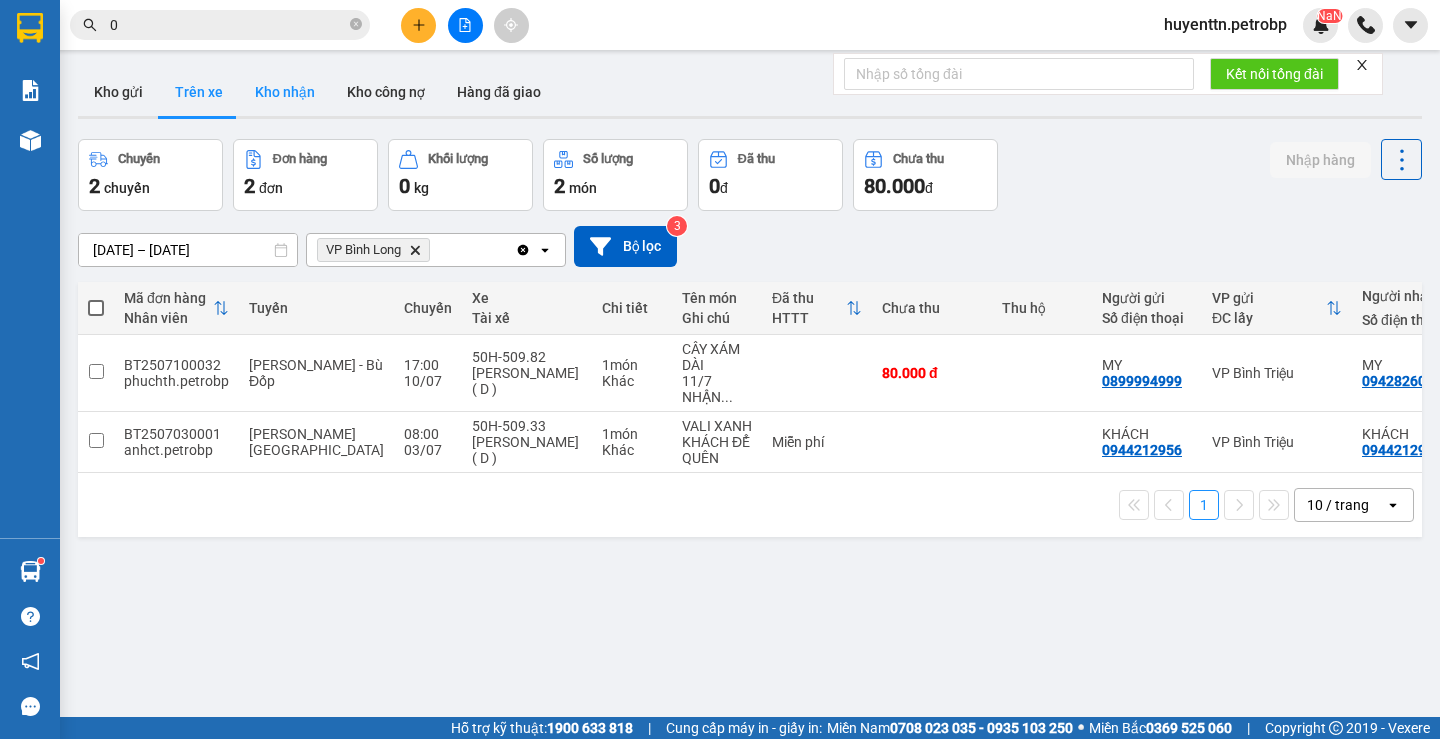 click on "Kho nhận" at bounding box center (285, 92) 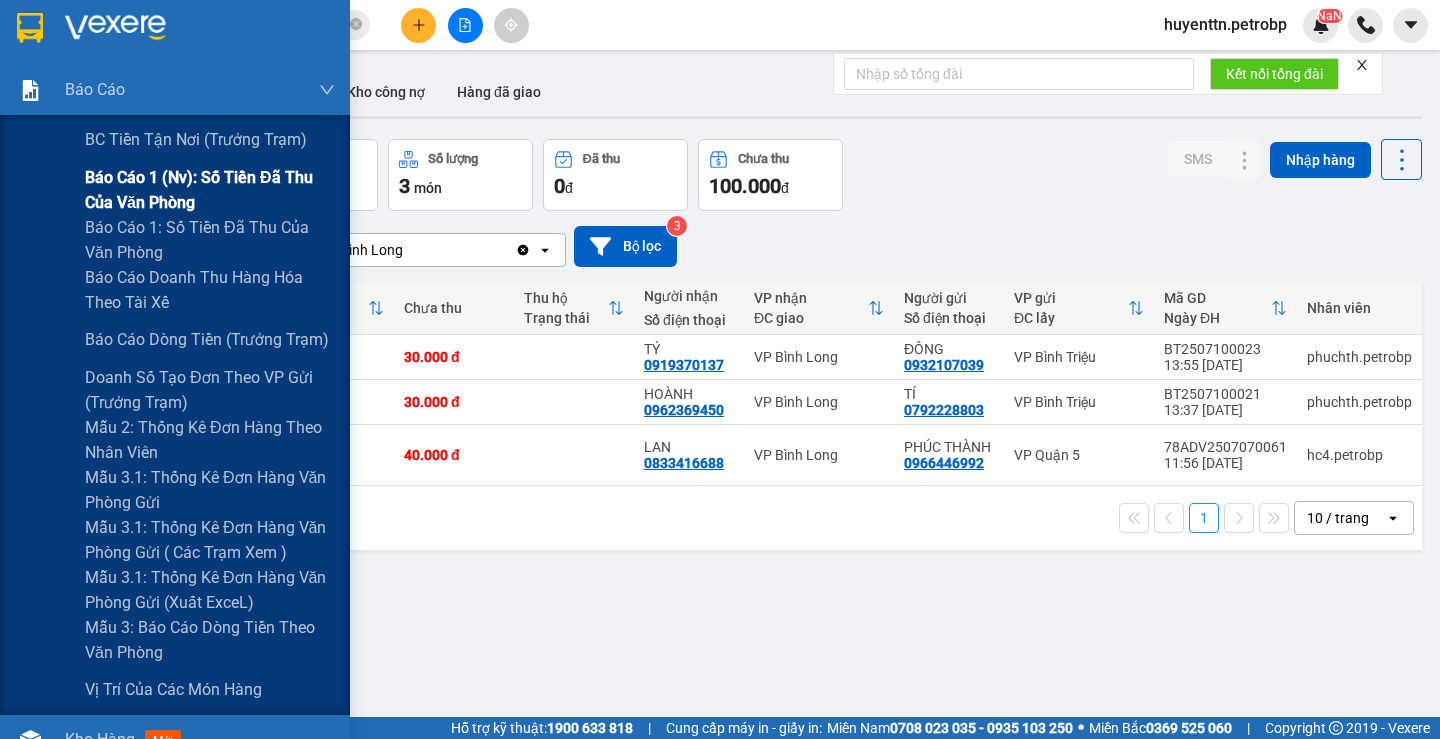 click on "Báo cáo 1 (nv): Số tiền đã thu của văn phòng" at bounding box center (210, 190) 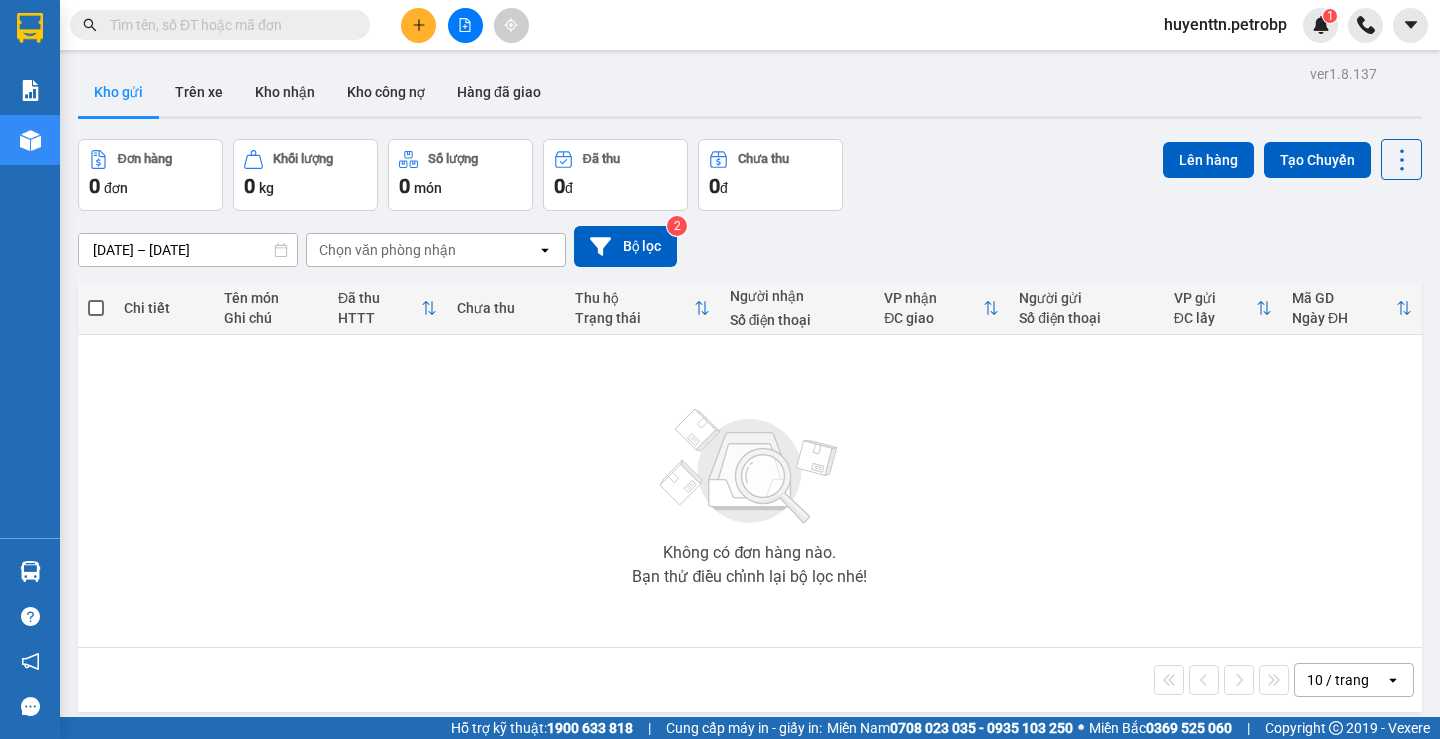 scroll, scrollTop: 0, scrollLeft: 0, axis: both 